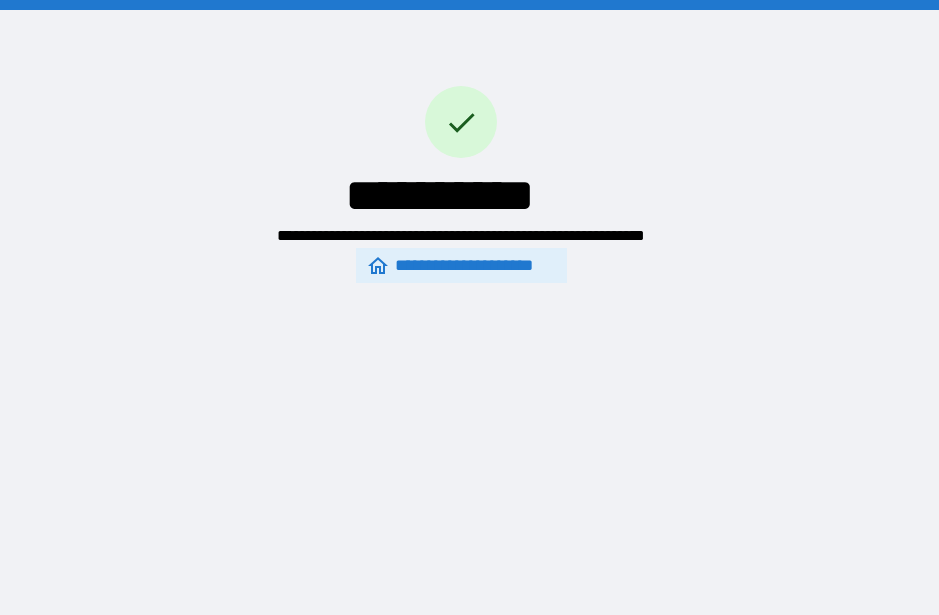 scroll, scrollTop: 56, scrollLeft: 0, axis: vertical 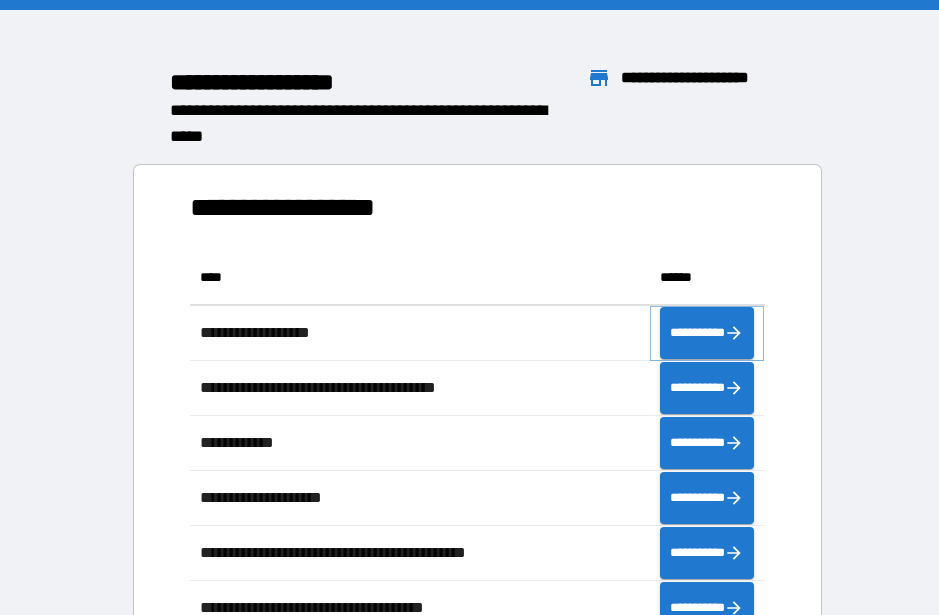 click on "**********" at bounding box center [707, 333] 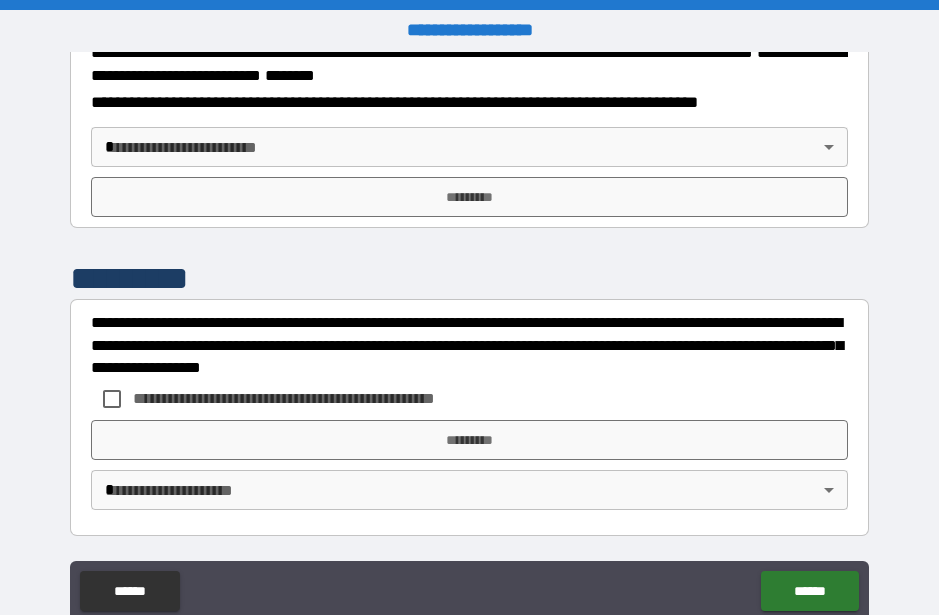 scroll, scrollTop: 2554, scrollLeft: 0, axis: vertical 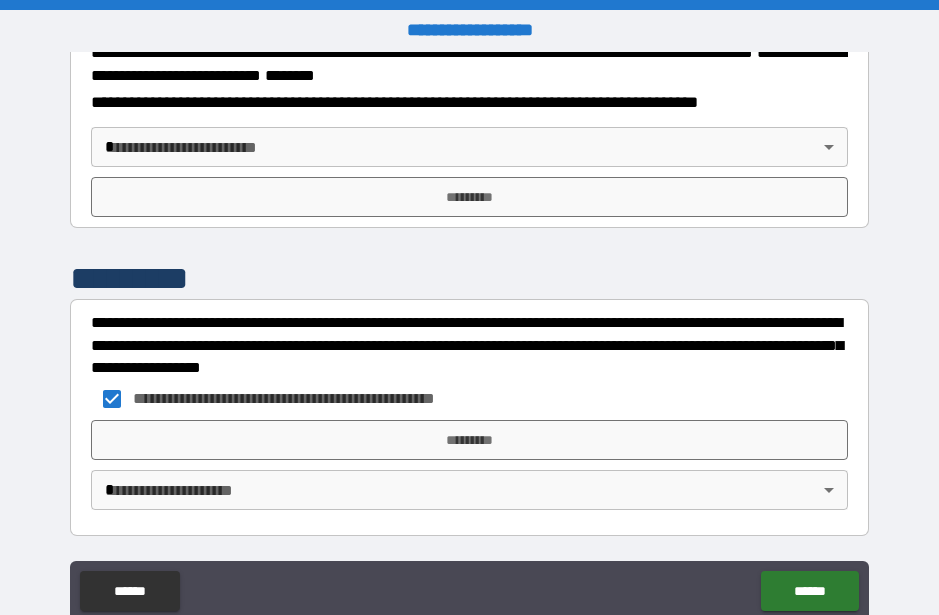 click on "*********" at bounding box center (469, 440) 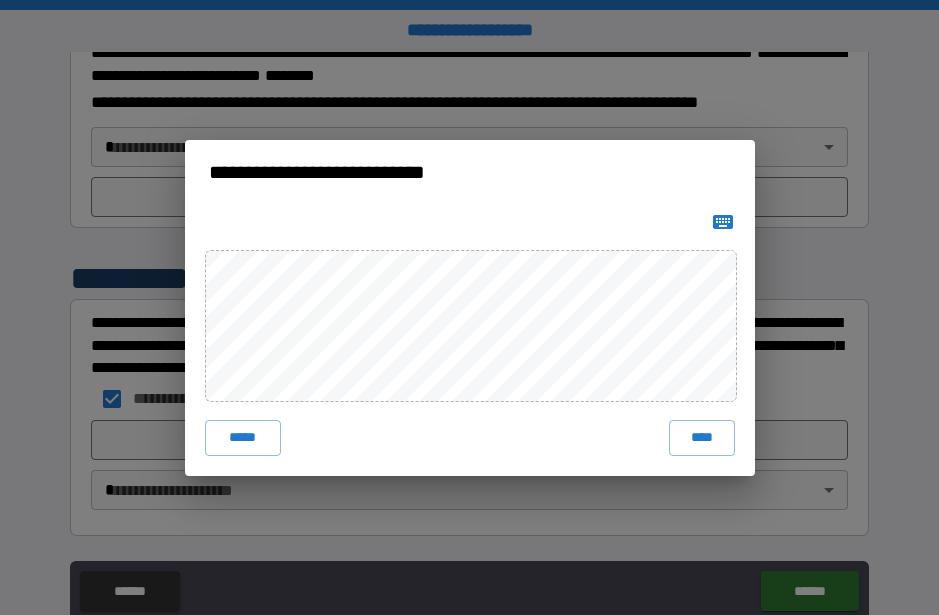 click on "****" at bounding box center (702, 438) 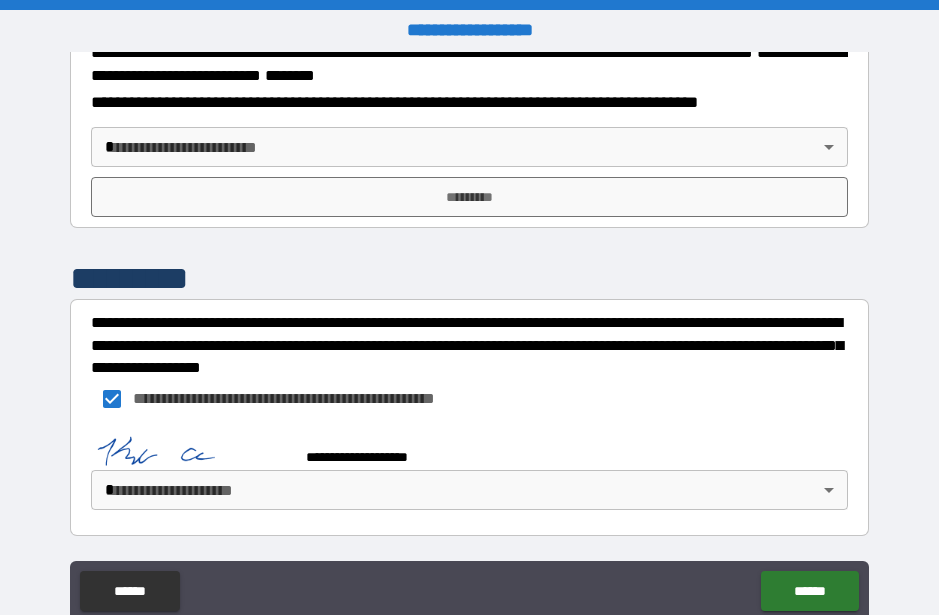 scroll, scrollTop: 2544, scrollLeft: 0, axis: vertical 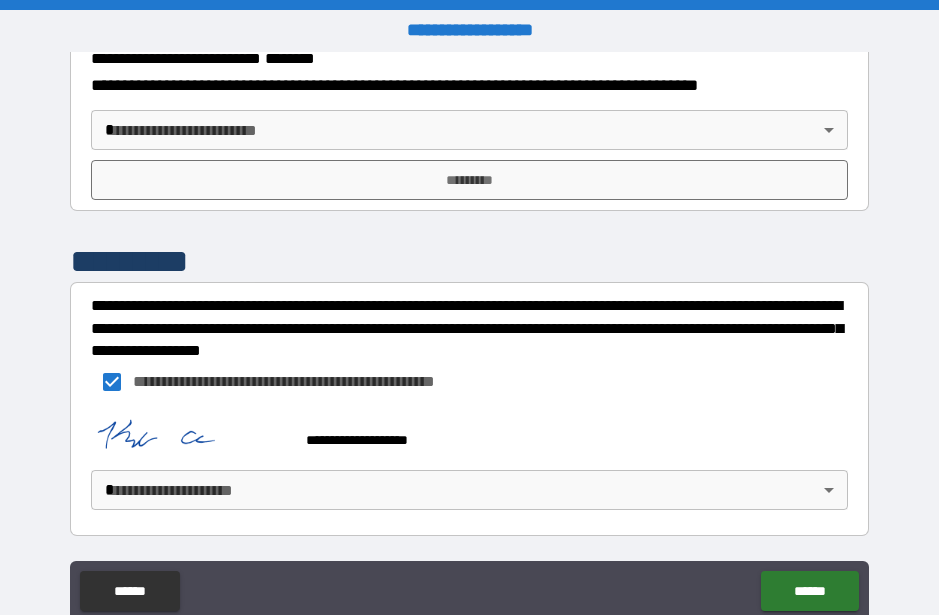 click on "**********" at bounding box center (469, 335) 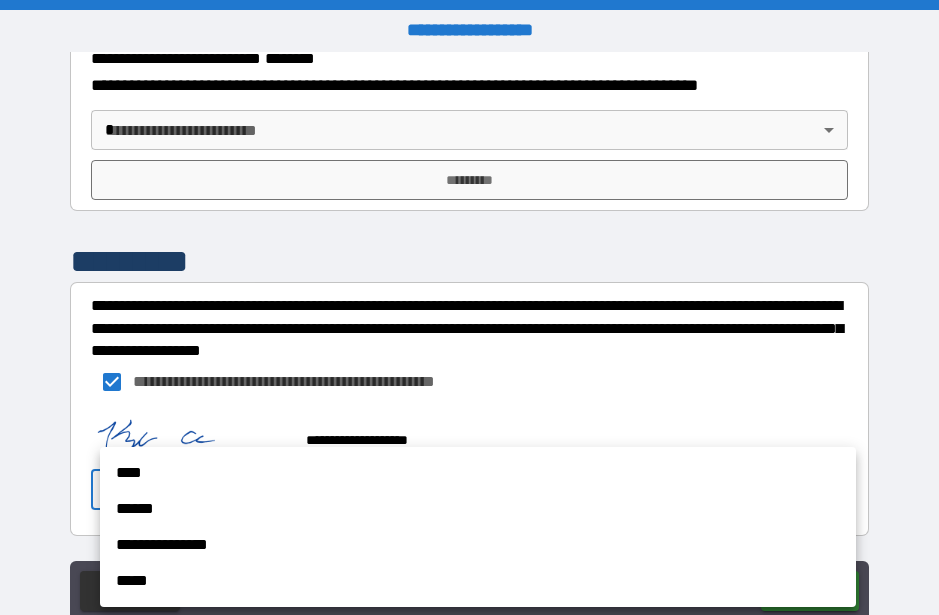 click on "****" at bounding box center (478, 473) 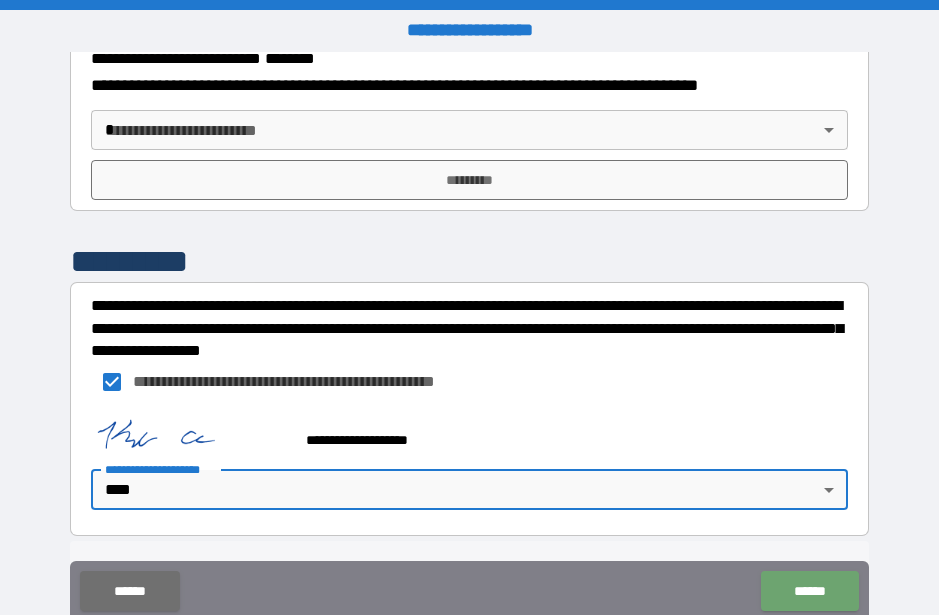 click on "******" at bounding box center [809, 591] 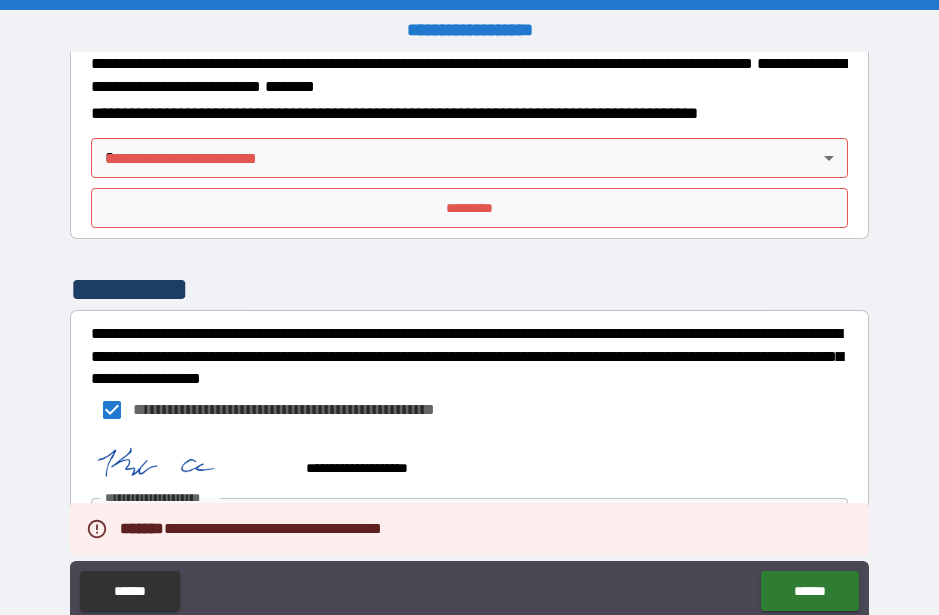 scroll, scrollTop: 2397, scrollLeft: 0, axis: vertical 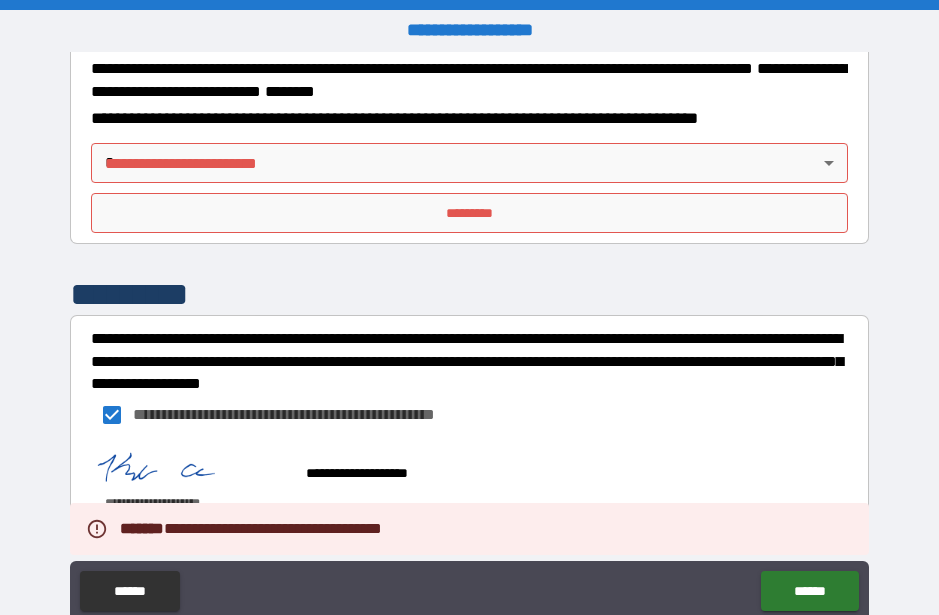 click on "**********" at bounding box center (469, 335) 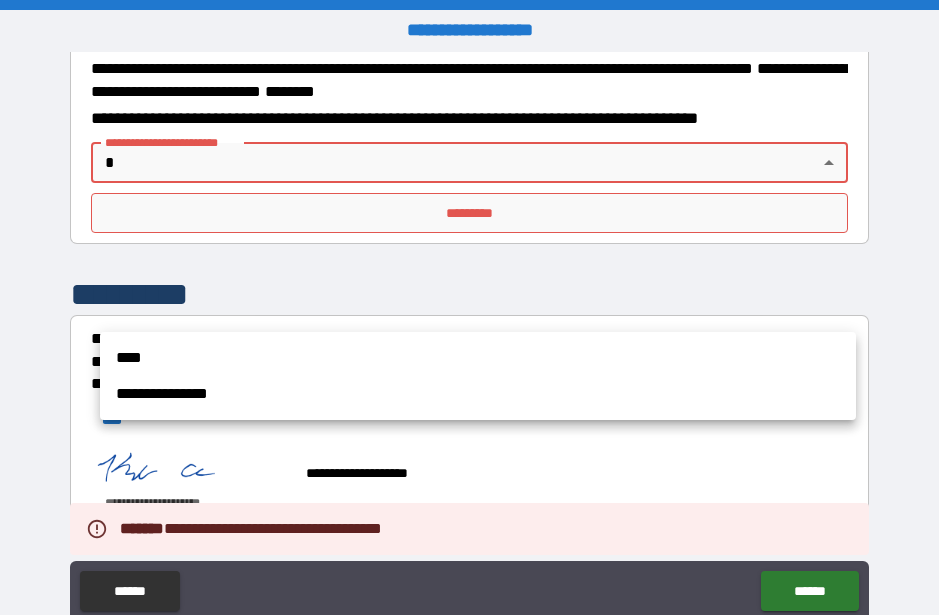 click on "****" at bounding box center [478, 358] 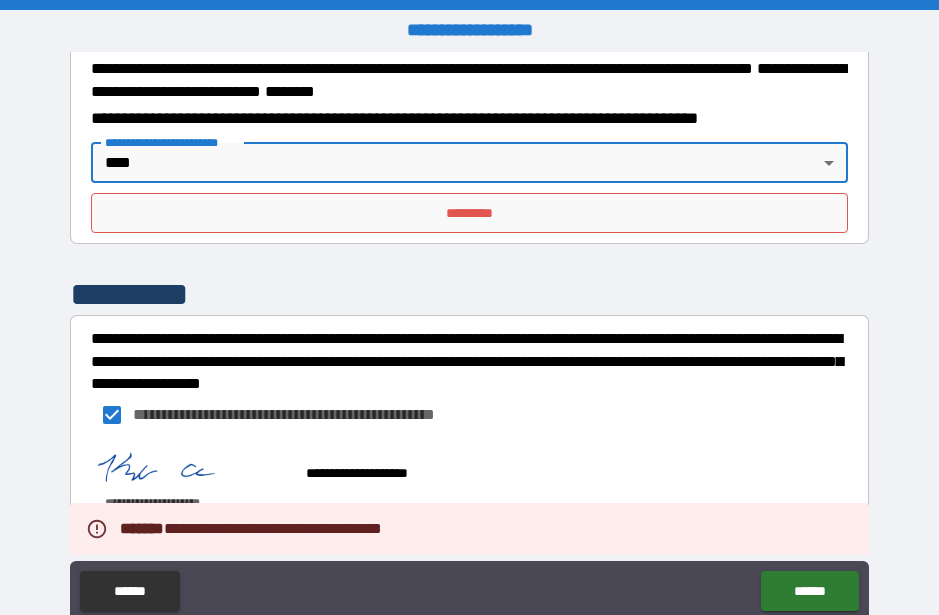 click on "*********" at bounding box center (469, 213) 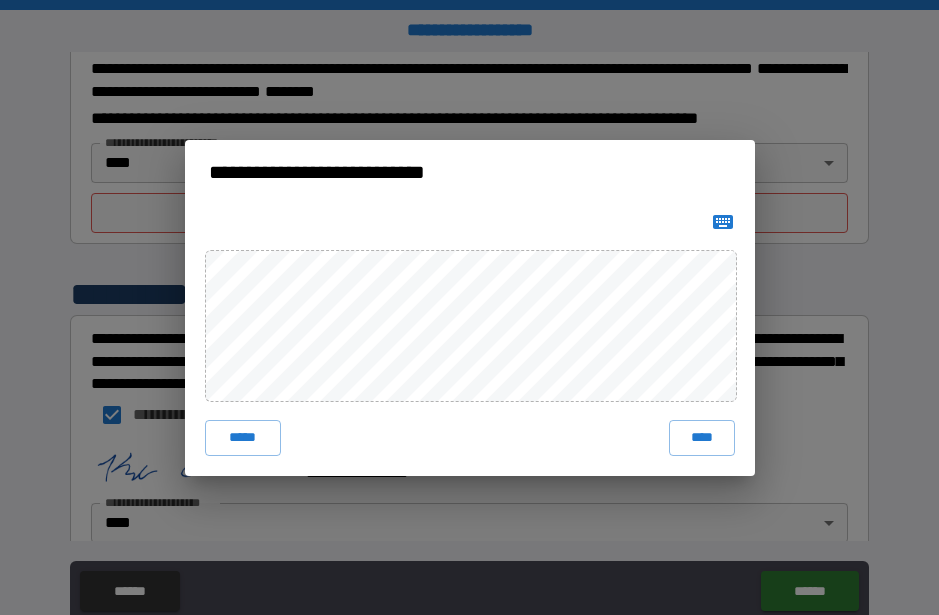 click 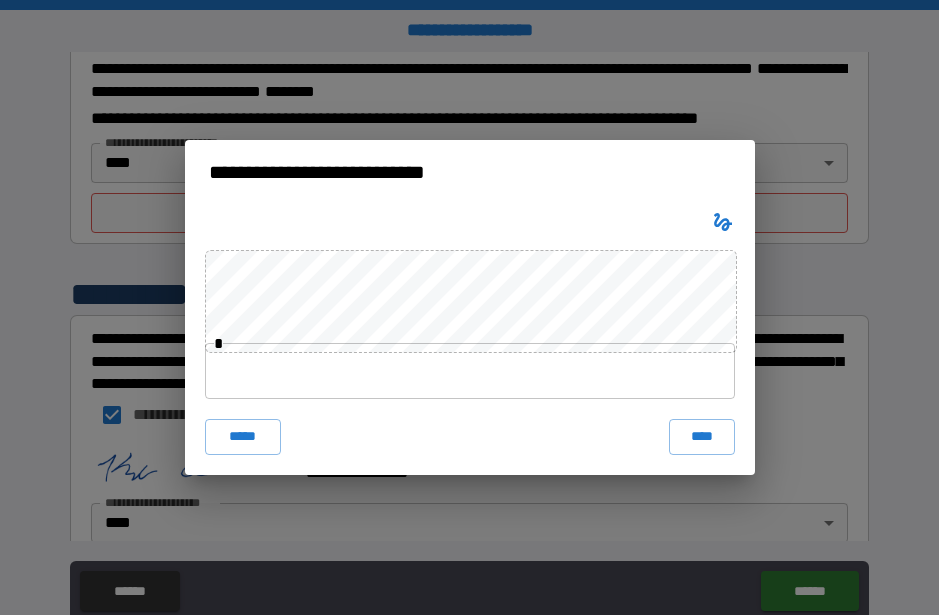 click on "****" at bounding box center (702, 437) 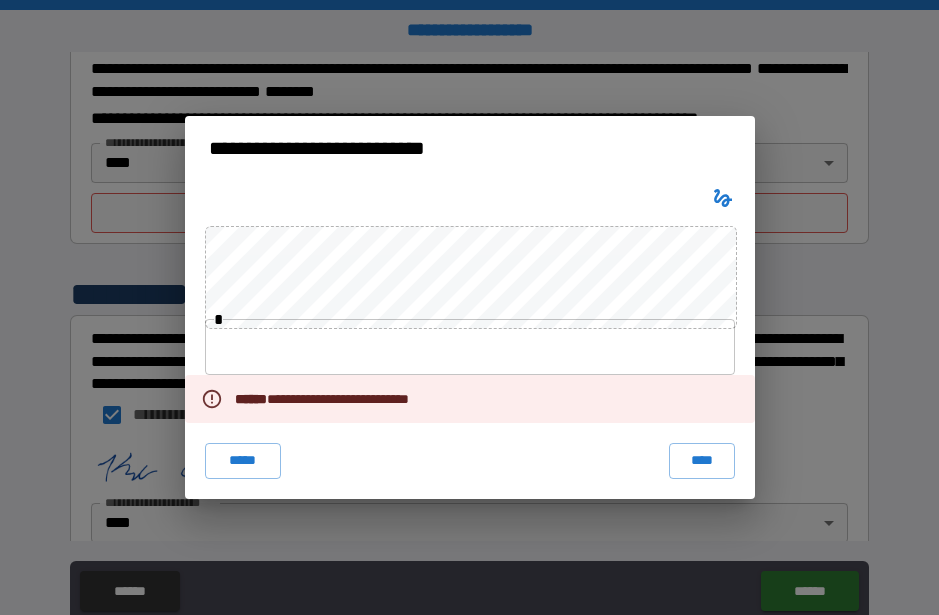 click on "*****" at bounding box center [243, 461] 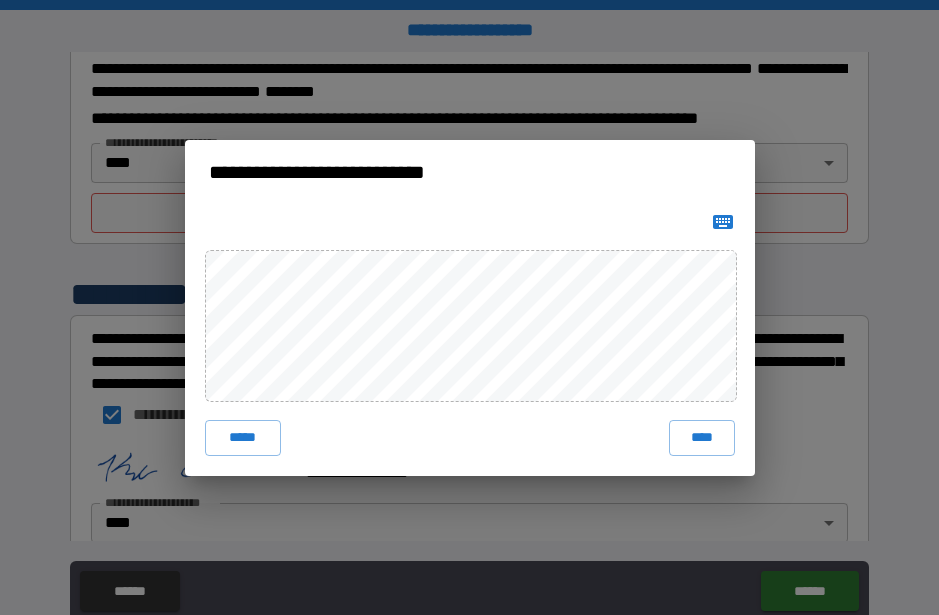 click on "****" at bounding box center (702, 438) 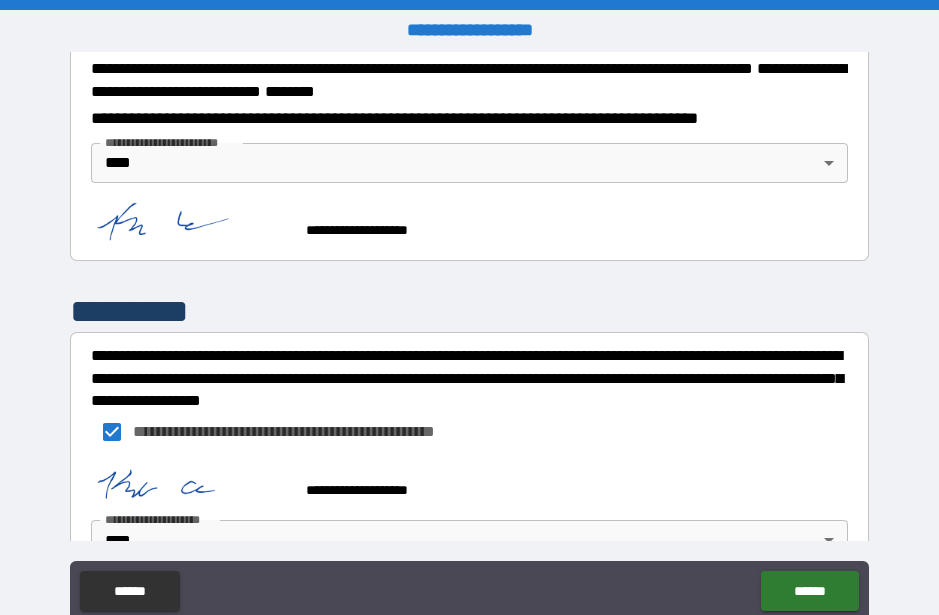 click on "******" at bounding box center [809, 591] 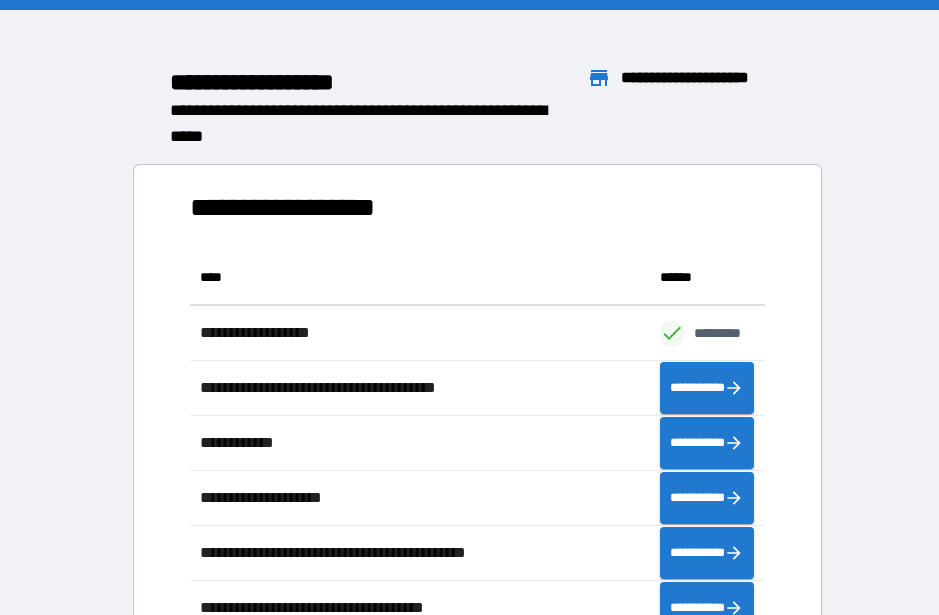 scroll, scrollTop: 1, scrollLeft: 1, axis: both 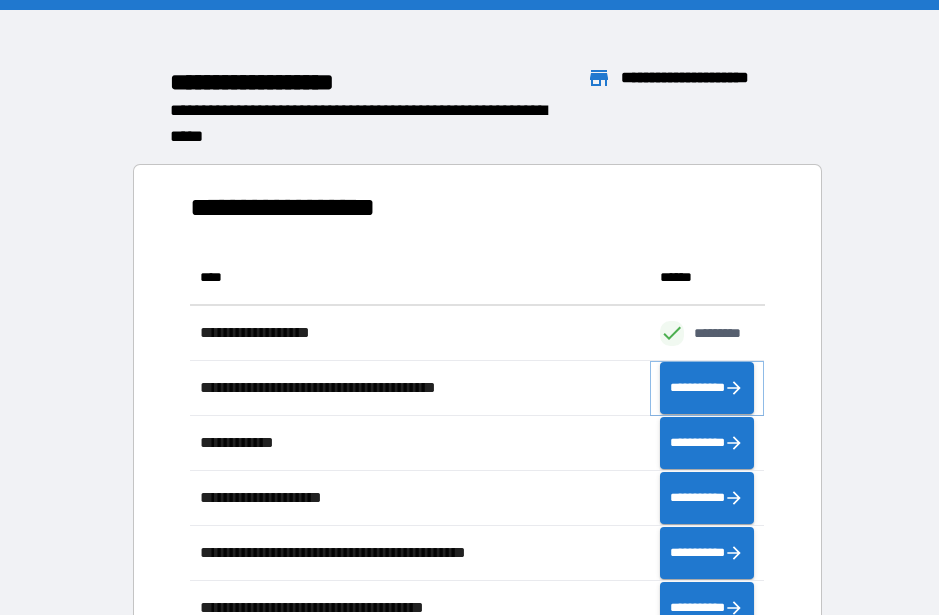 click on "**********" at bounding box center [707, 388] 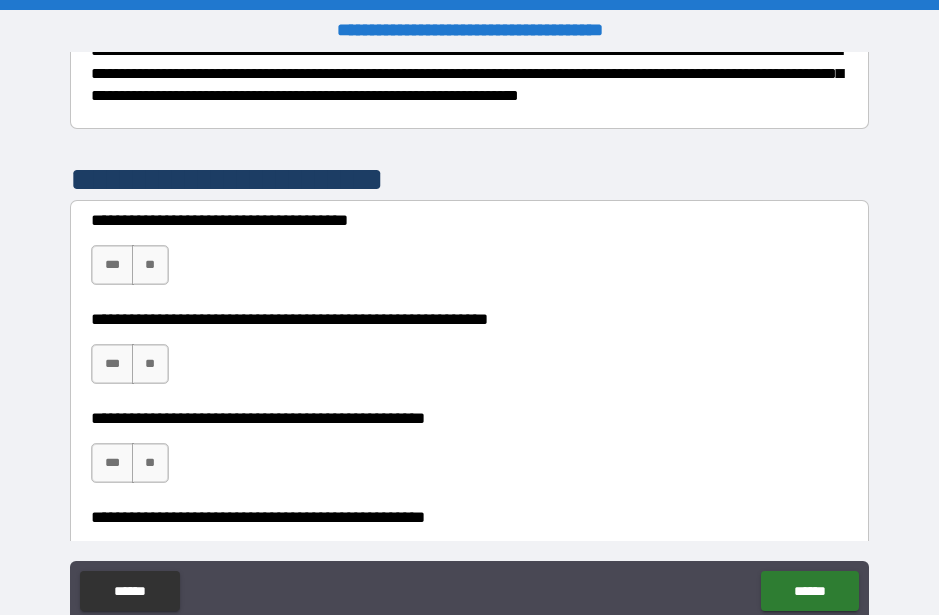scroll, scrollTop: 352, scrollLeft: 0, axis: vertical 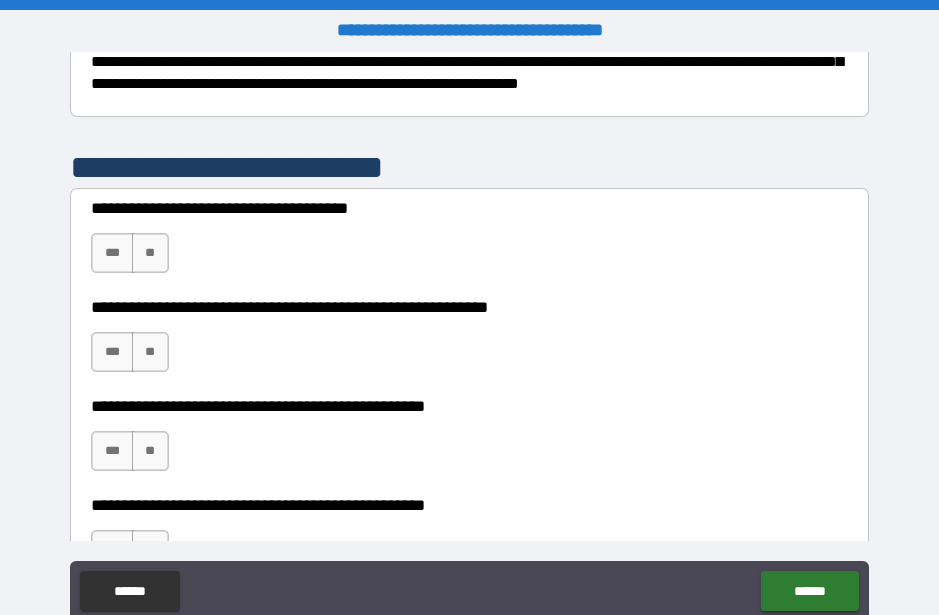 click on "***" at bounding box center [112, 253] 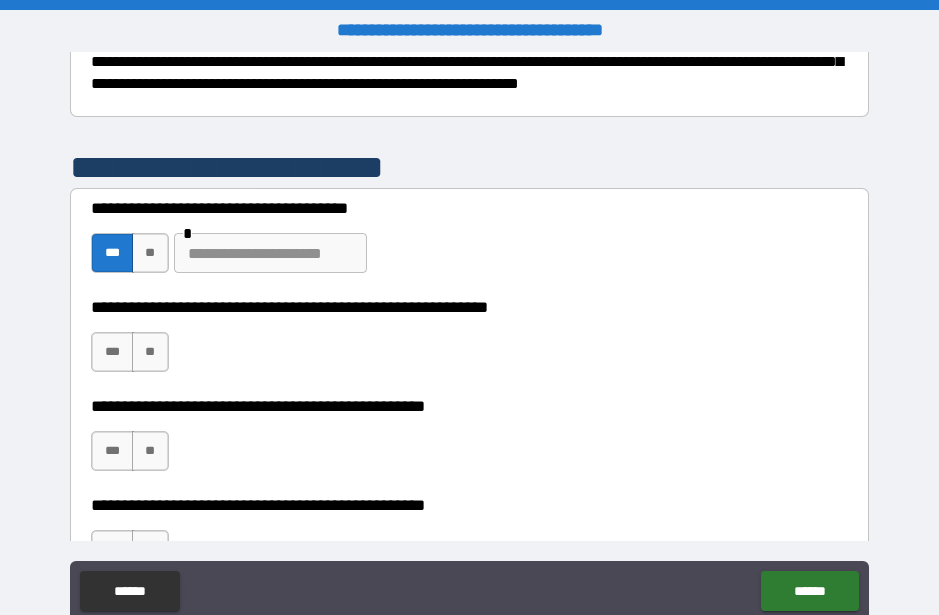 click on "**" at bounding box center [150, 253] 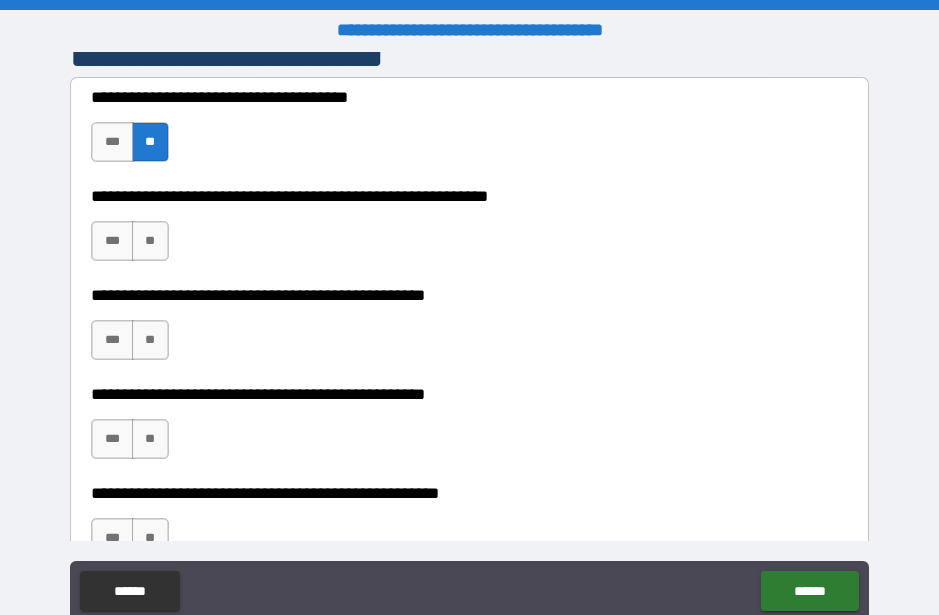 scroll, scrollTop: 464, scrollLeft: 0, axis: vertical 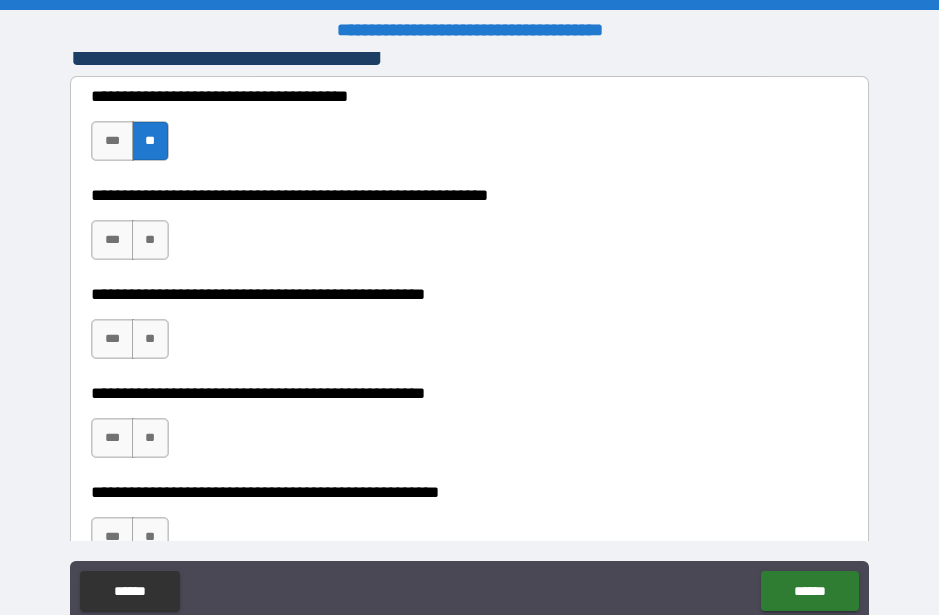 click on "***" at bounding box center (112, 240) 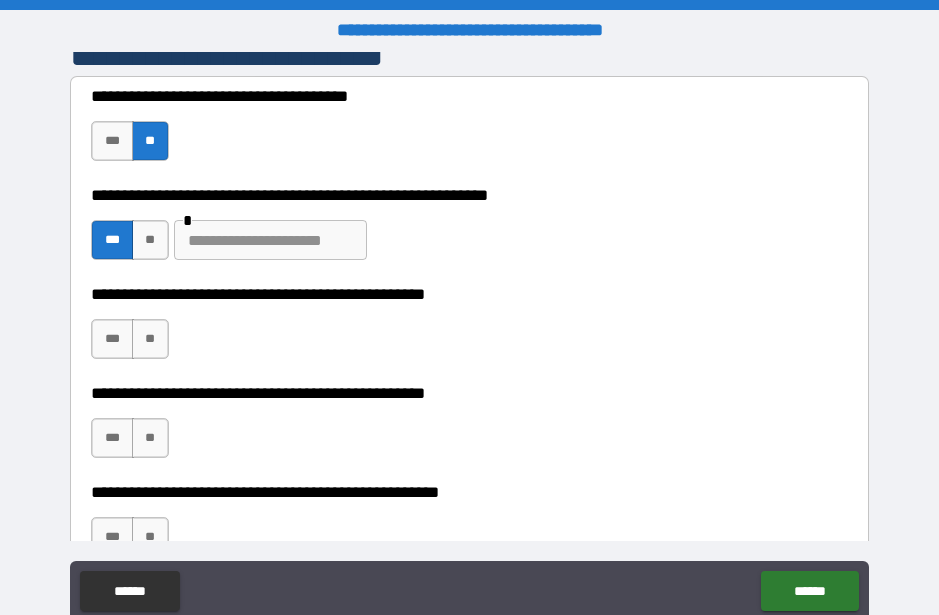 click at bounding box center (270, 240) 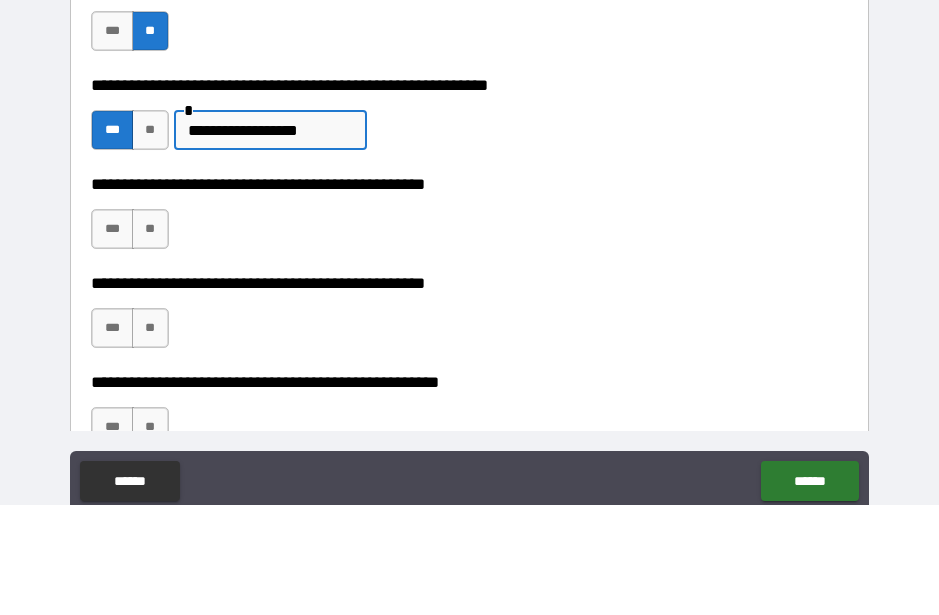 type on "**********" 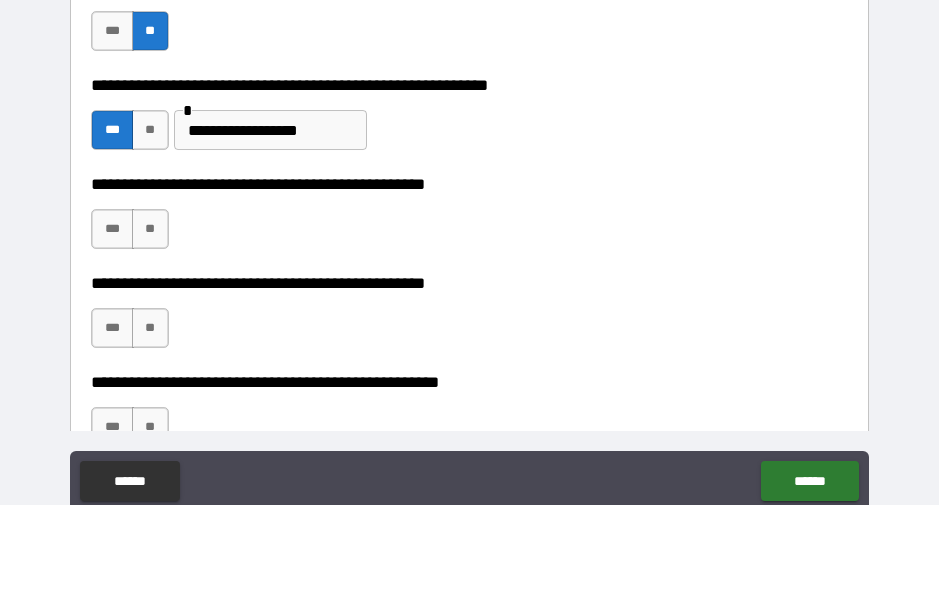 scroll, scrollTop: 54, scrollLeft: 0, axis: vertical 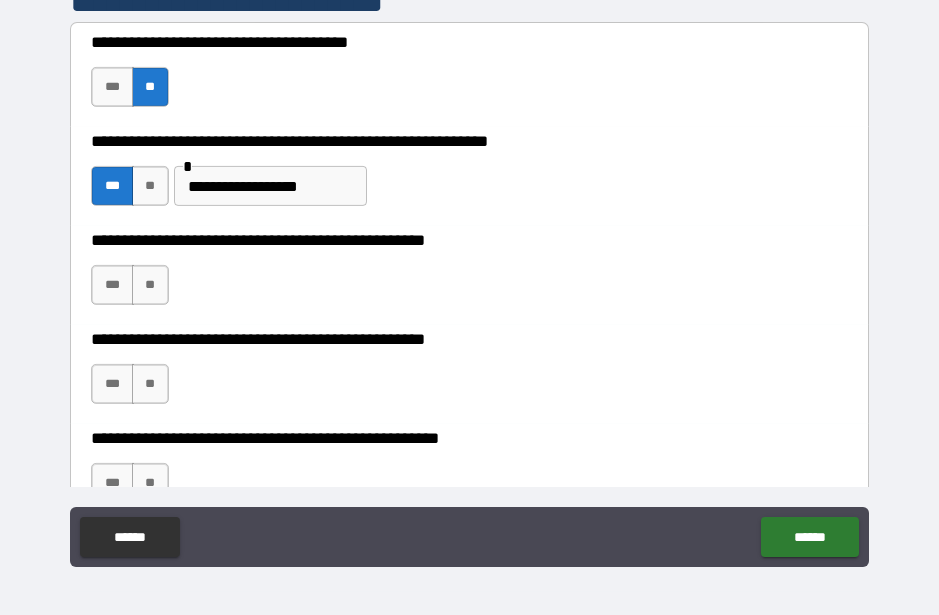 click on "**" at bounding box center (150, 285) 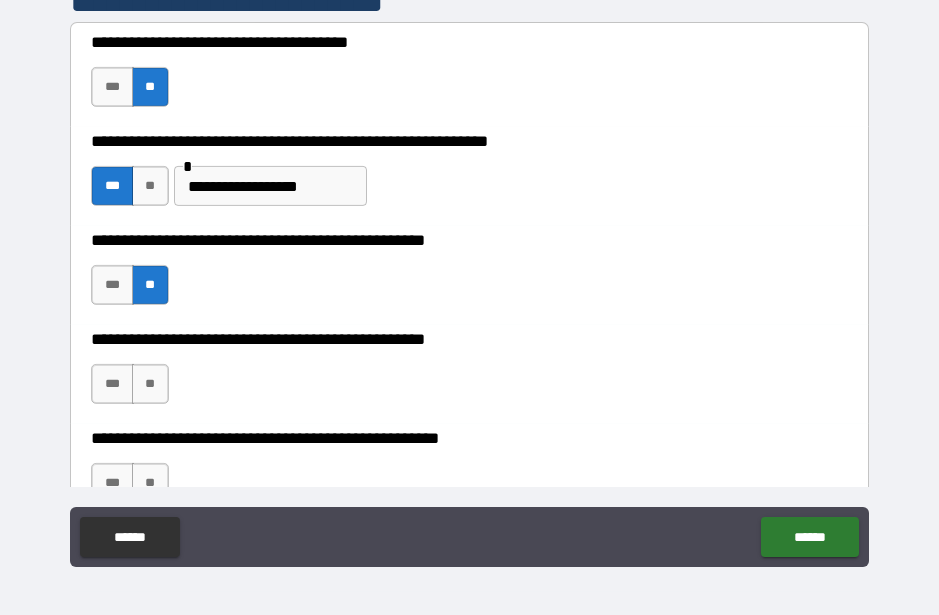scroll, scrollTop: 55, scrollLeft: 0, axis: vertical 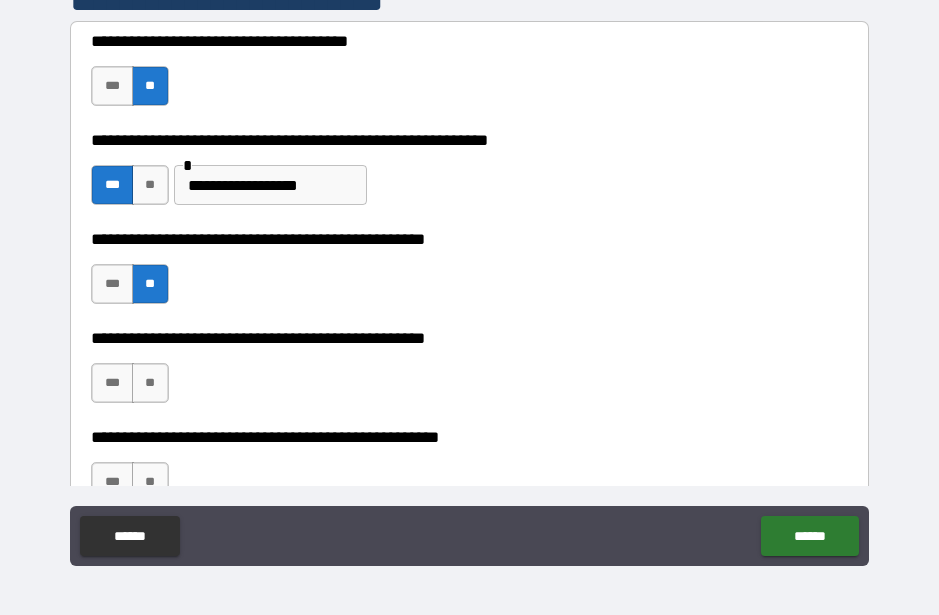 click on "***" at bounding box center [112, 383] 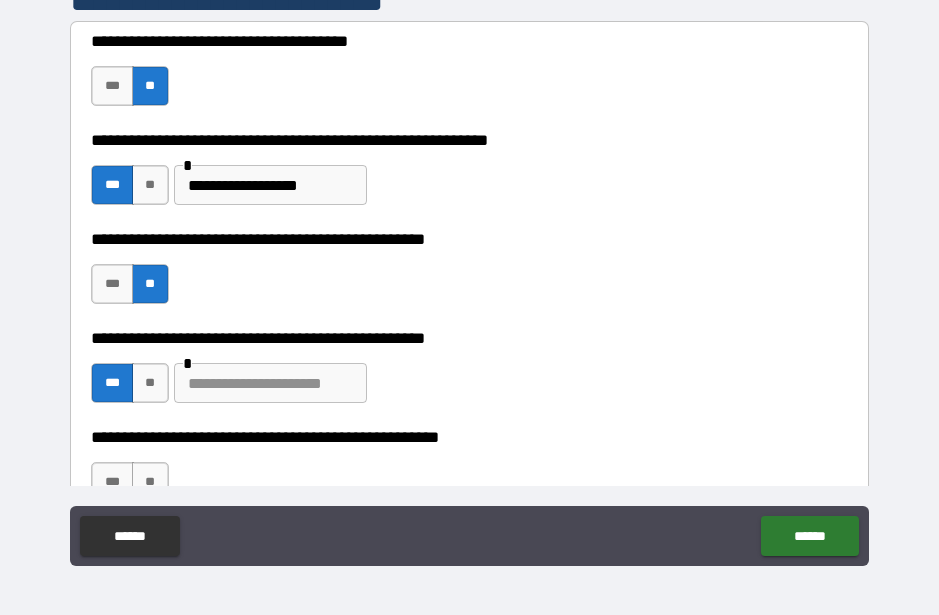 click at bounding box center (270, 383) 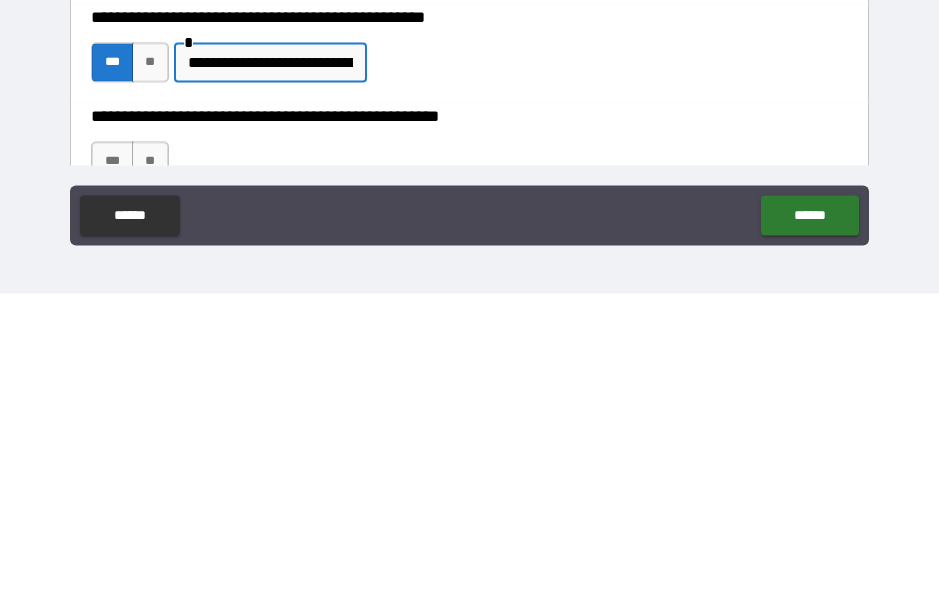 type on "**********" 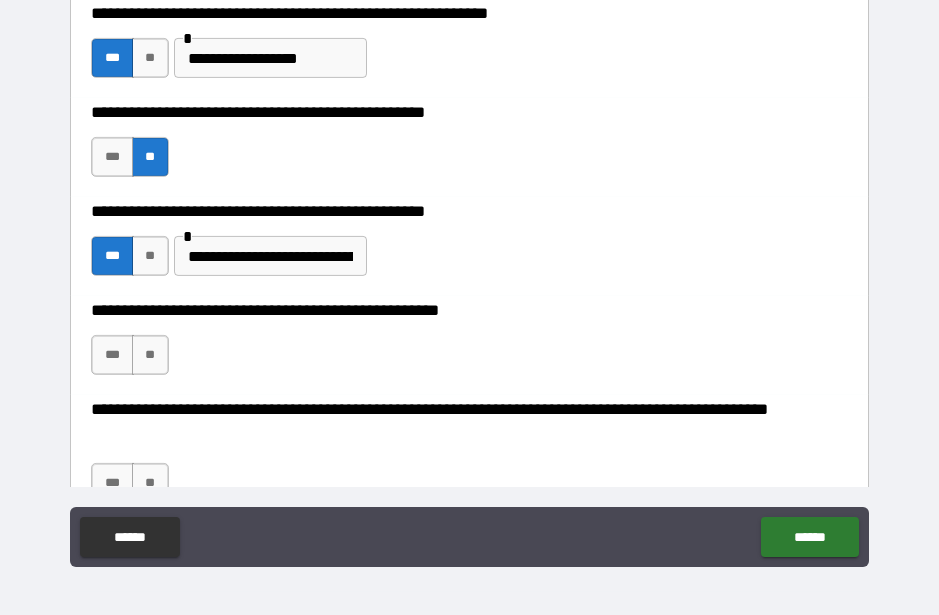 scroll, scrollTop: 619, scrollLeft: 0, axis: vertical 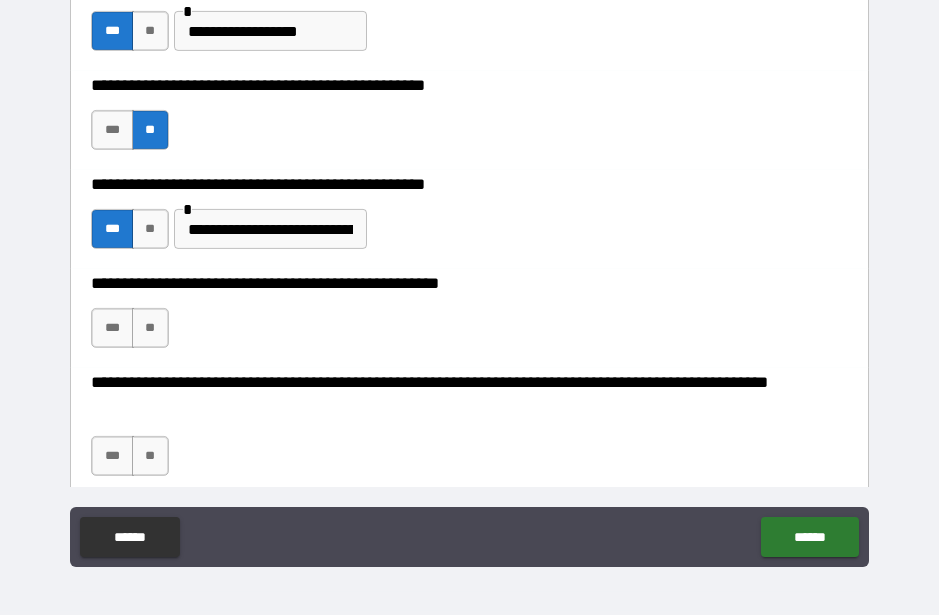 click on "**" at bounding box center [150, 328] 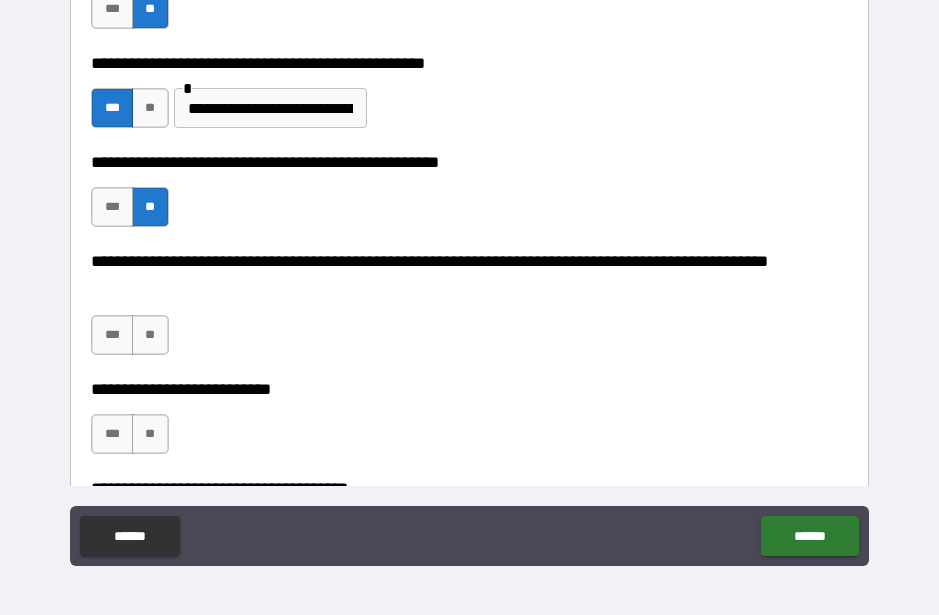 scroll, scrollTop: 745, scrollLeft: 0, axis: vertical 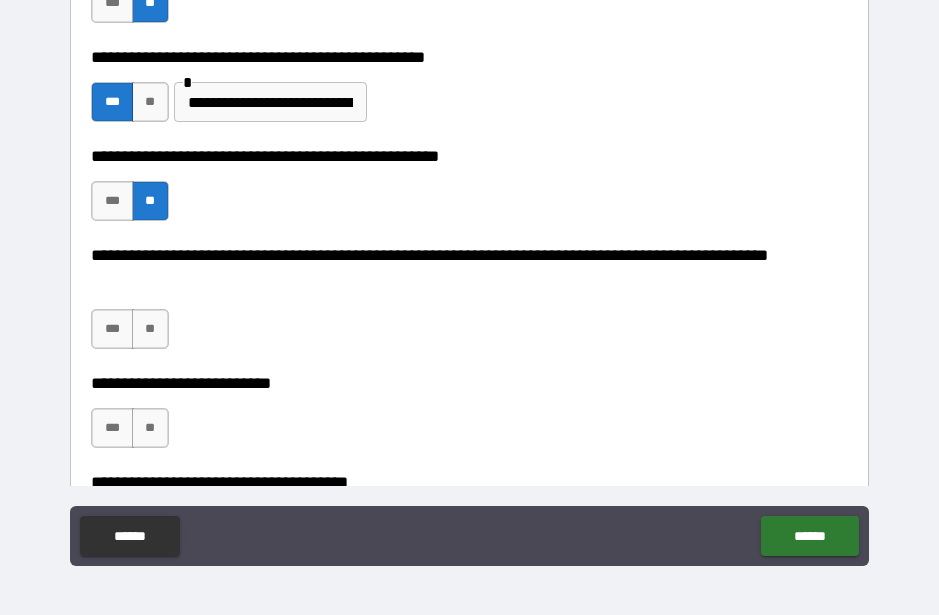 click on "**" at bounding box center (150, 329) 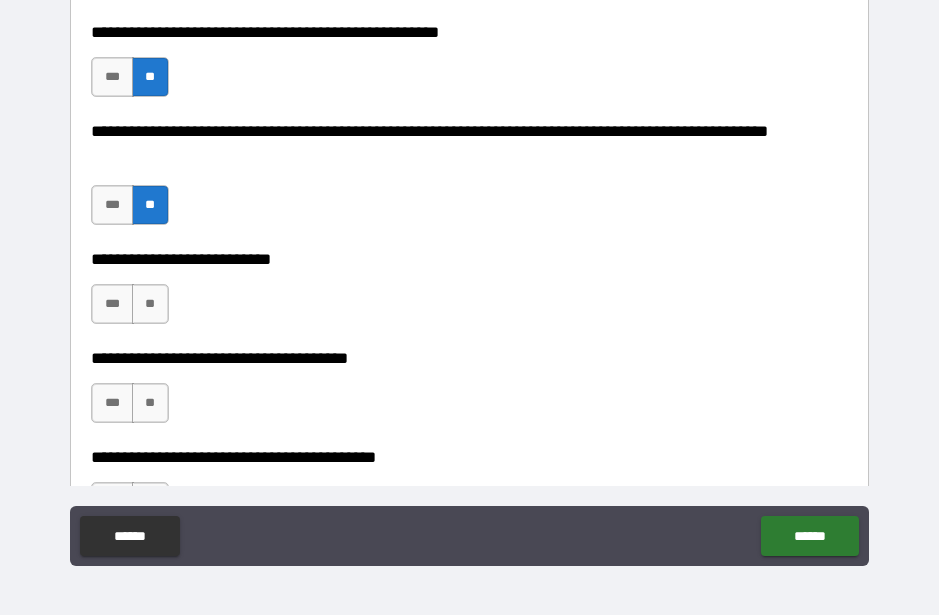 scroll, scrollTop: 875, scrollLeft: 0, axis: vertical 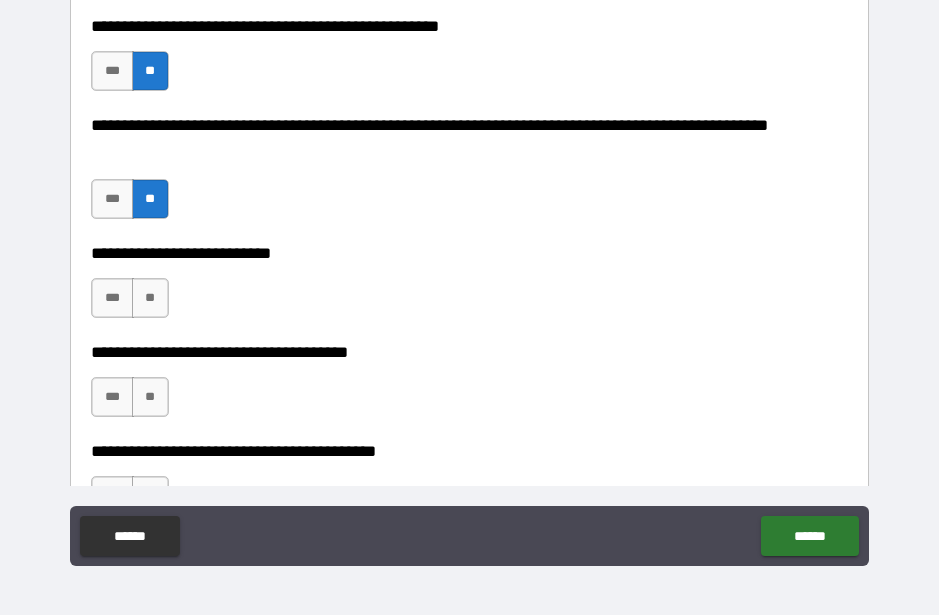 click on "**" at bounding box center [150, 298] 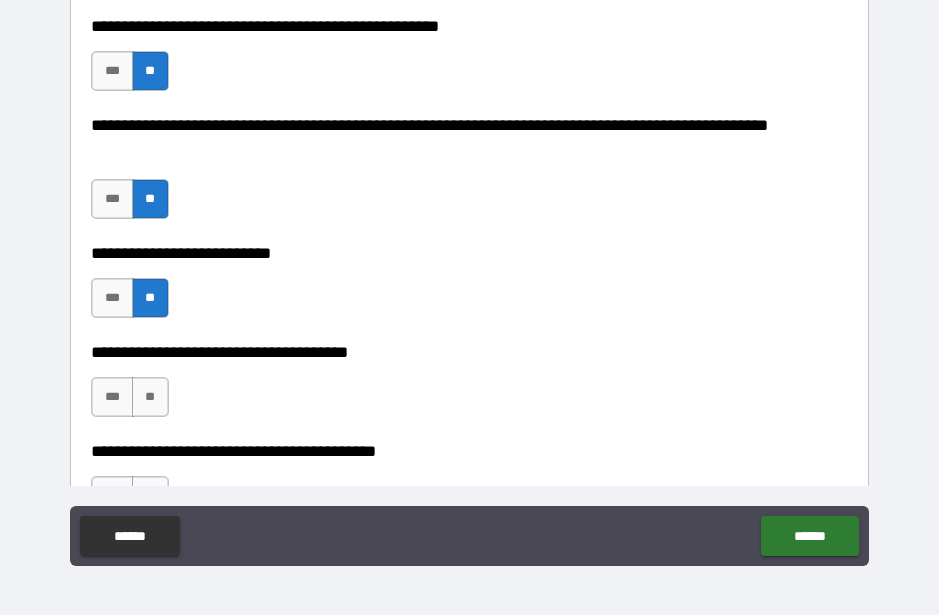 click on "**" at bounding box center (150, 397) 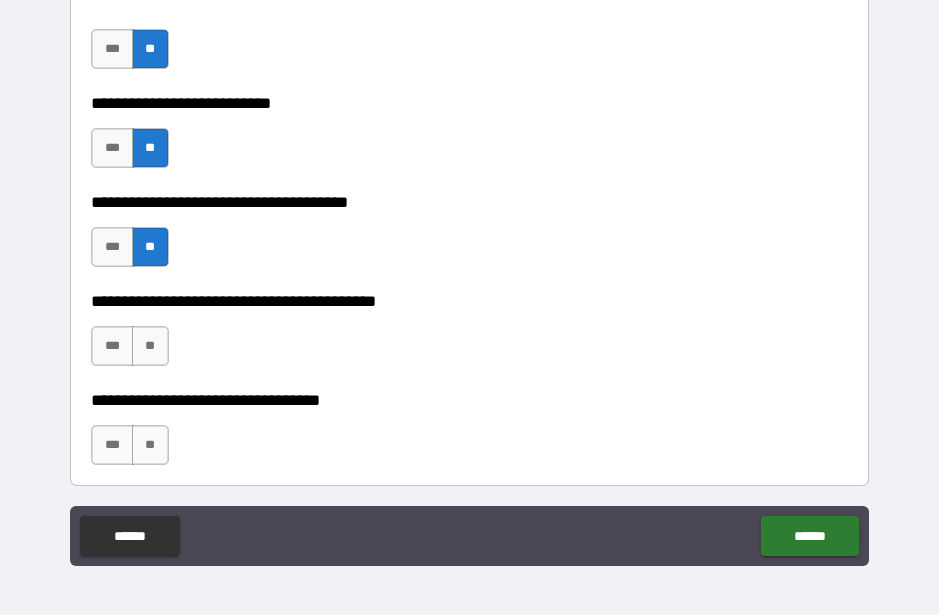 scroll, scrollTop: 1046, scrollLeft: 0, axis: vertical 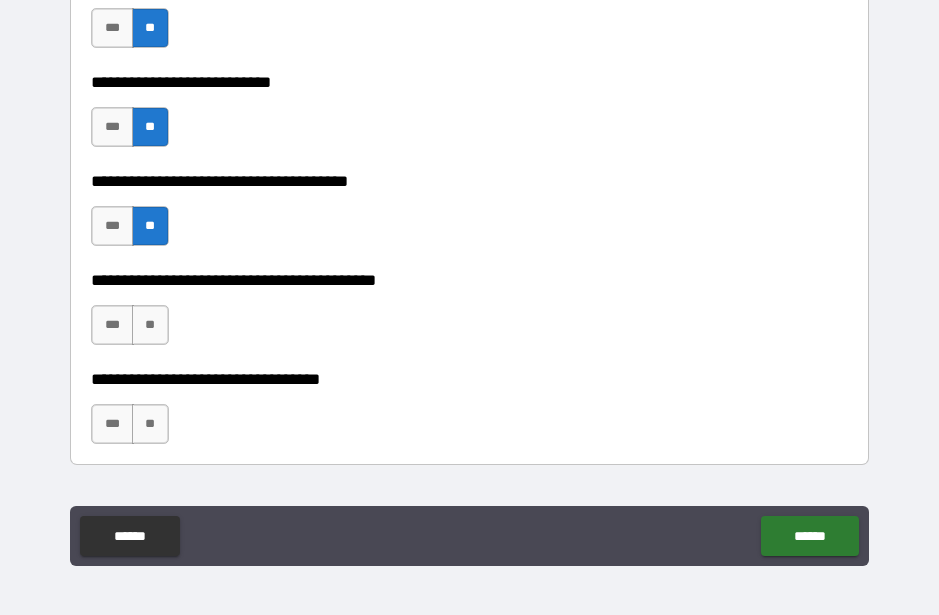 click on "**" at bounding box center [150, 325] 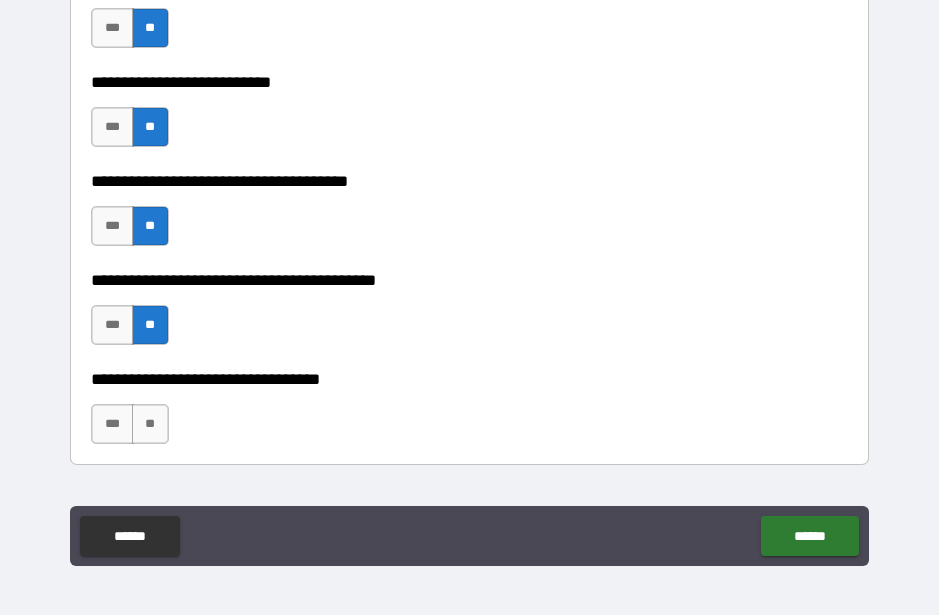 click on "**" at bounding box center (150, 424) 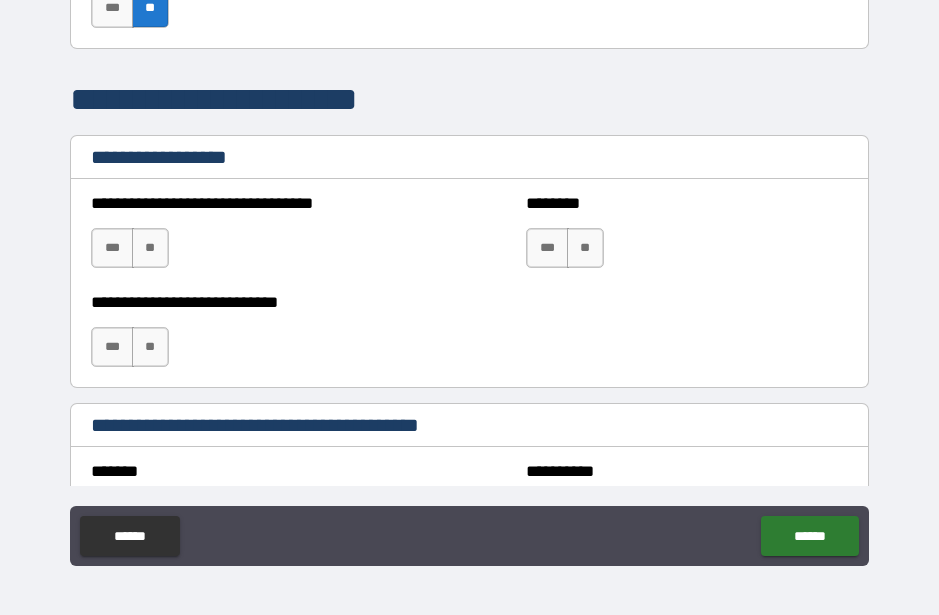 scroll, scrollTop: 1469, scrollLeft: 0, axis: vertical 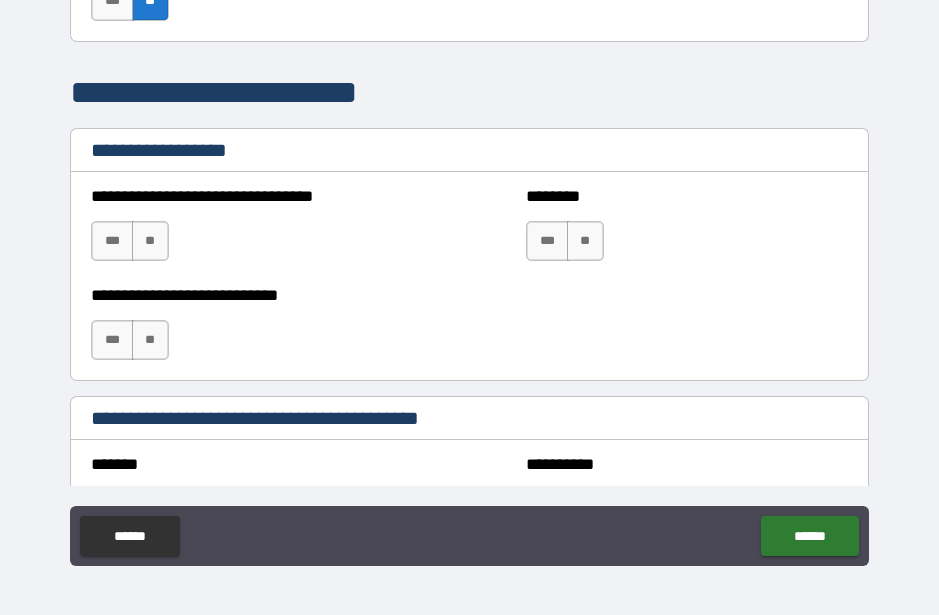 click on "**" at bounding box center (150, 241) 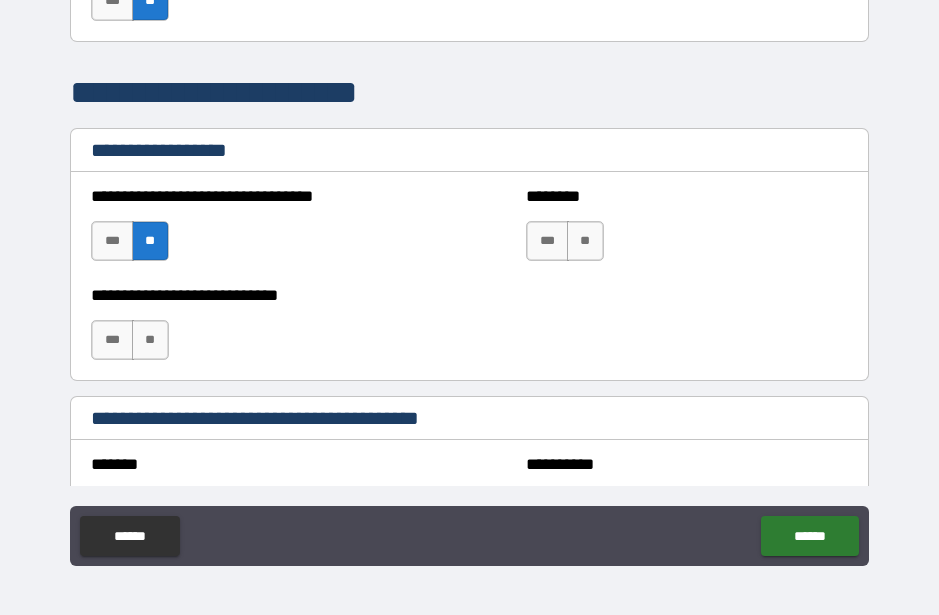 click on "**" at bounding box center [585, 241] 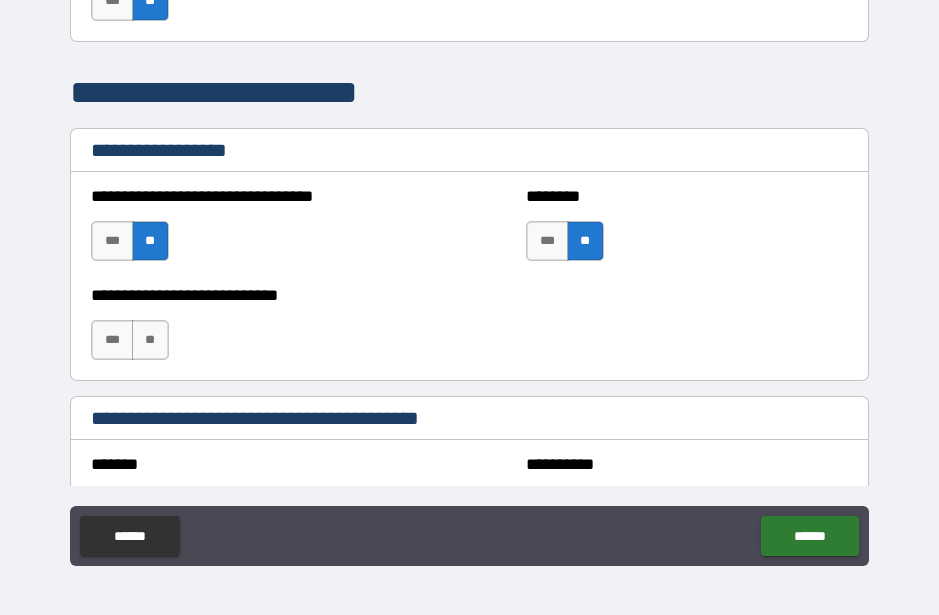click on "**" at bounding box center [150, 340] 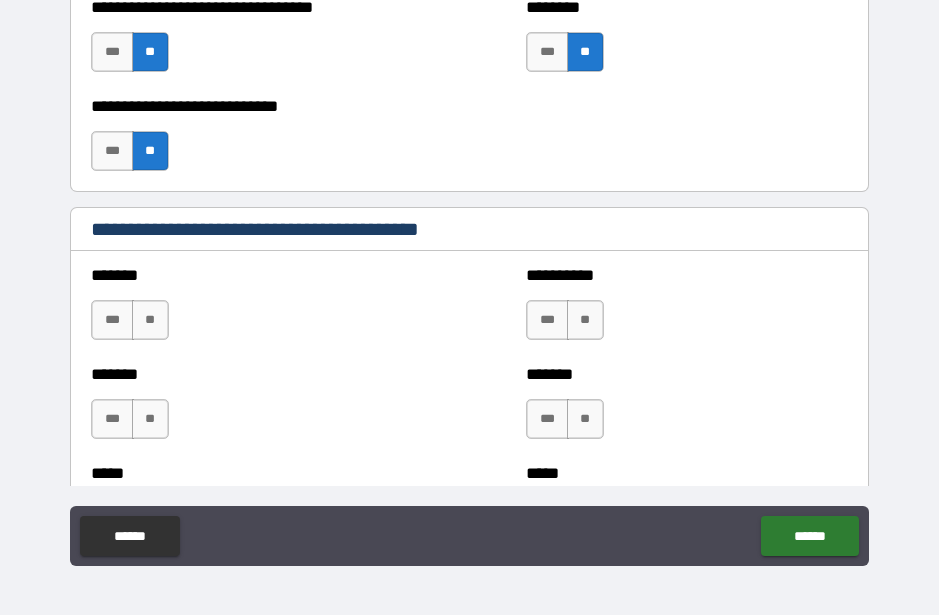 scroll, scrollTop: 1668, scrollLeft: 0, axis: vertical 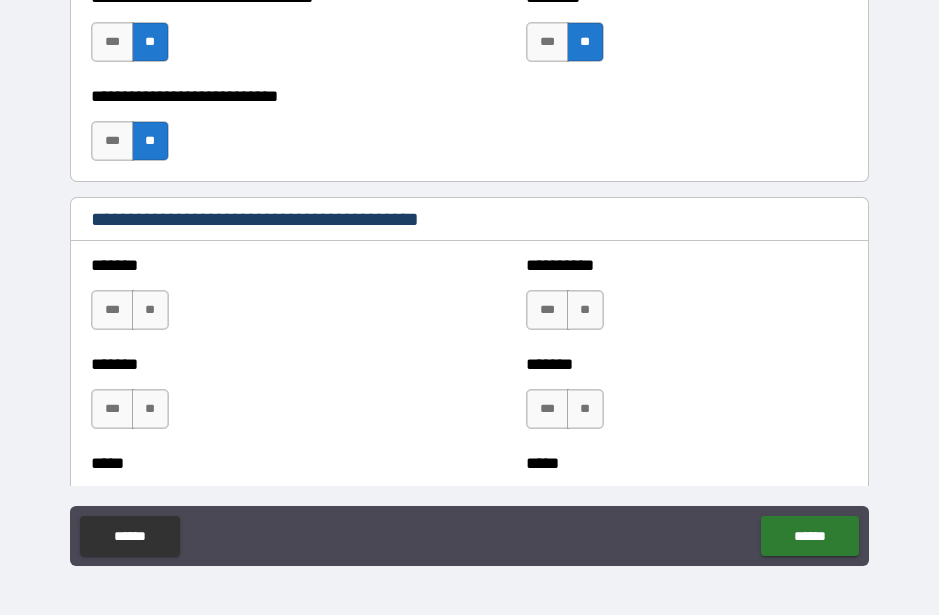 click on "***" at bounding box center (547, 310) 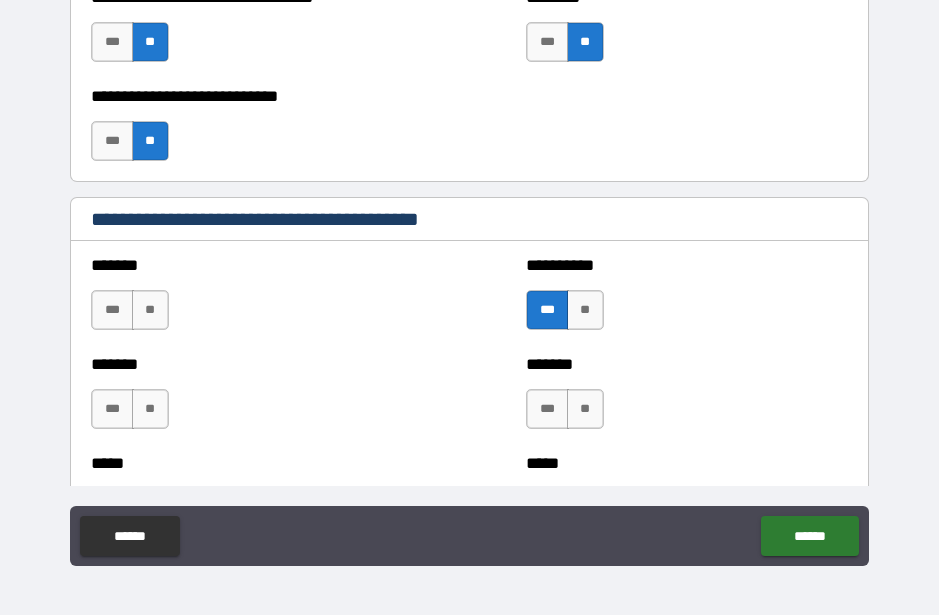 click on "**" at bounding box center [150, 310] 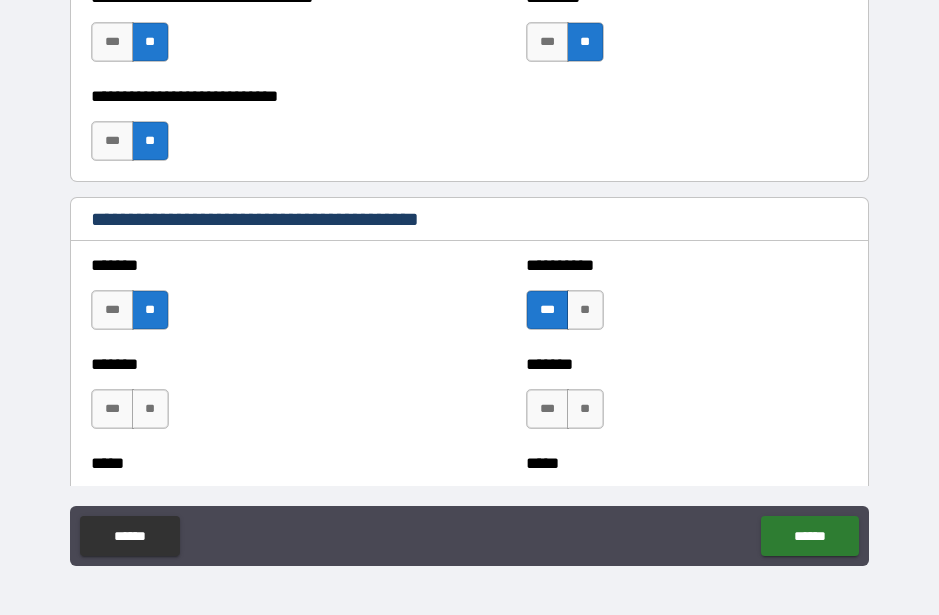click on "**" at bounding box center (150, 409) 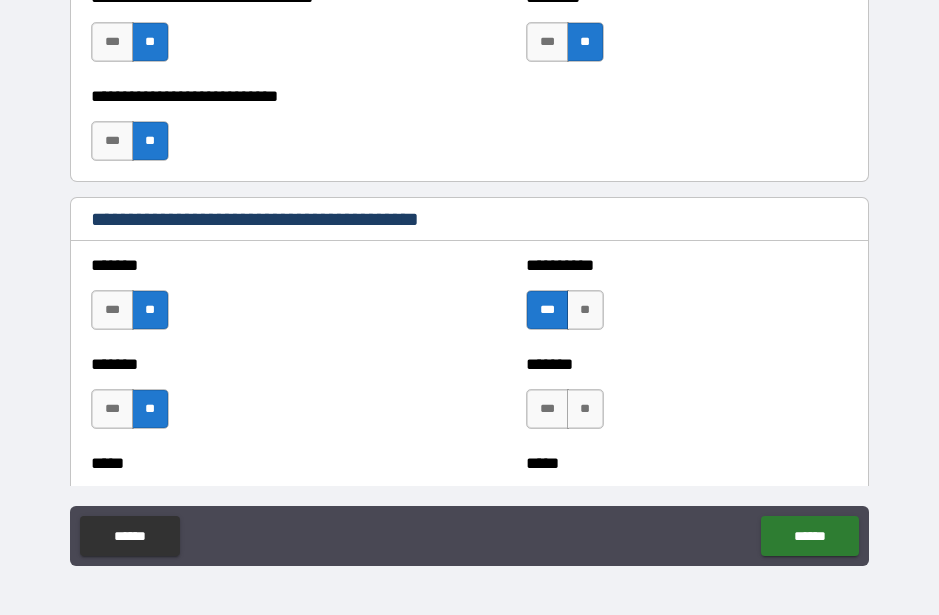 click on "**" at bounding box center (585, 409) 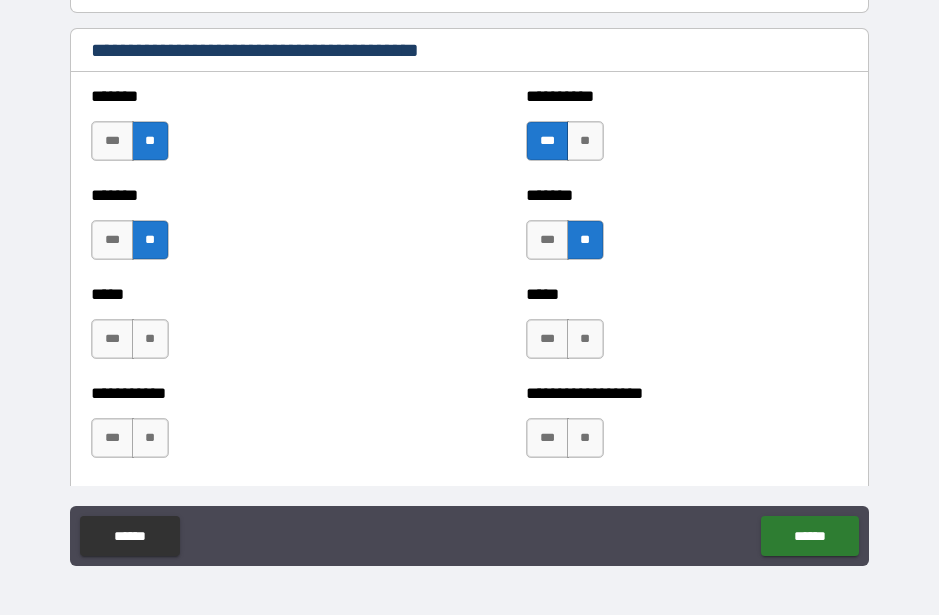 scroll, scrollTop: 1847, scrollLeft: 0, axis: vertical 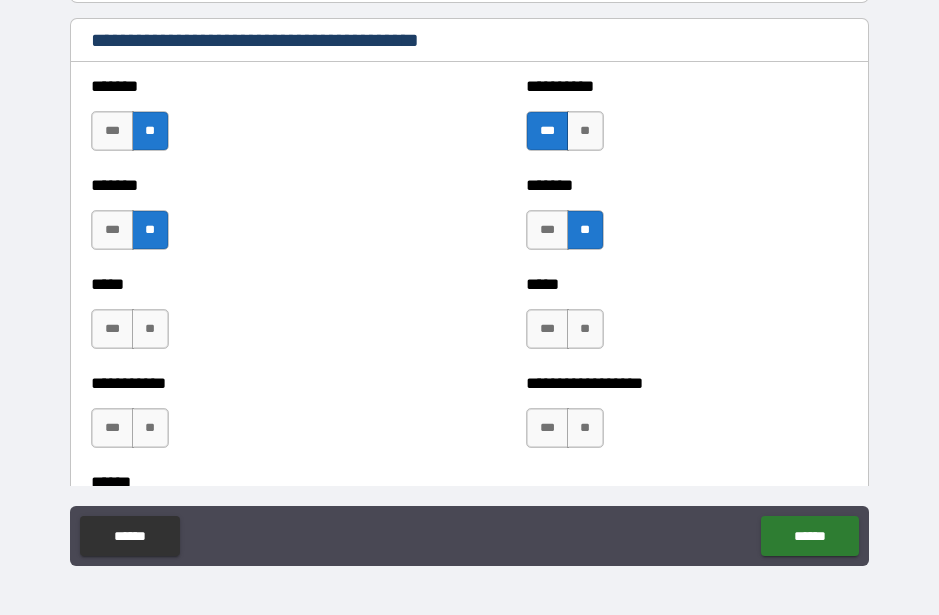 click on "**" at bounding box center (150, 329) 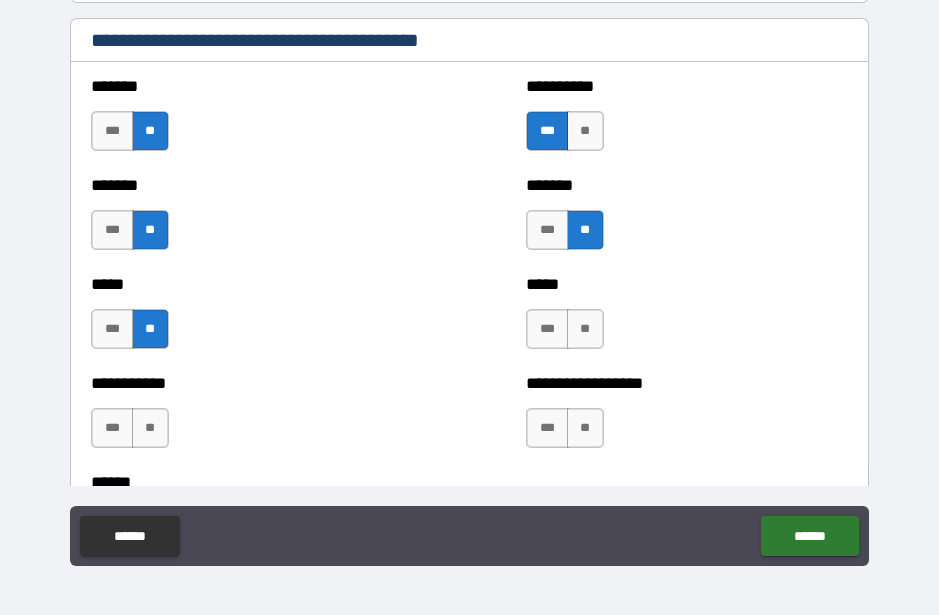 click on "**" at bounding box center (150, 428) 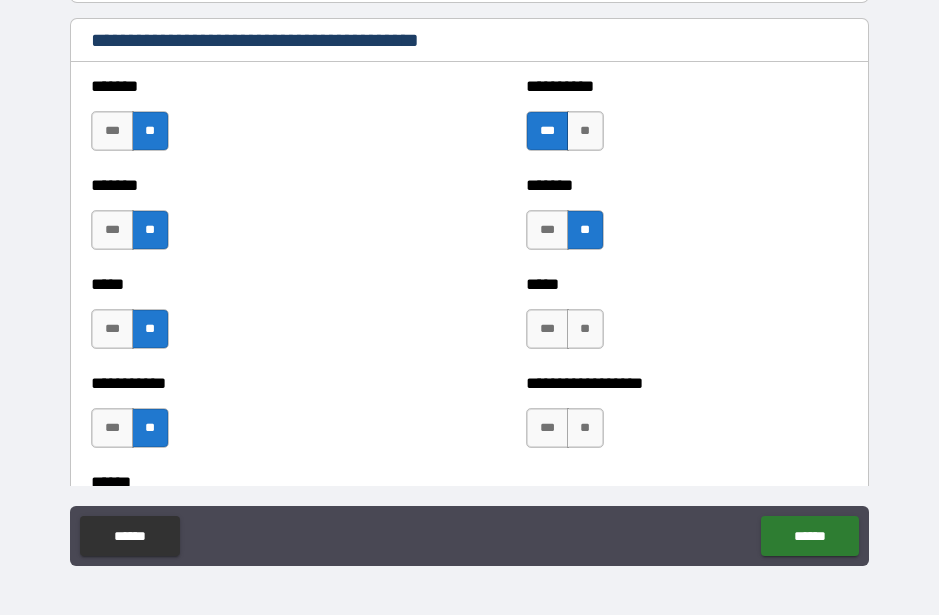 click on "**" at bounding box center [585, 329] 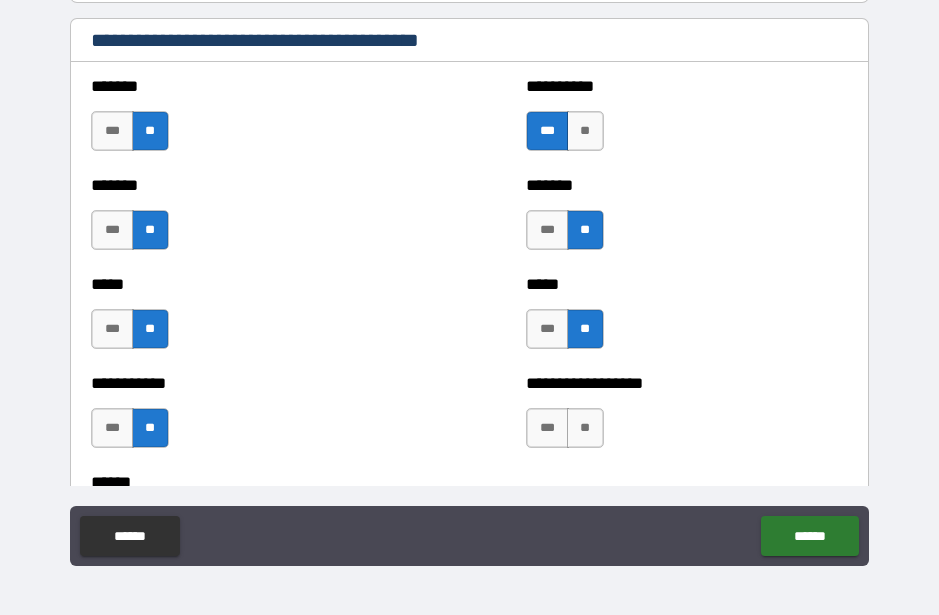 click on "**" at bounding box center [585, 428] 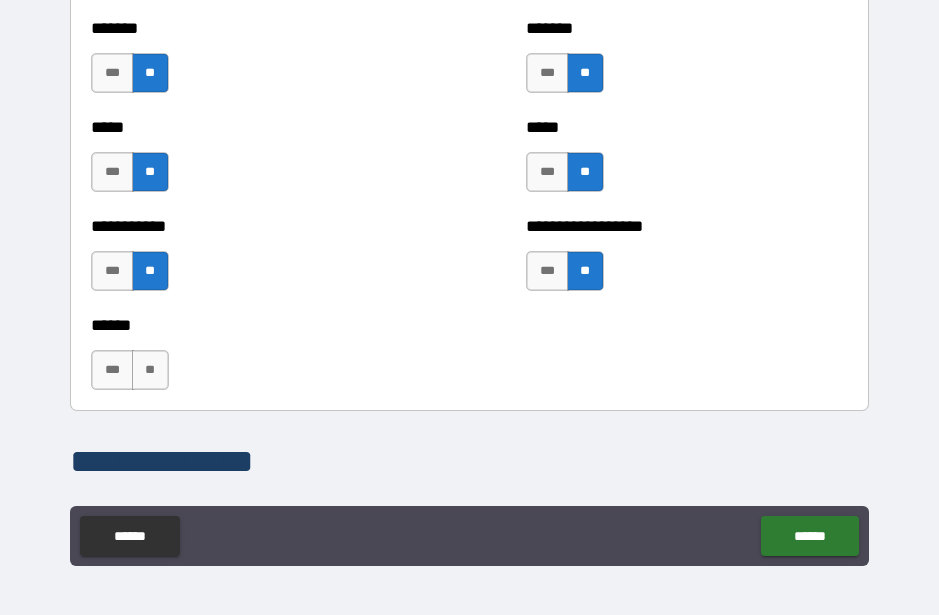 scroll, scrollTop: 2023, scrollLeft: 0, axis: vertical 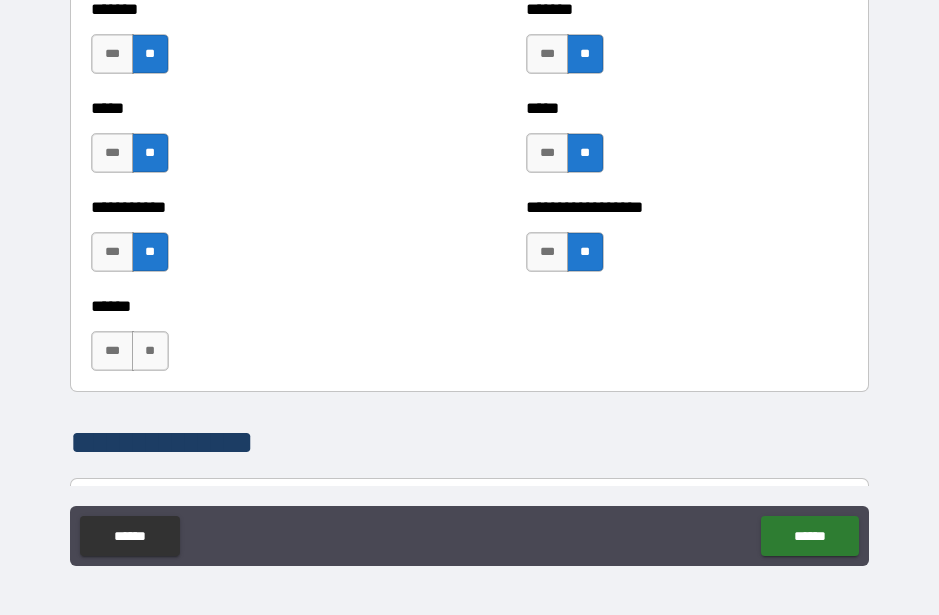 click on "**" at bounding box center [150, 351] 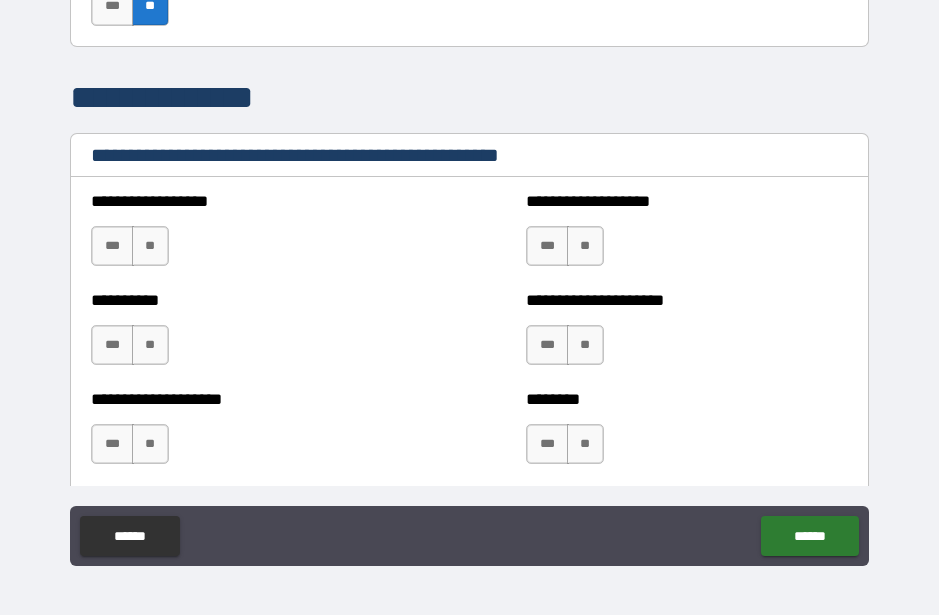 scroll, scrollTop: 2375, scrollLeft: 0, axis: vertical 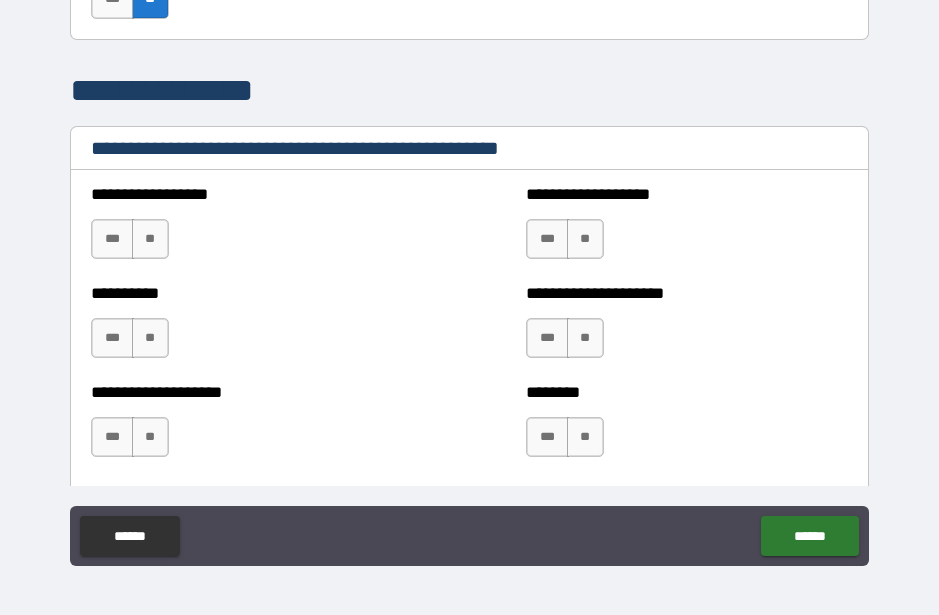 click on "**" at bounding box center [150, 239] 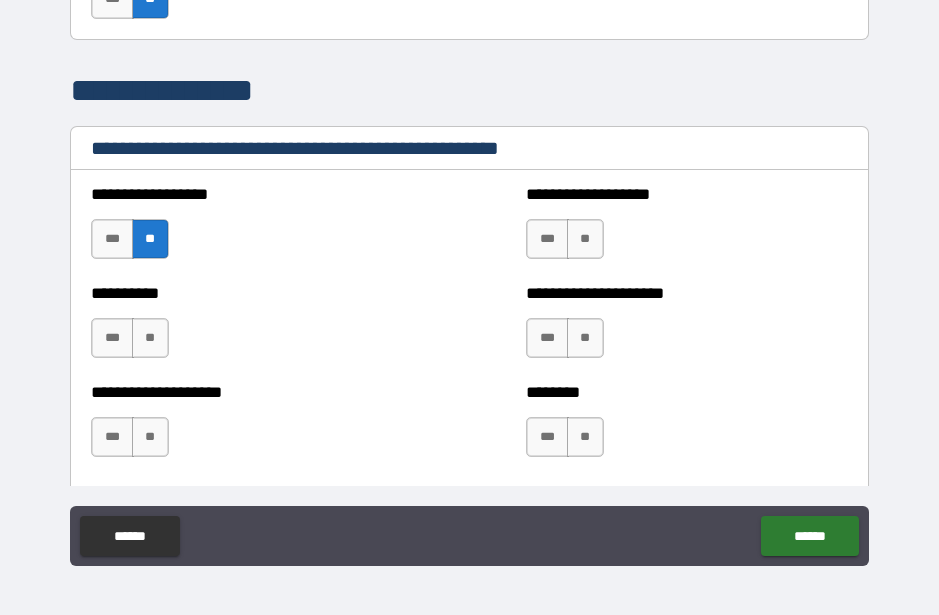 click on "**" at bounding box center [150, 338] 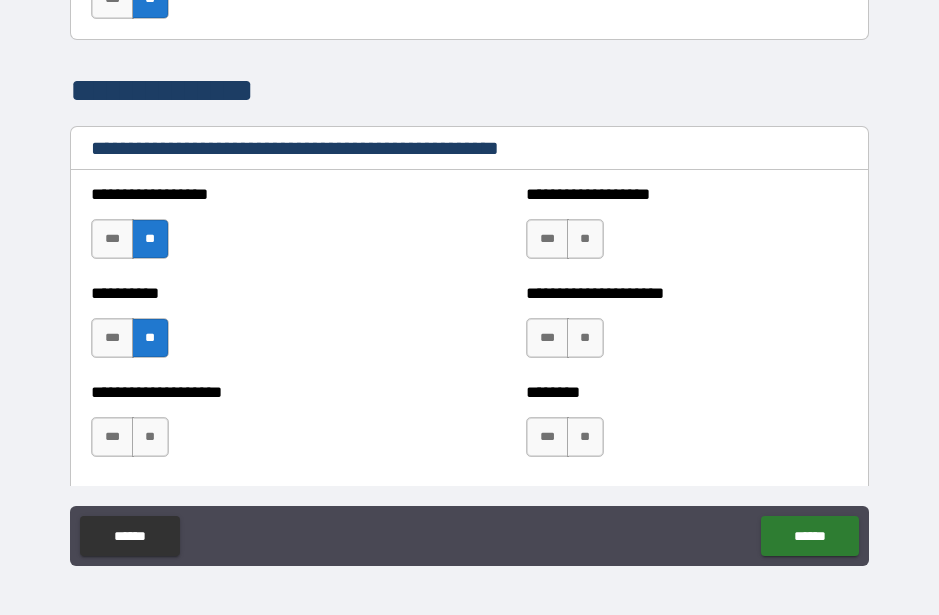 click on "**" at bounding box center (150, 437) 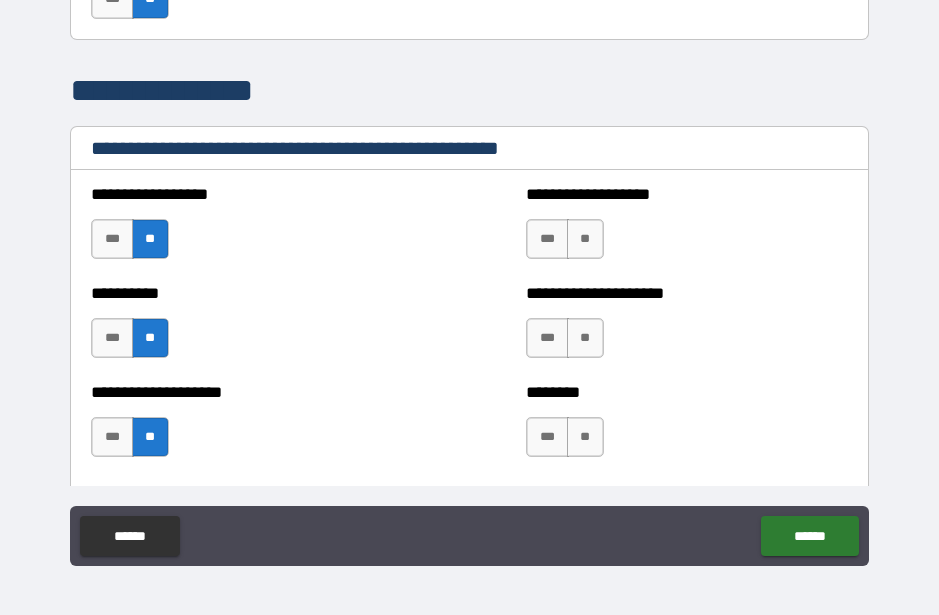 click on "**" at bounding box center (585, 239) 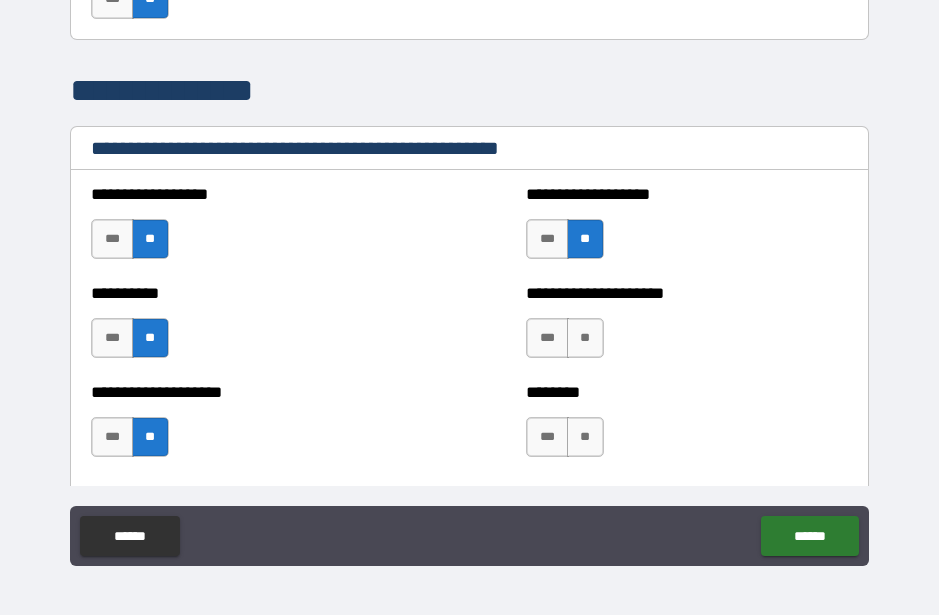 click on "**" at bounding box center (585, 338) 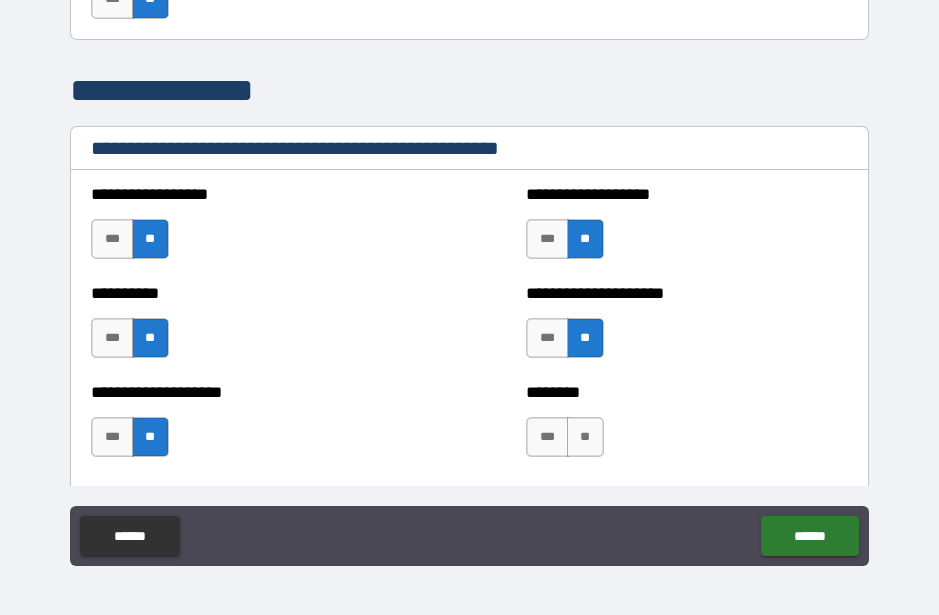 click on "**" at bounding box center (585, 437) 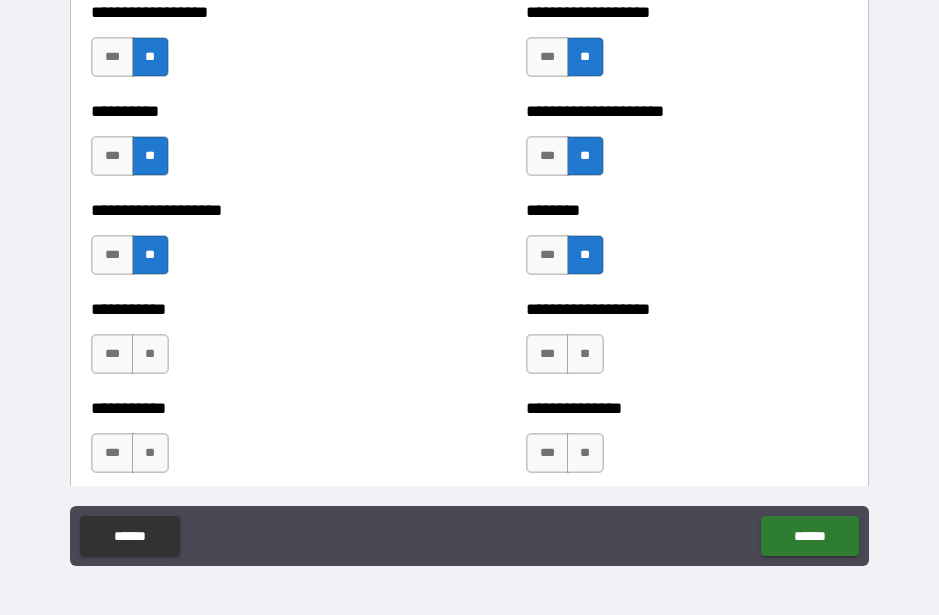 scroll, scrollTop: 2583, scrollLeft: 0, axis: vertical 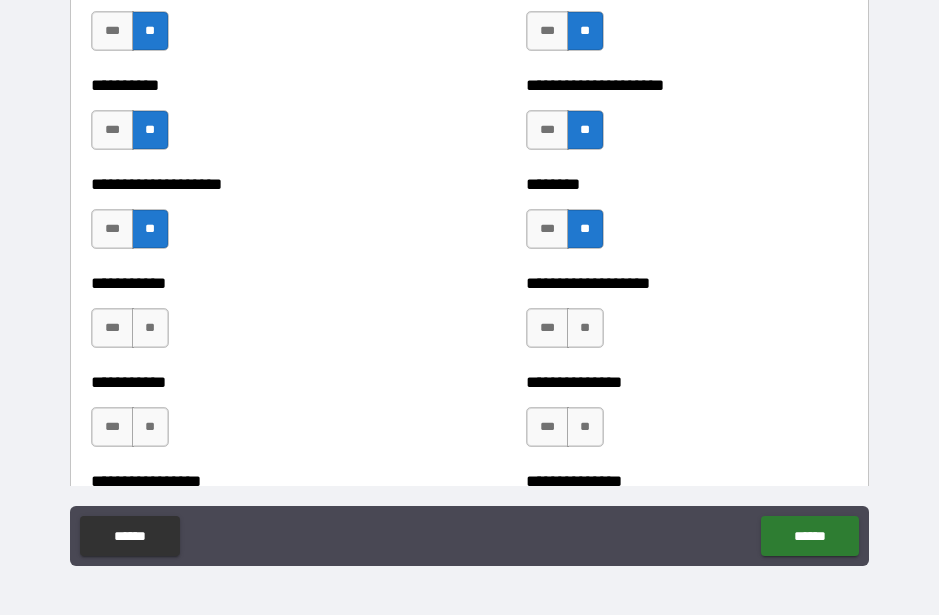 click on "**" at bounding box center [150, 328] 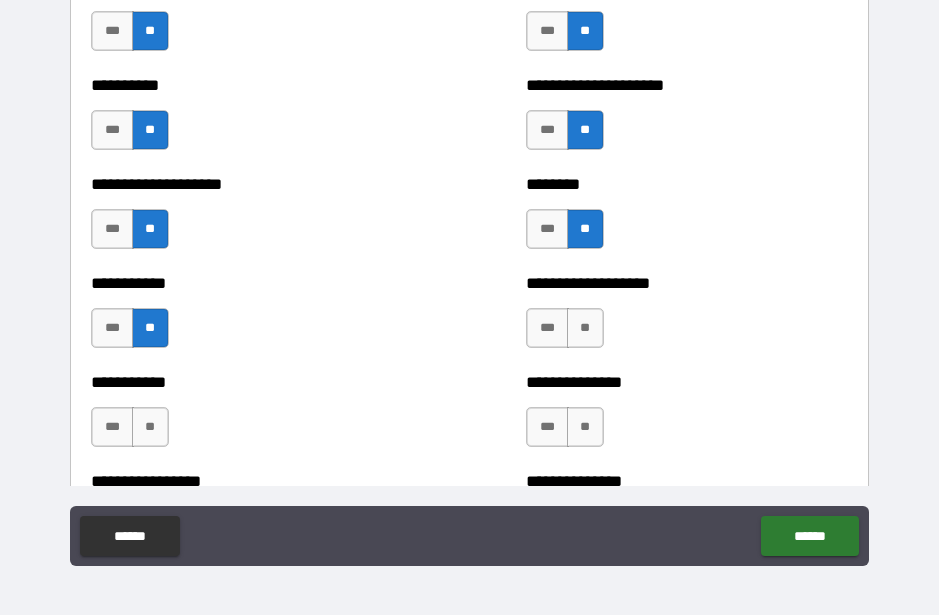 click on "**" at bounding box center (150, 427) 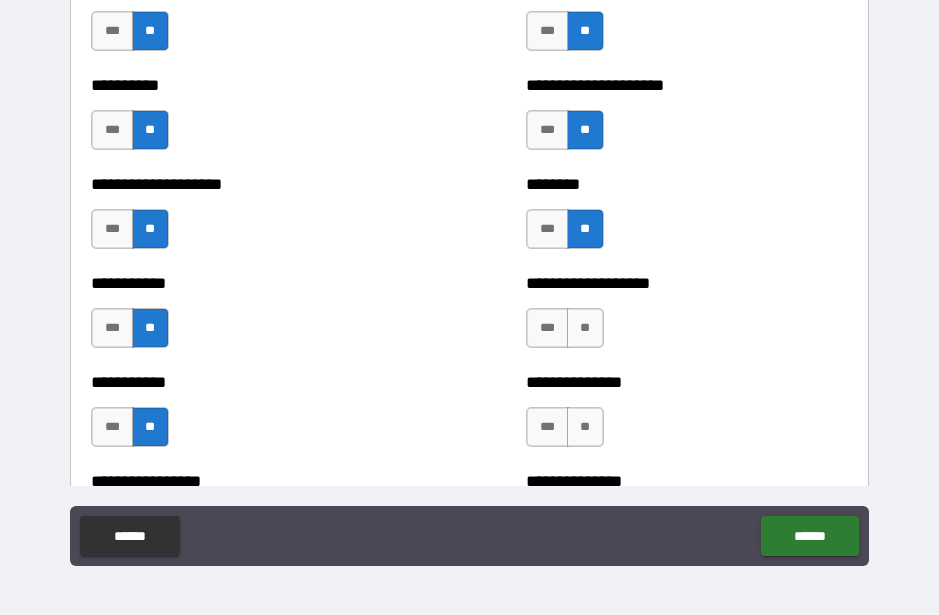 click on "**" at bounding box center [585, 328] 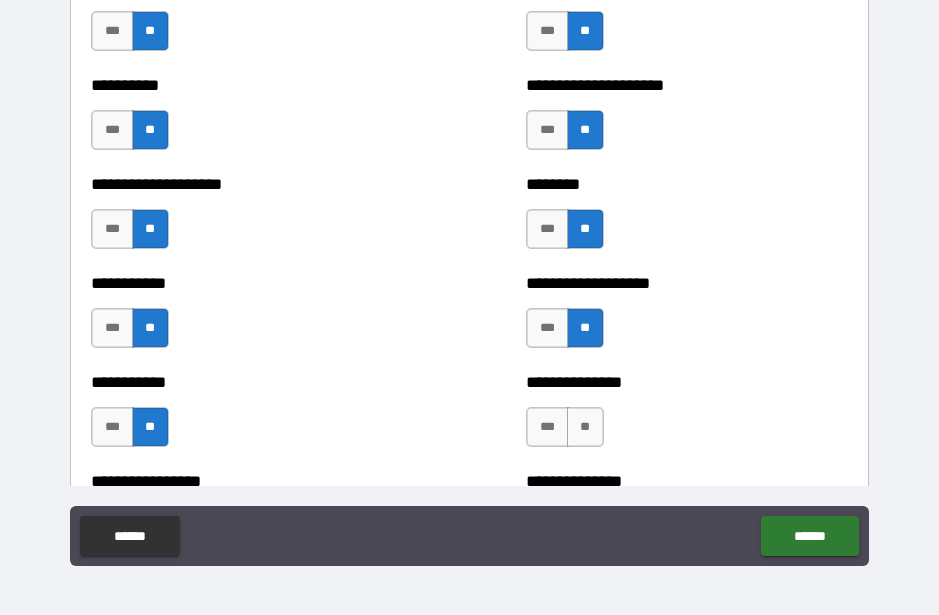 click on "**" at bounding box center (585, 427) 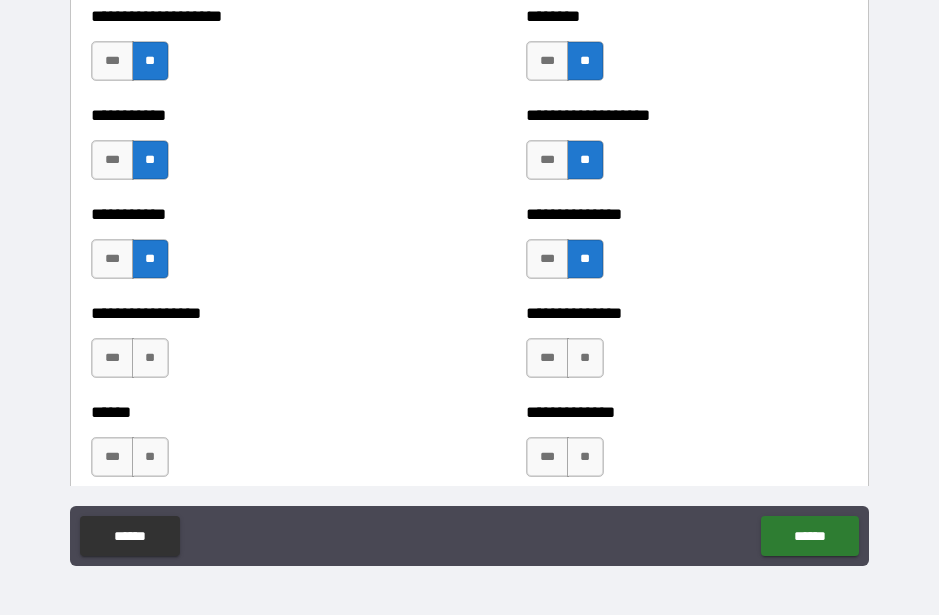 scroll, scrollTop: 2777, scrollLeft: 0, axis: vertical 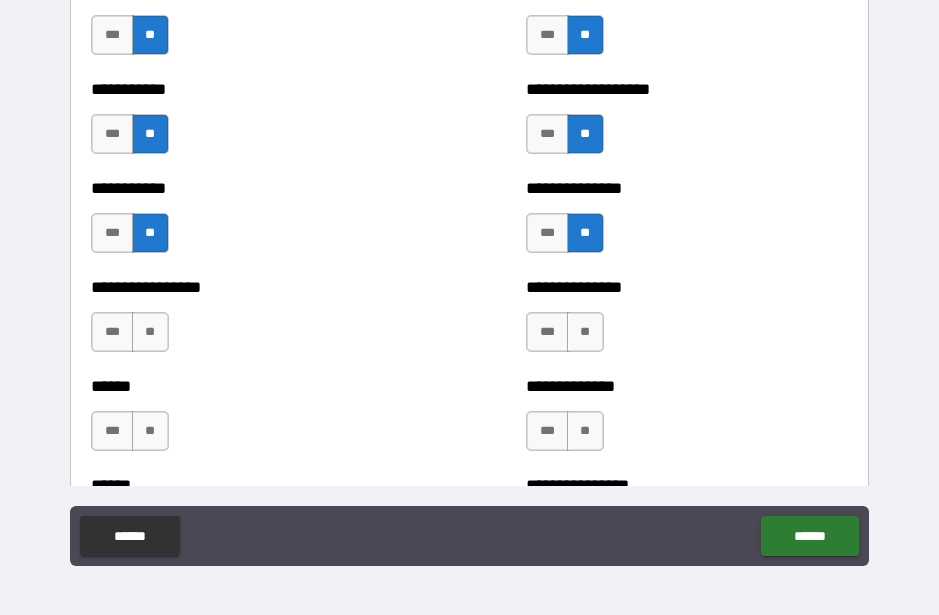 click on "**" at bounding box center (150, 332) 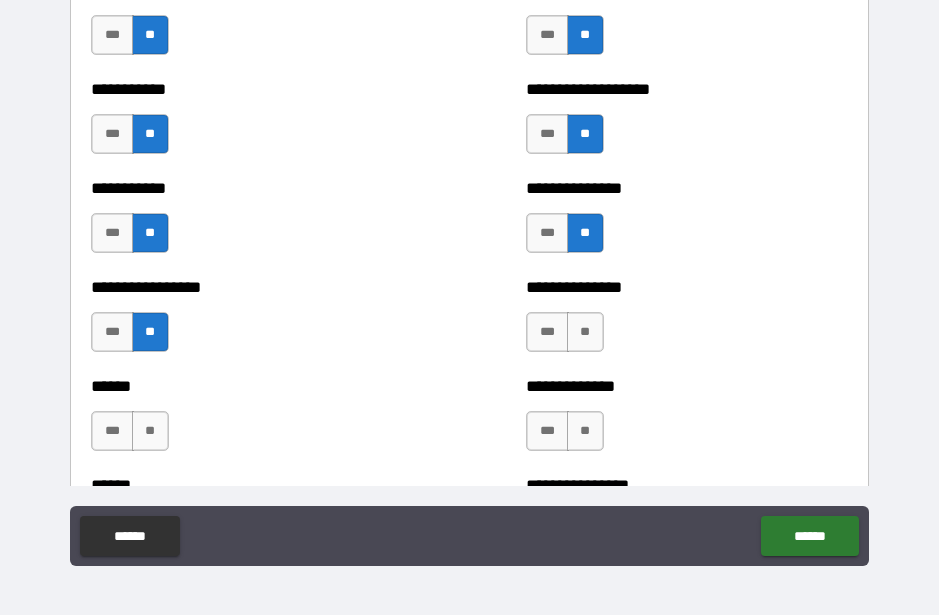 click on "**" at bounding box center [150, 431] 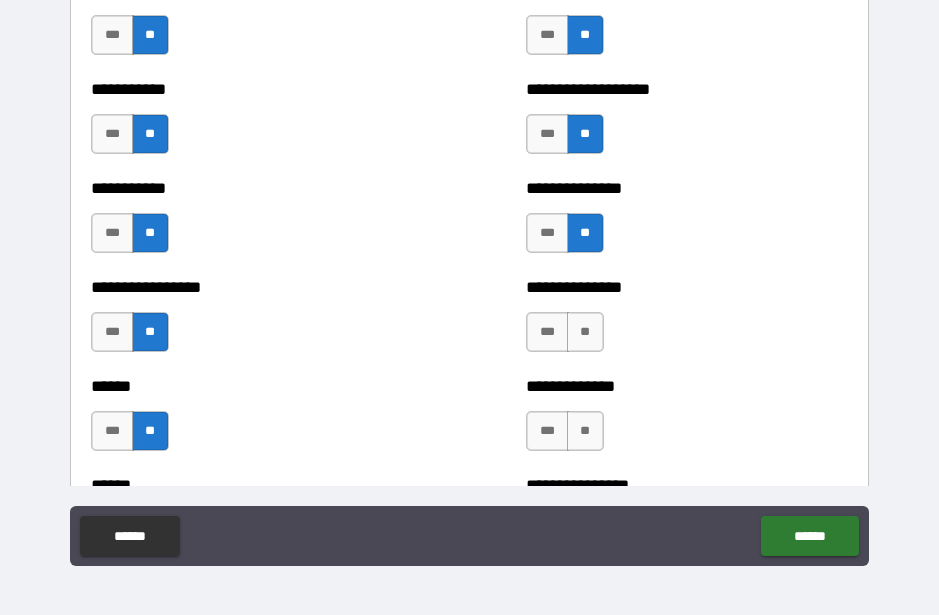 click on "**" at bounding box center [585, 332] 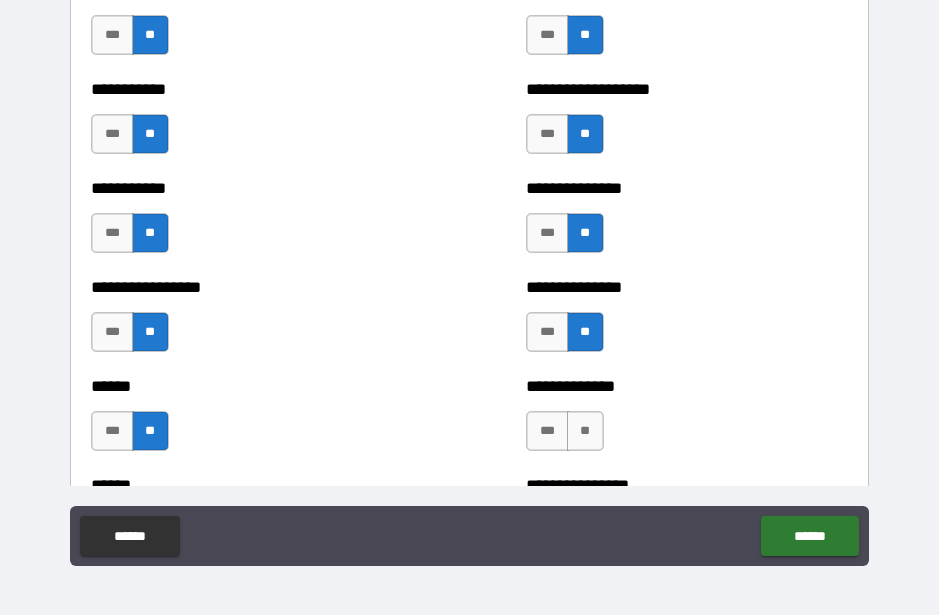 click on "**" at bounding box center [585, 431] 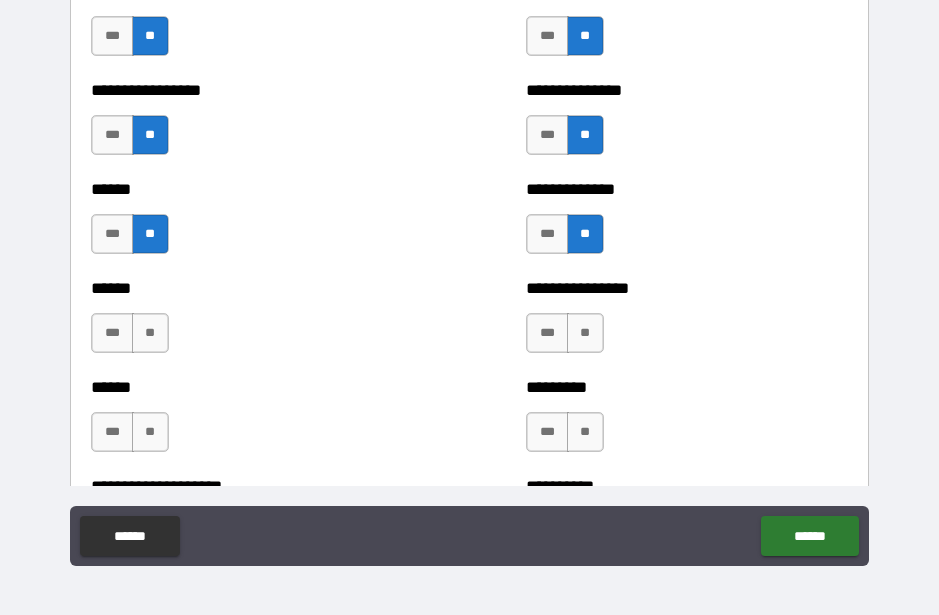 scroll, scrollTop: 2975, scrollLeft: 0, axis: vertical 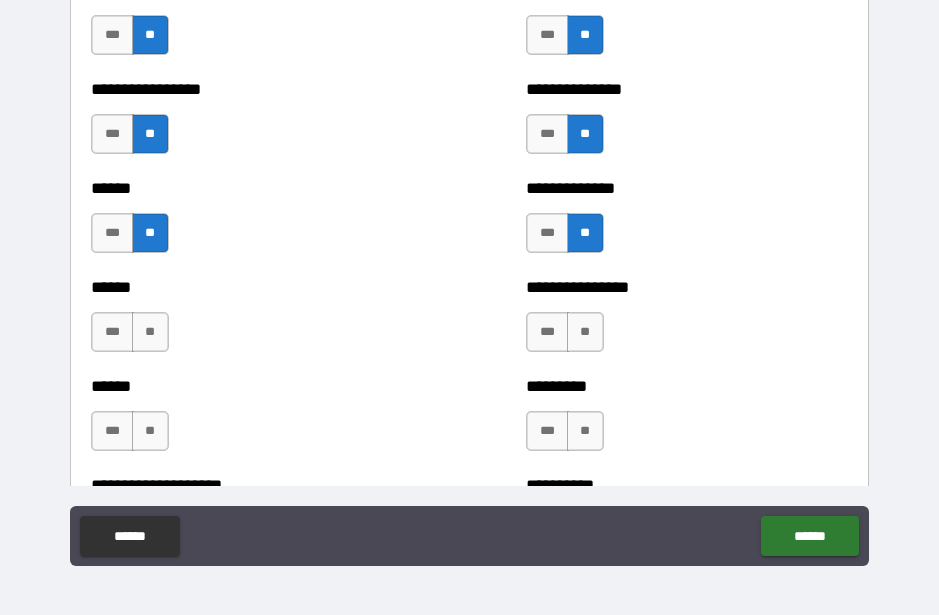 click on "**" at bounding box center [150, 431] 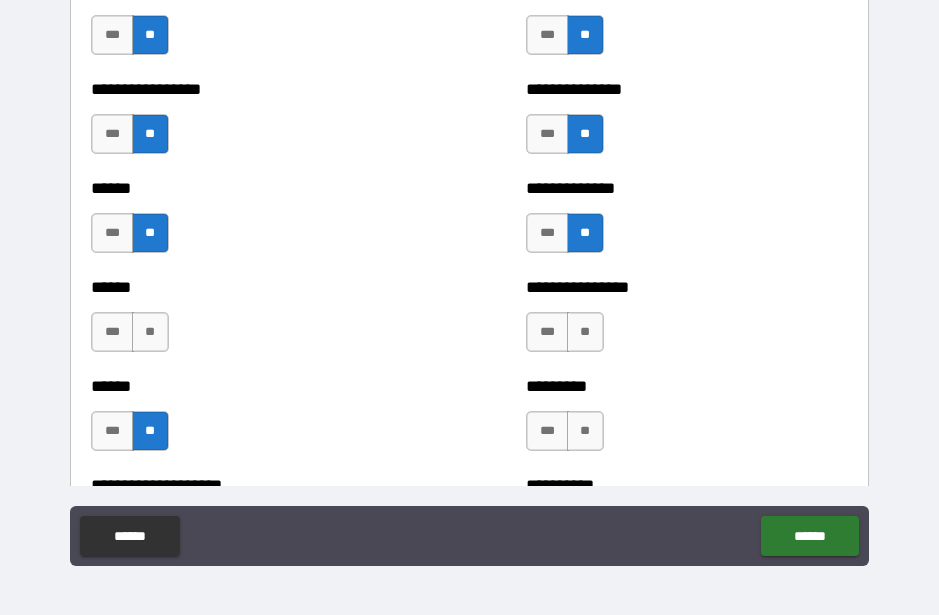 click on "**" at bounding box center (585, 332) 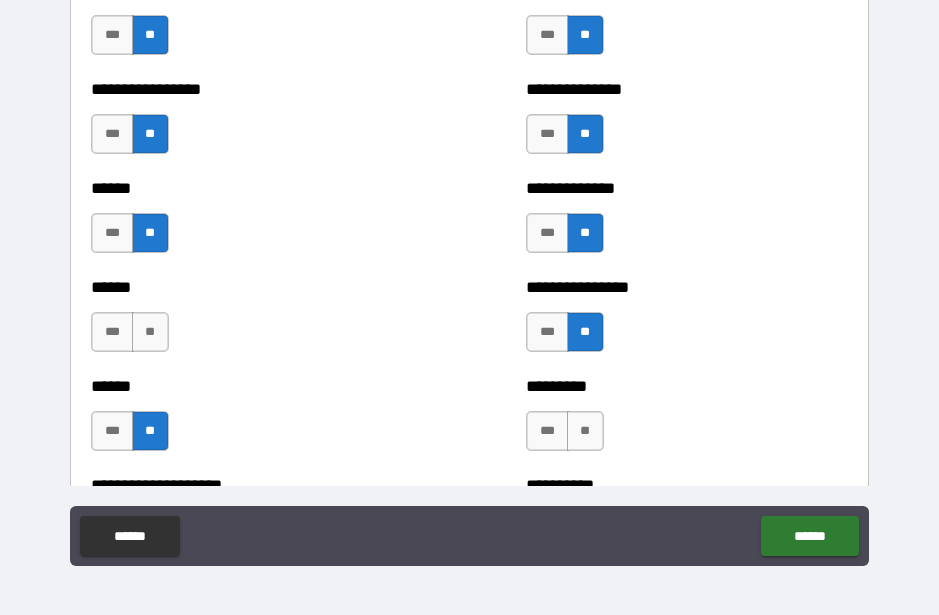 click on "**" at bounding box center [585, 431] 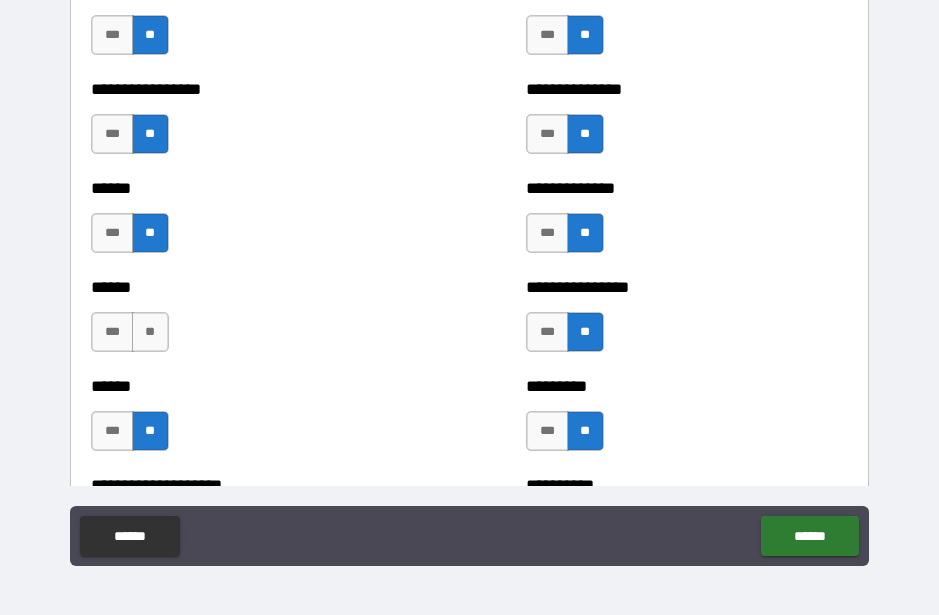 click on "***" at bounding box center [112, 332] 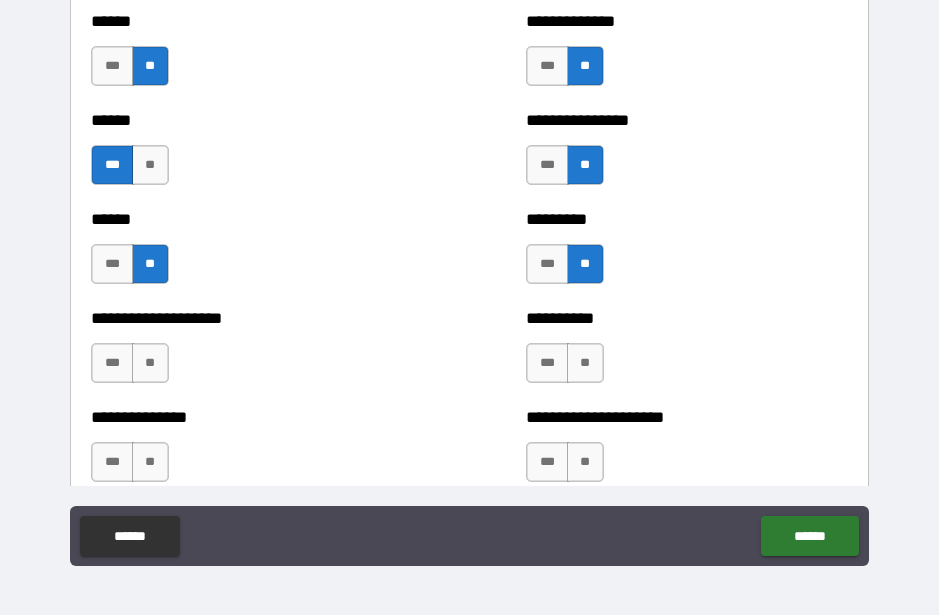 scroll, scrollTop: 3158, scrollLeft: 0, axis: vertical 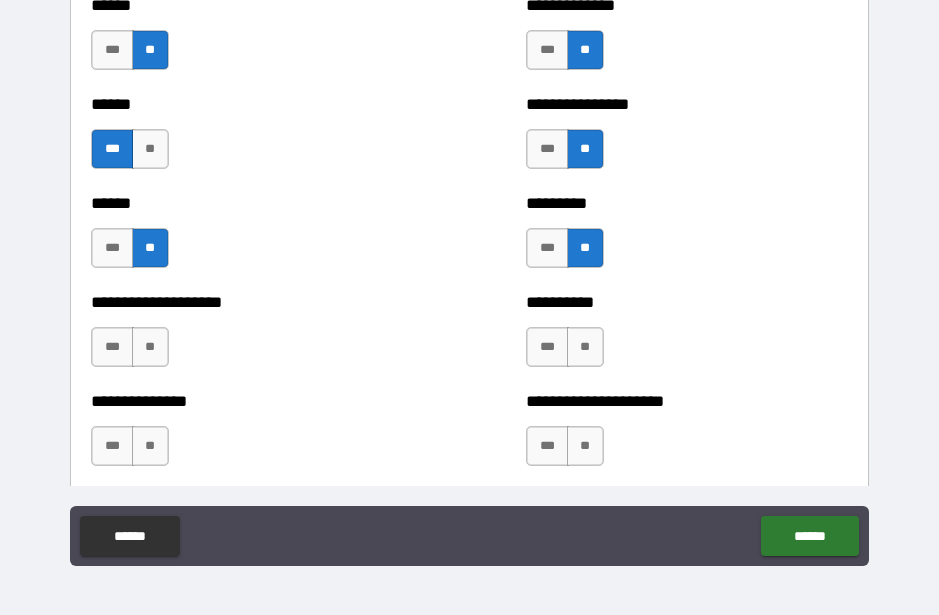 click on "**" at bounding box center (150, 347) 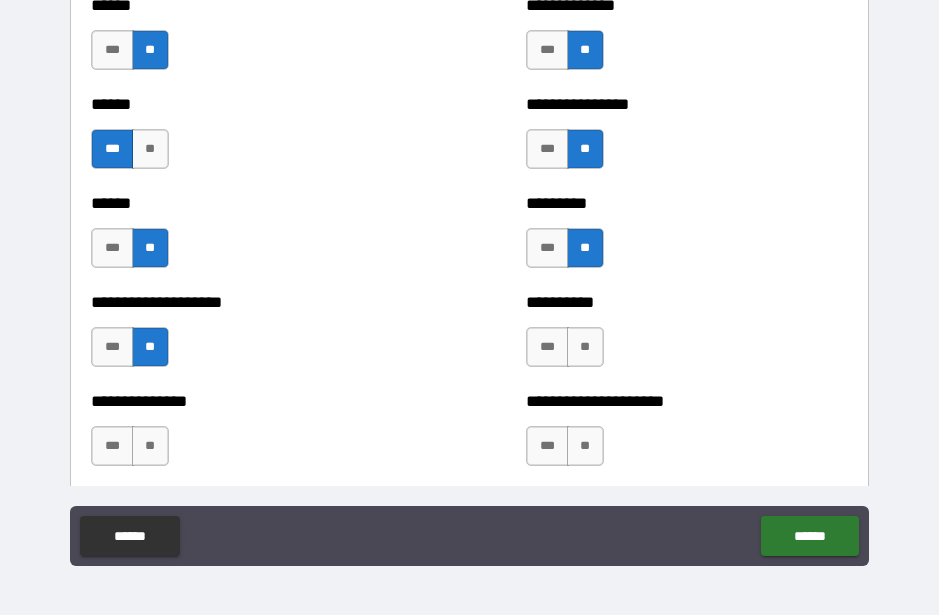 click on "**" at bounding box center (585, 347) 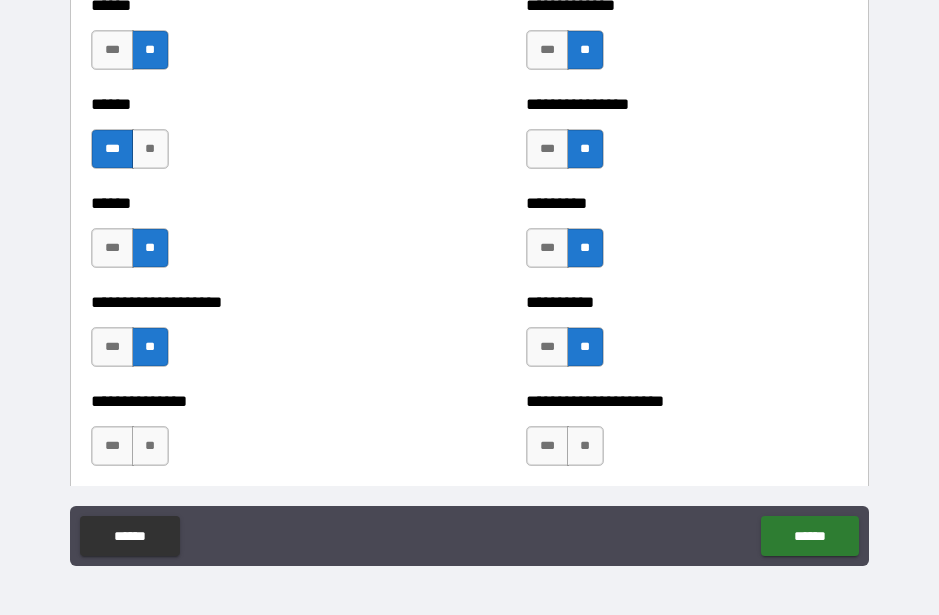 click on "**" at bounding box center [150, 149] 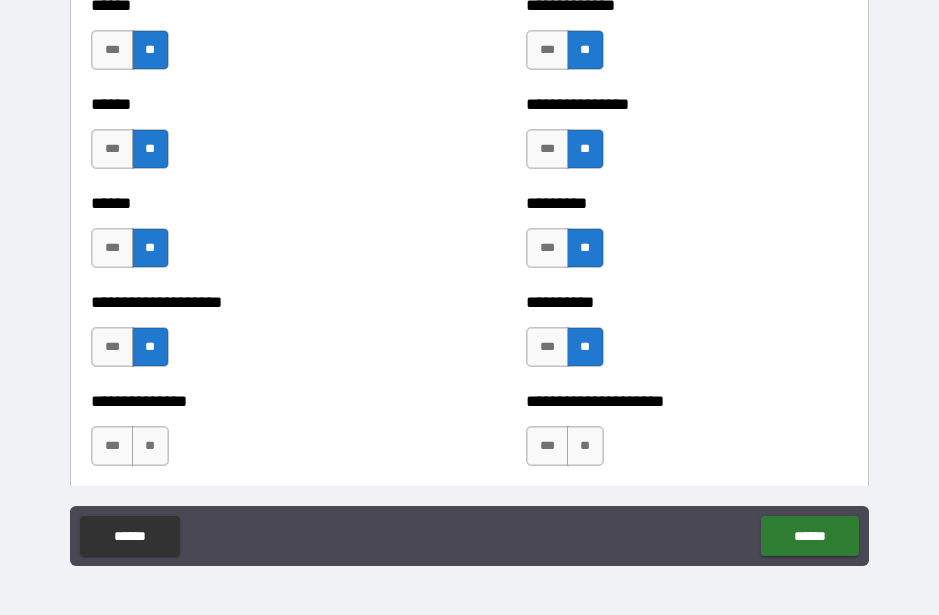 click on "**" at bounding box center [150, 446] 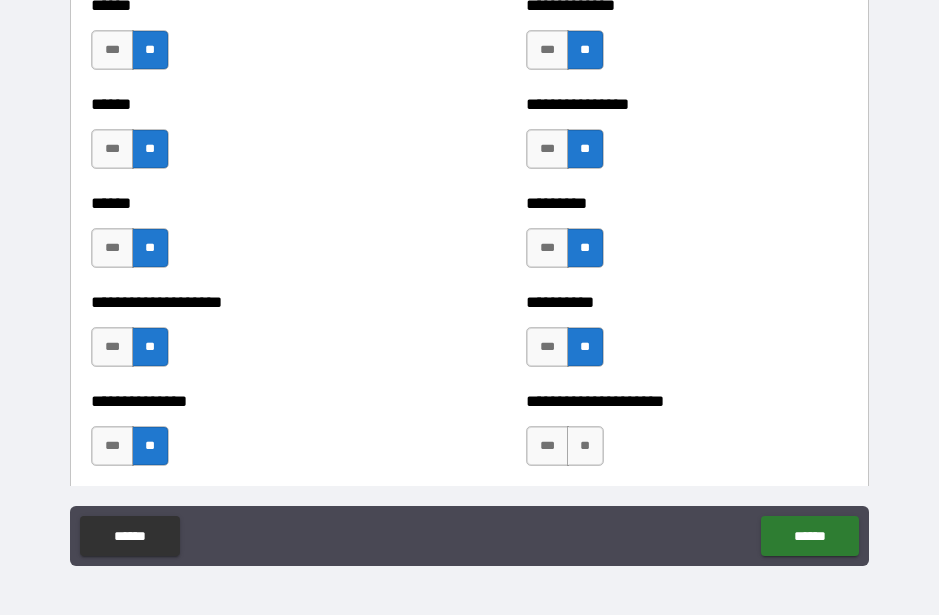 click on "**" at bounding box center [585, 446] 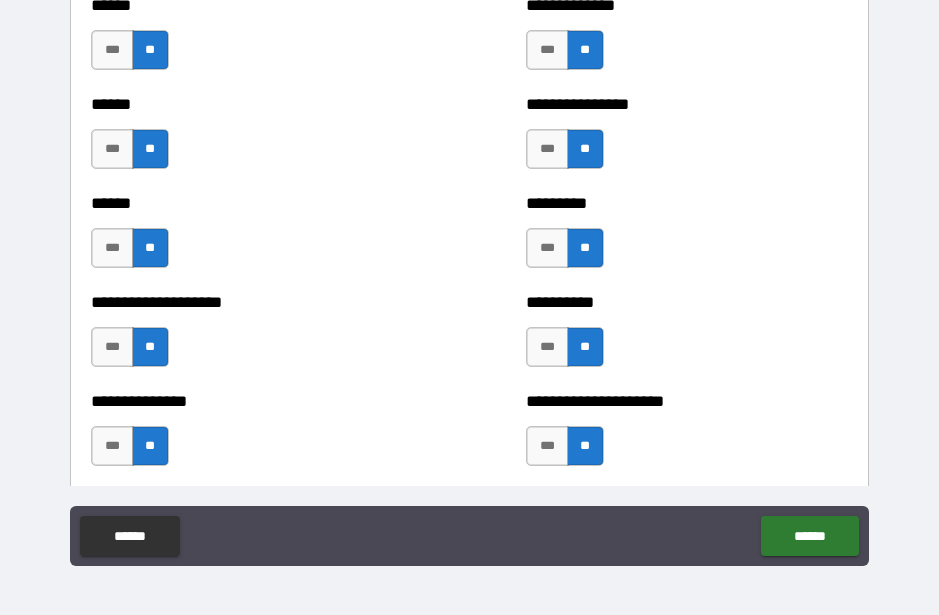 click on "**" at bounding box center [585, 446] 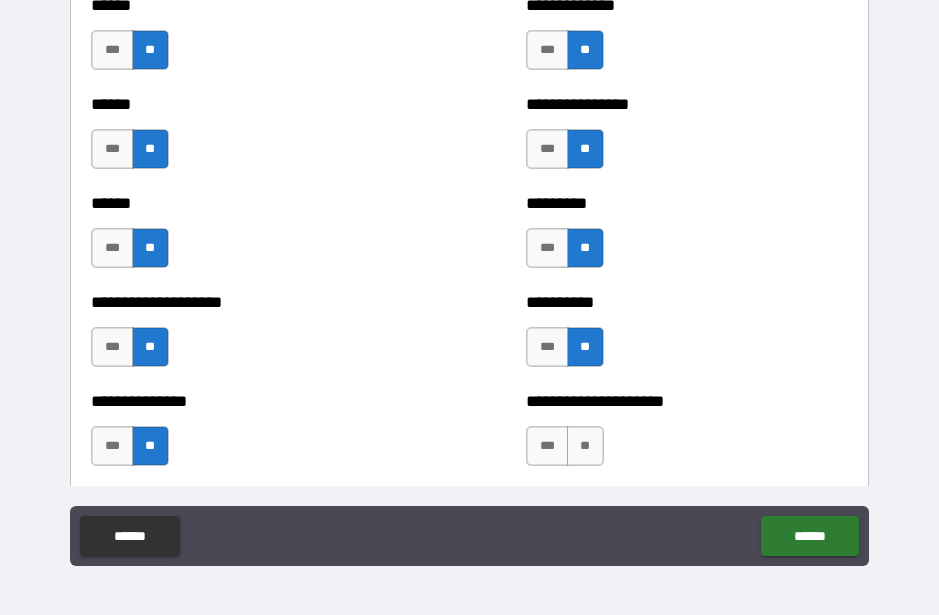 click on "**" at bounding box center (585, 446) 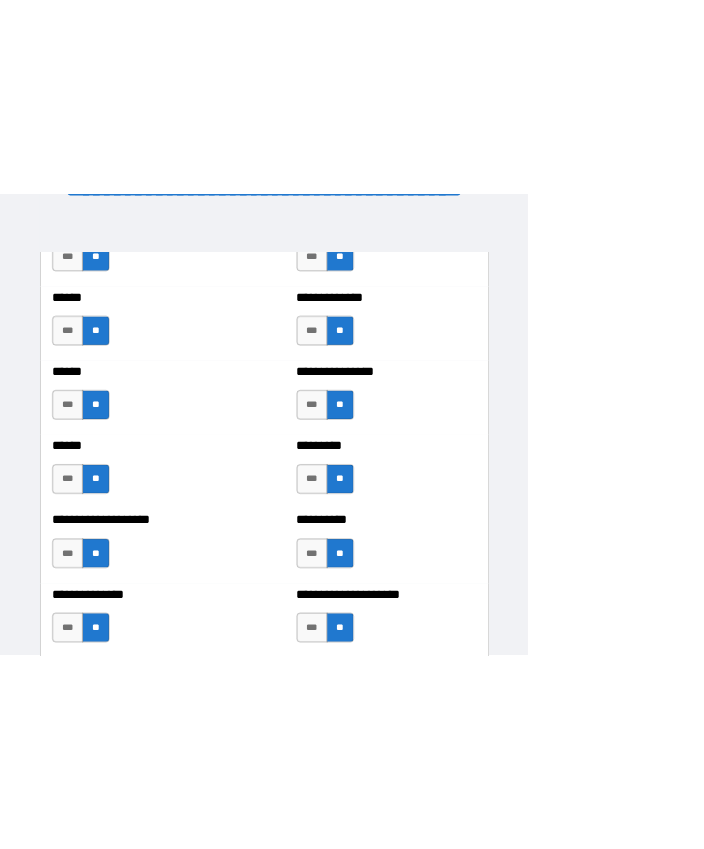 scroll, scrollTop: 0, scrollLeft: 0, axis: both 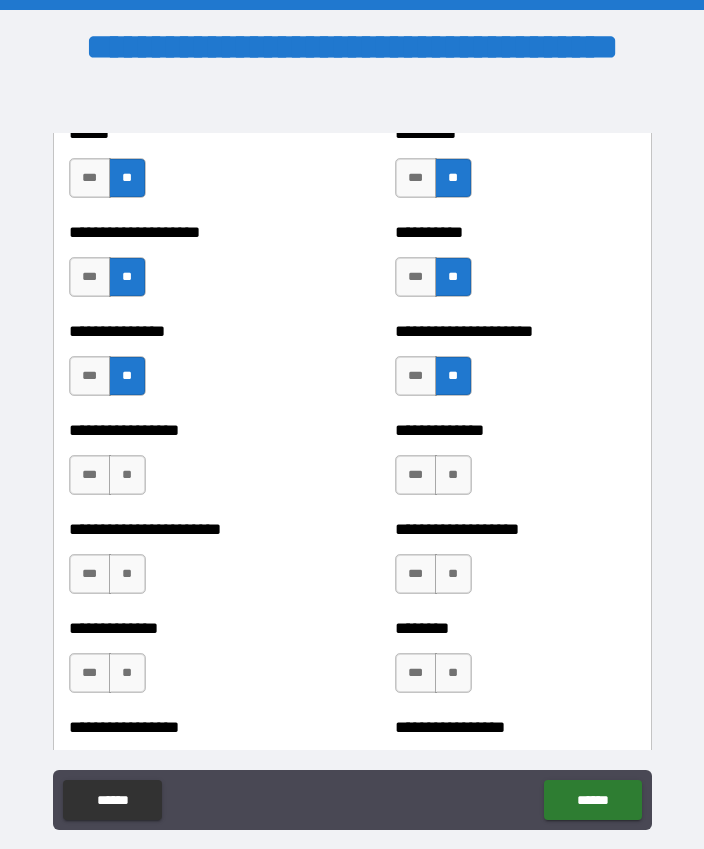 click on "**" at bounding box center [127, 475] 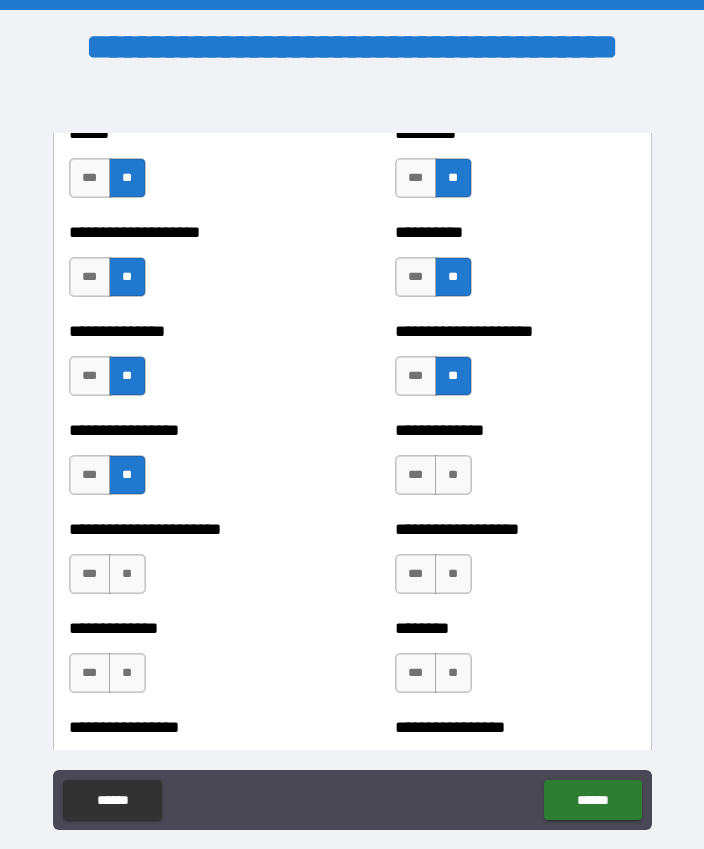click on "**" at bounding box center (453, 475) 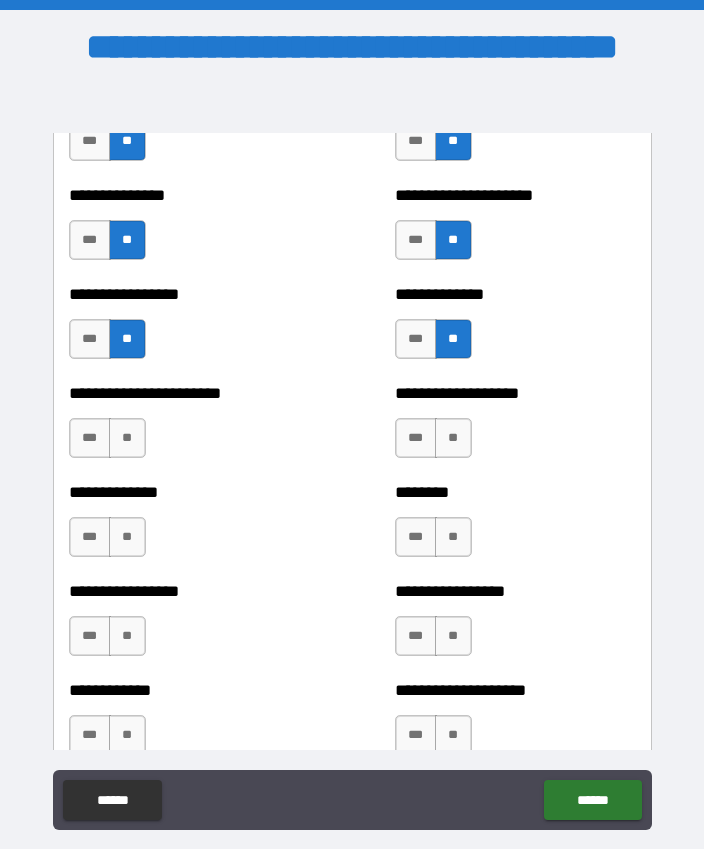 scroll, scrollTop: 3557, scrollLeft: 0, axis: vertical 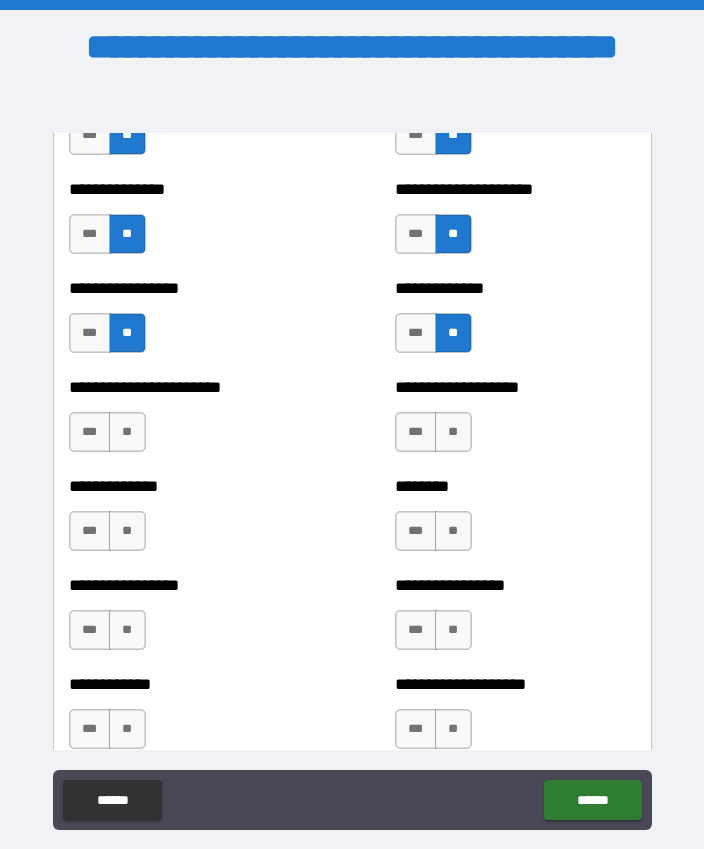 click on "**" at bounding box center (127, 432) 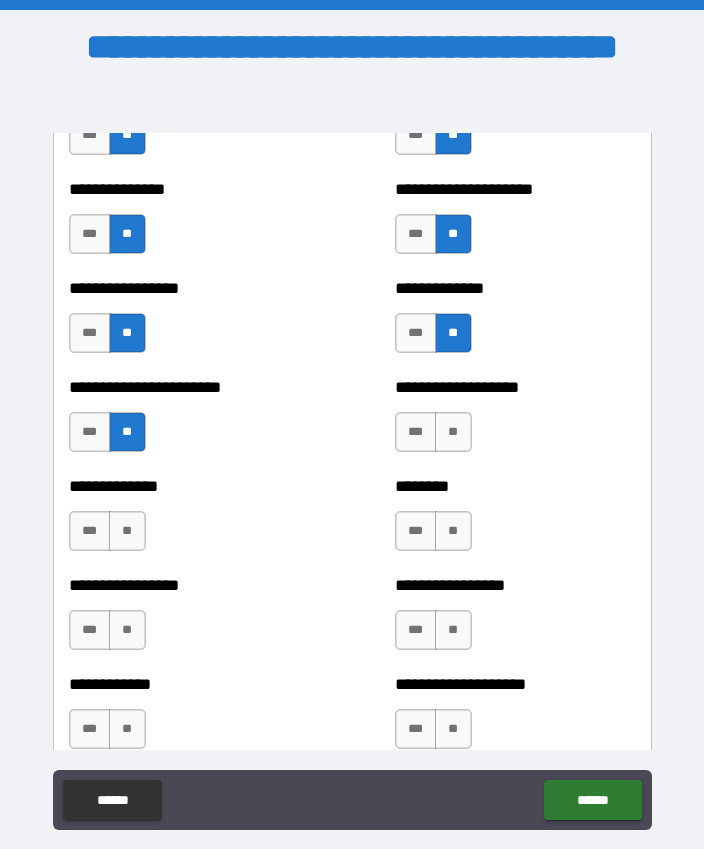 click on "**" at bounding box center (453, 432) 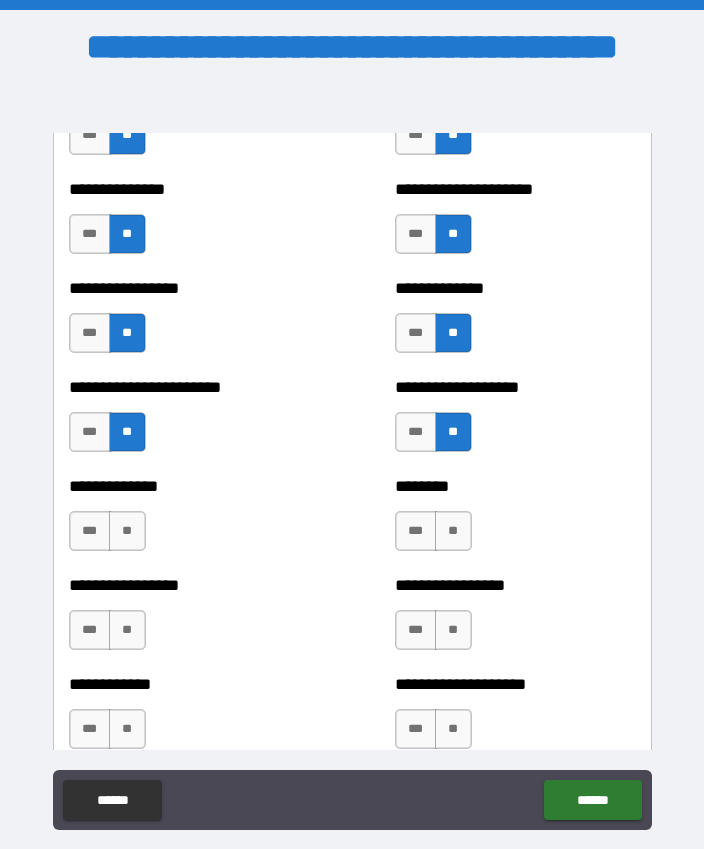 click on "**" at bounding box center [127, 531] 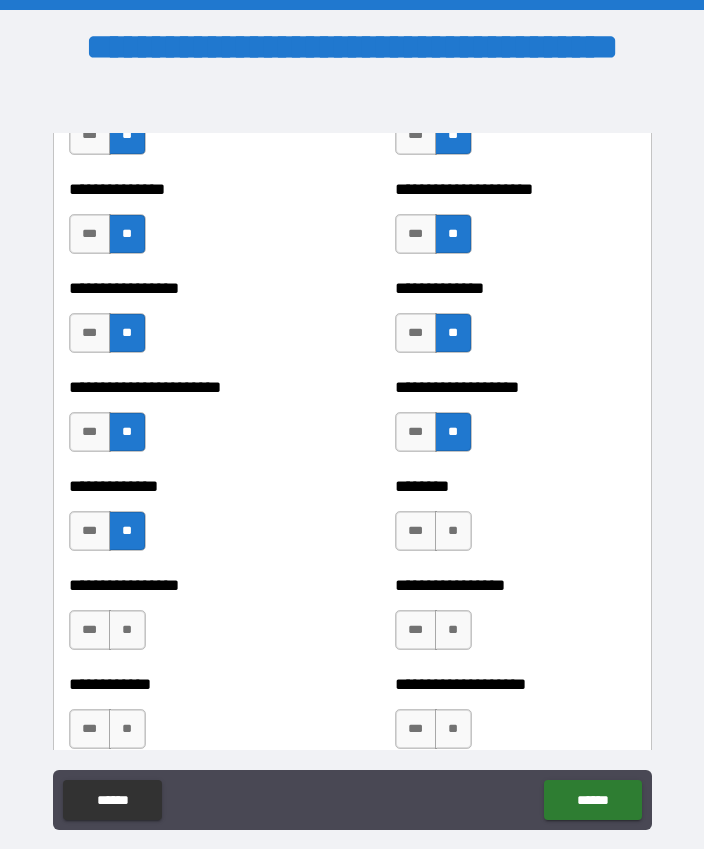 click on "**" at bounding box center [453, 531] 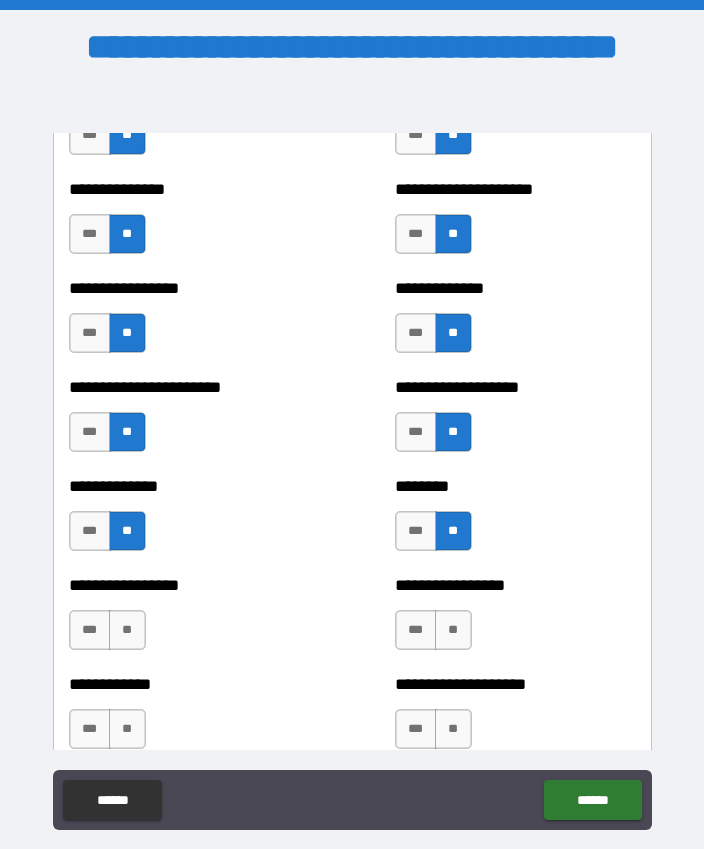click on "**" at bounding box center [127, 630] 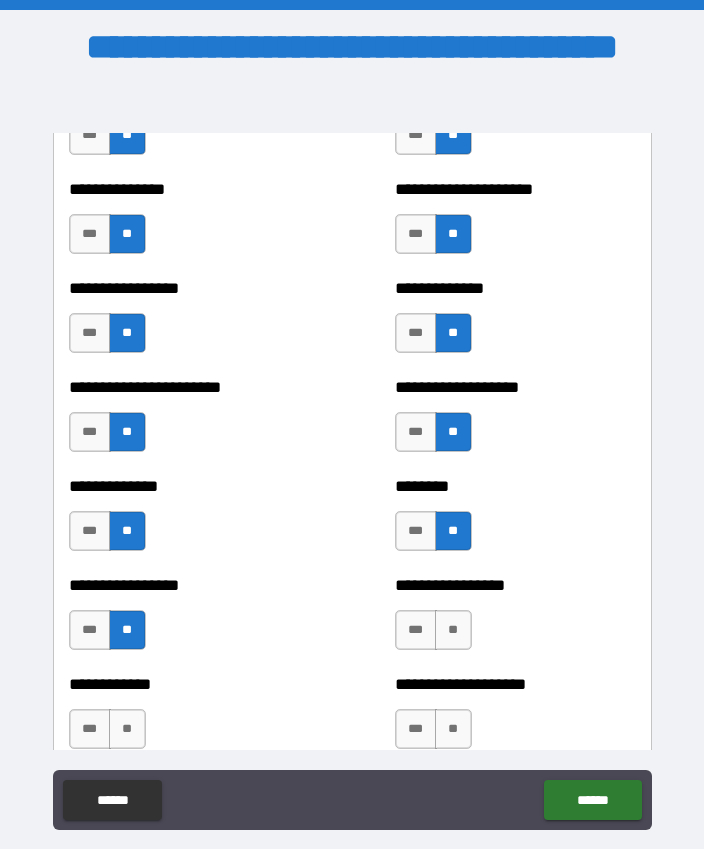 click on "**" at bounding box center (453, 630) 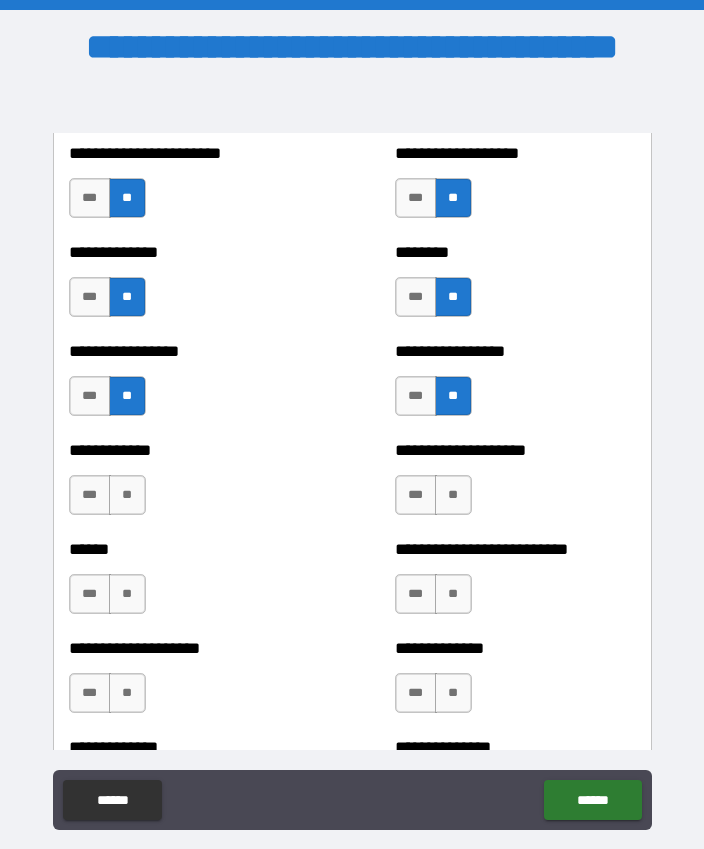 scroll, scrollTop: 3792, scrollLeft: 0, axis: vertical 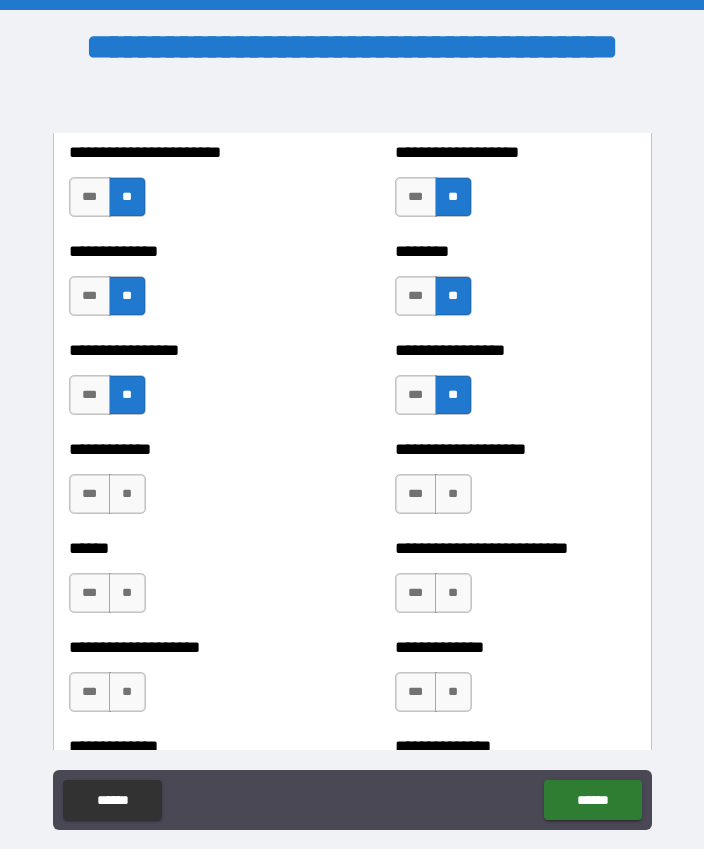 click on "**" at bounding box center [127, 494] 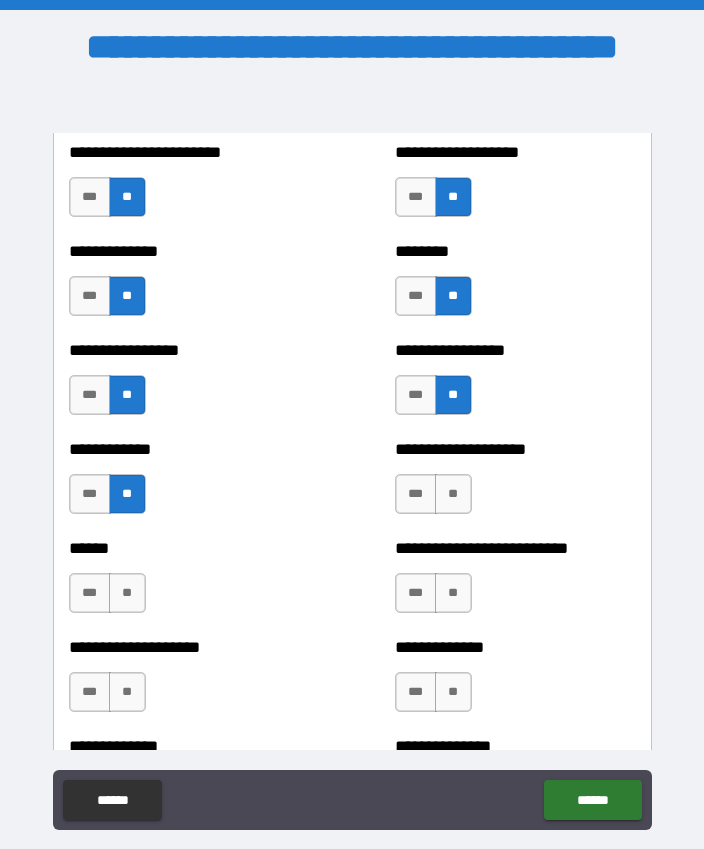 click on "**" at bounding box center (127, 593) 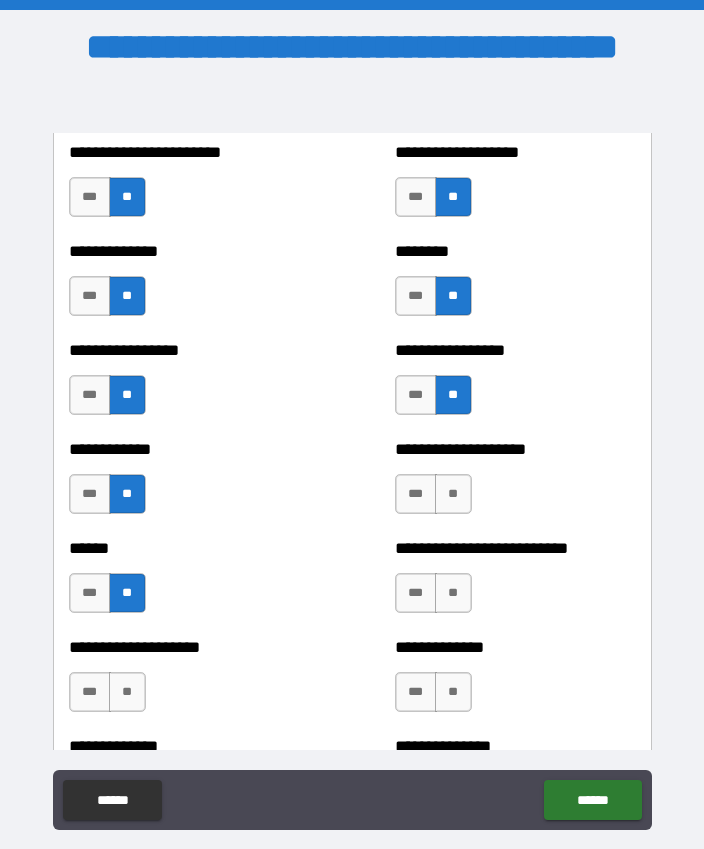 click on "**" at bounding box center [127, 692] 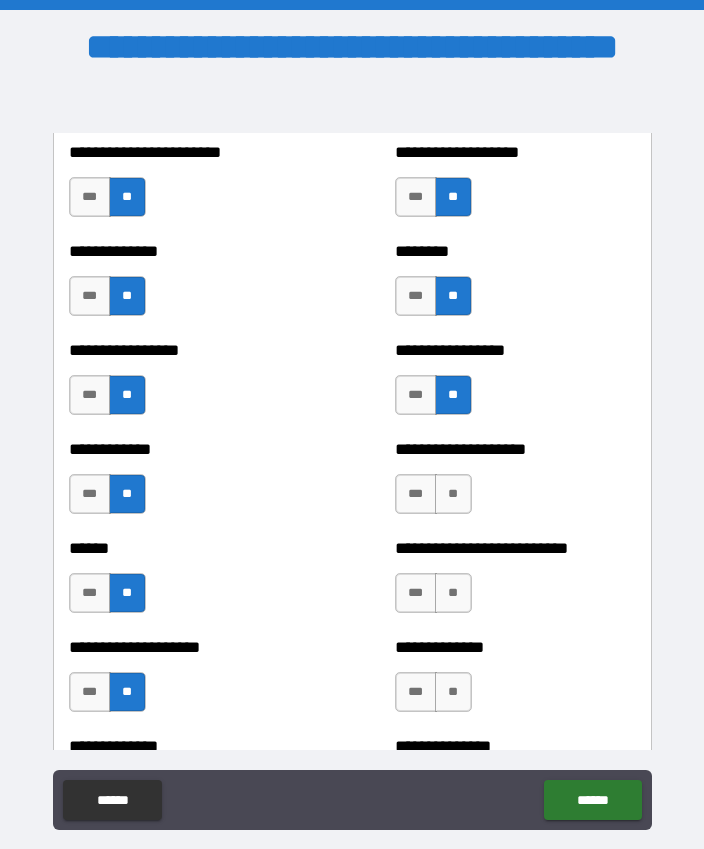 click on "**" at bounding box center [453, 494] 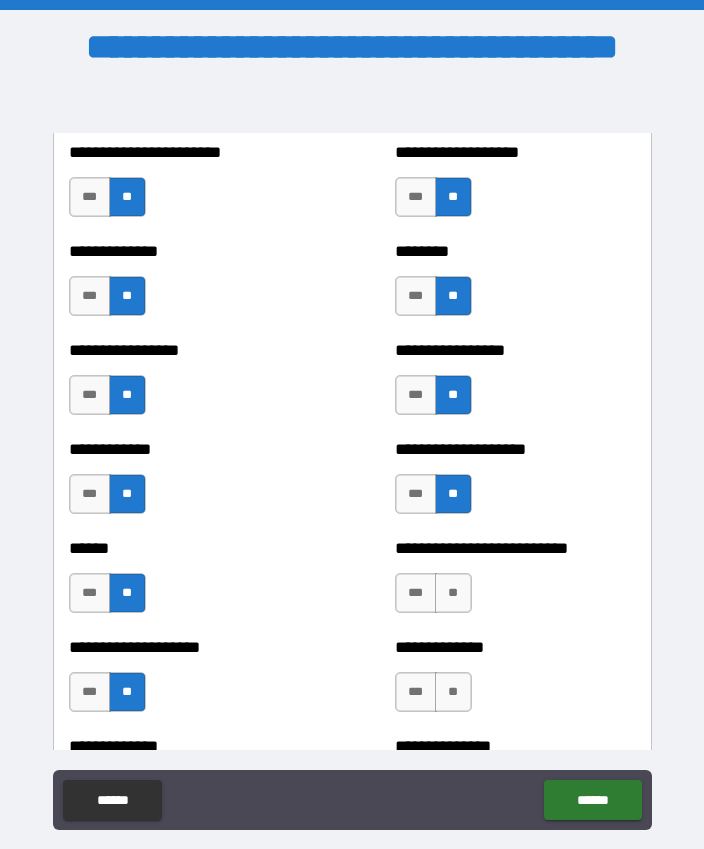 click on "**" at bounding box center (453, 593) 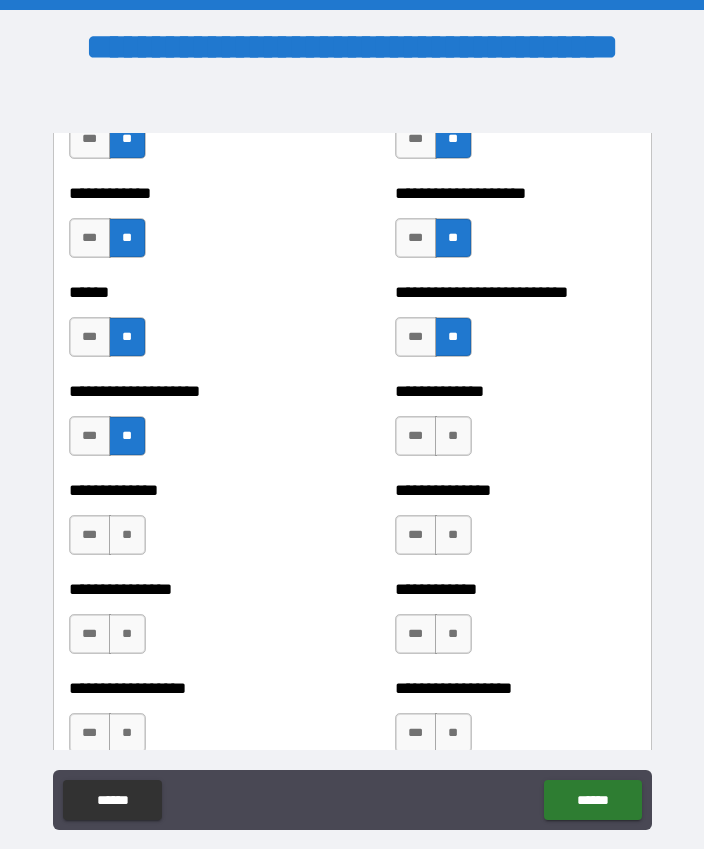 scroll, scrollTop: 4049, scrollLeft: 0, axis: vertical 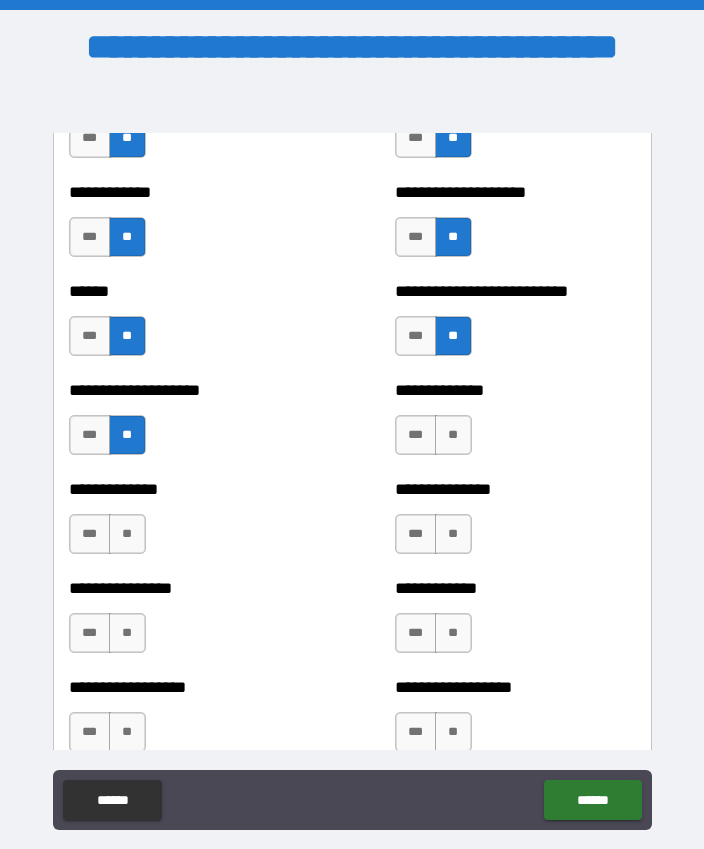 click on "**" at bounding box center (453, 435) 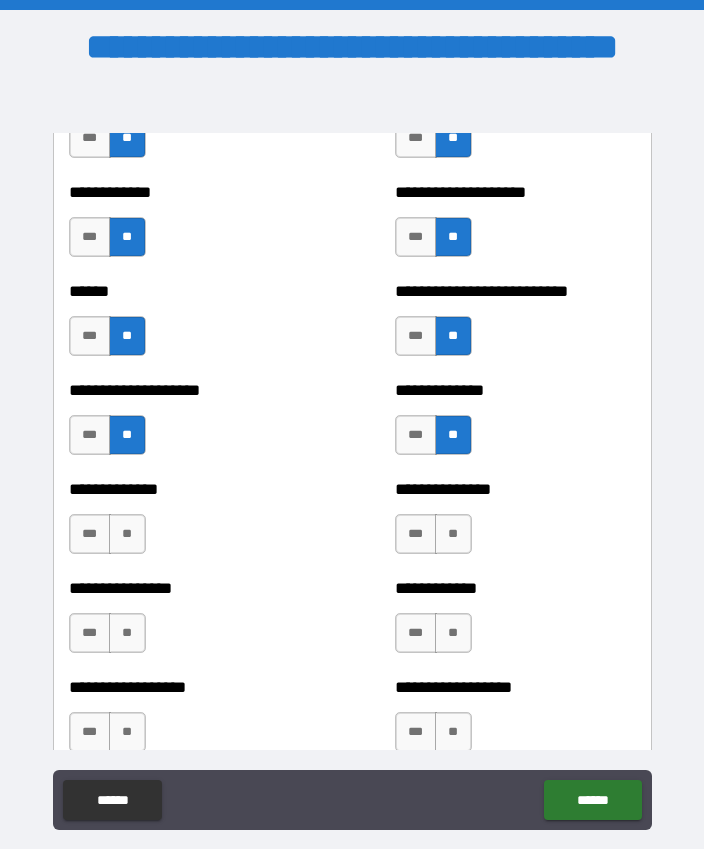 click on "**" at bounding box center (127, 534) 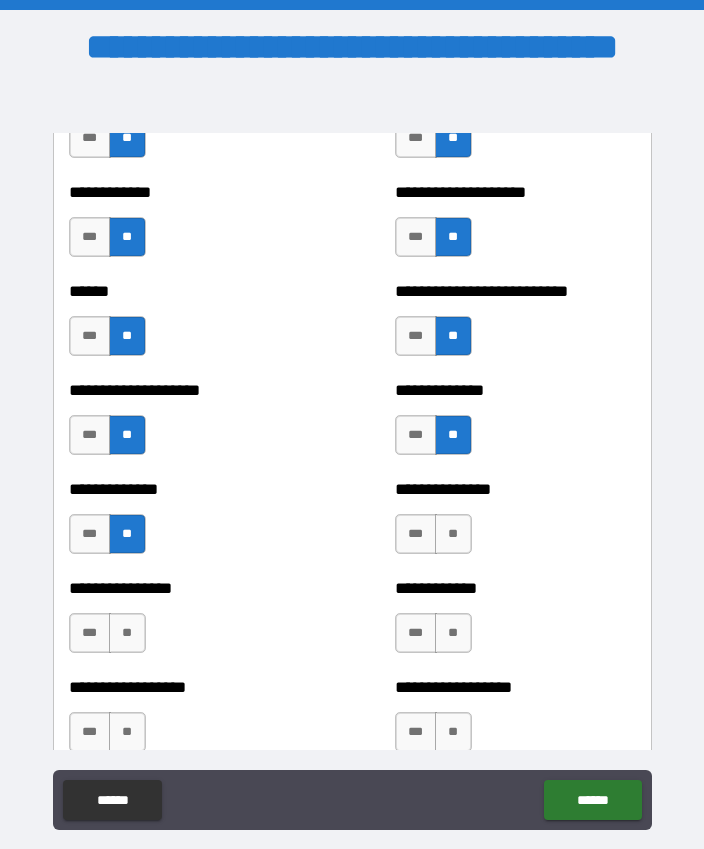 click on "**" at bounding box center (127, 633) 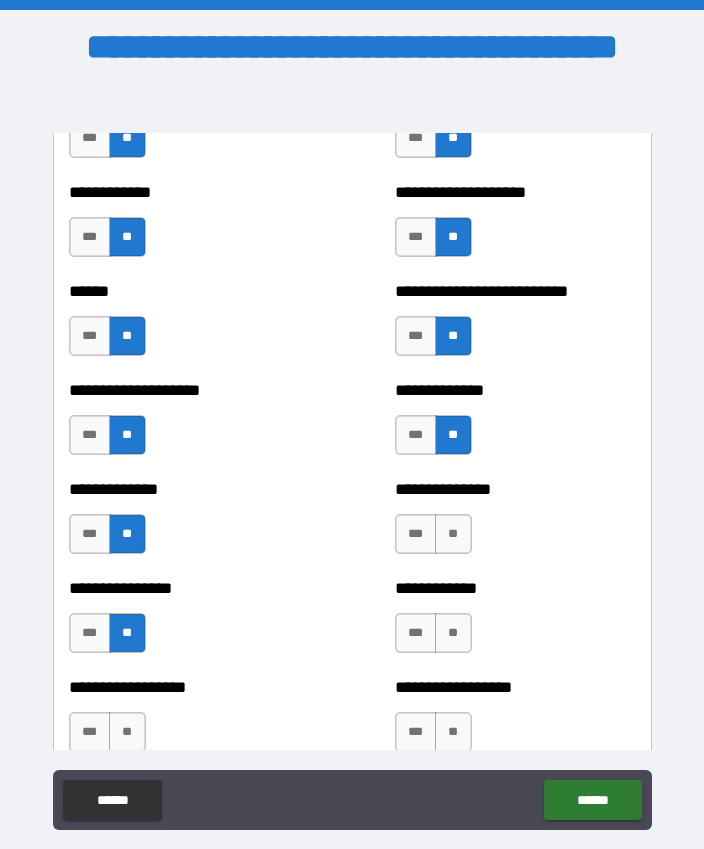 click on "**" at bounding box center [453, 534] 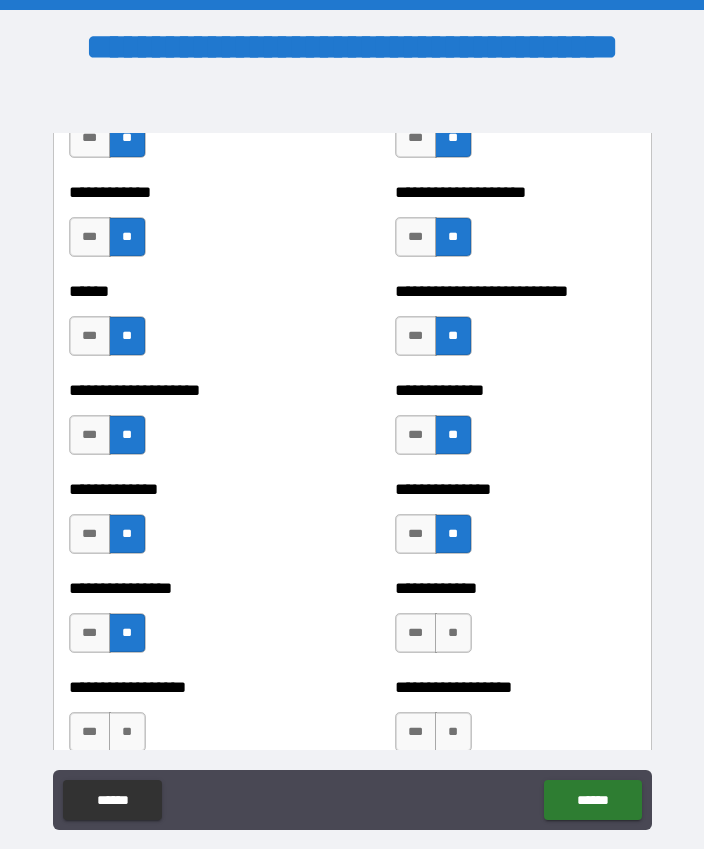 click on "**" at bounding box center (453, 633) 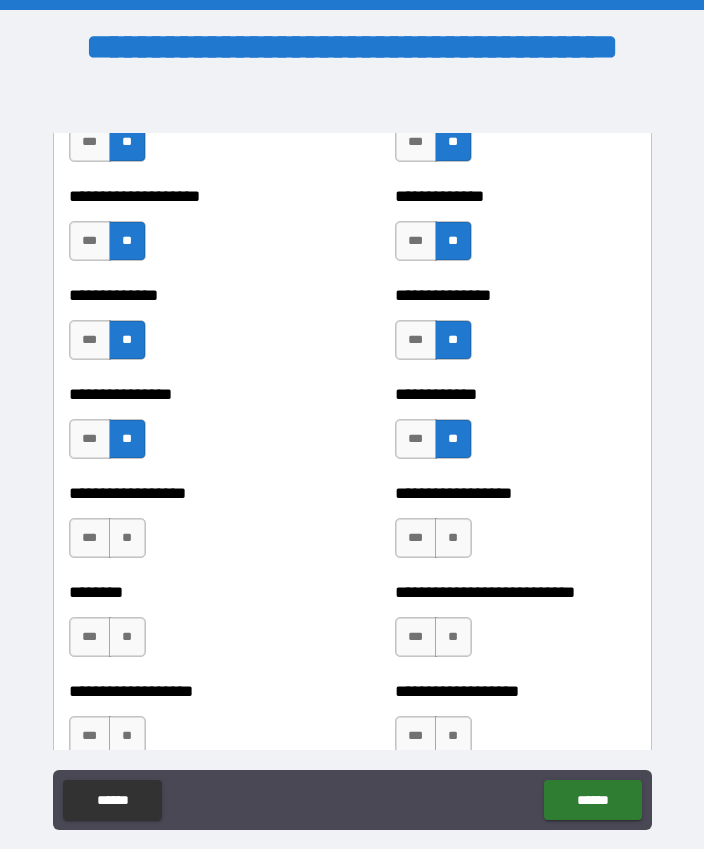 scroll, scrollTop: 4247, scrollLeft: 0, axis: vertical 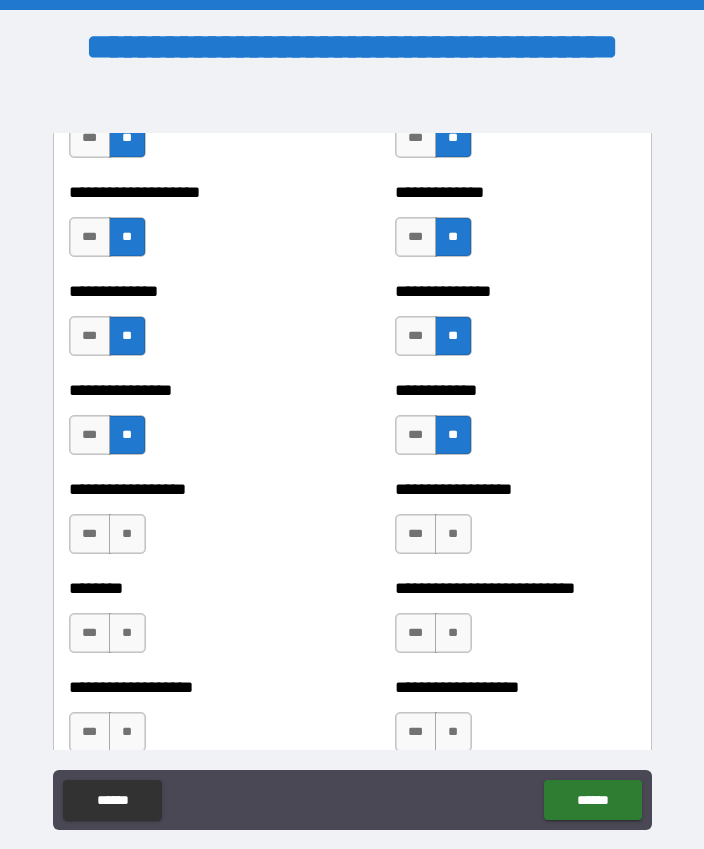 click on "**" at bounding box center [127, 534] 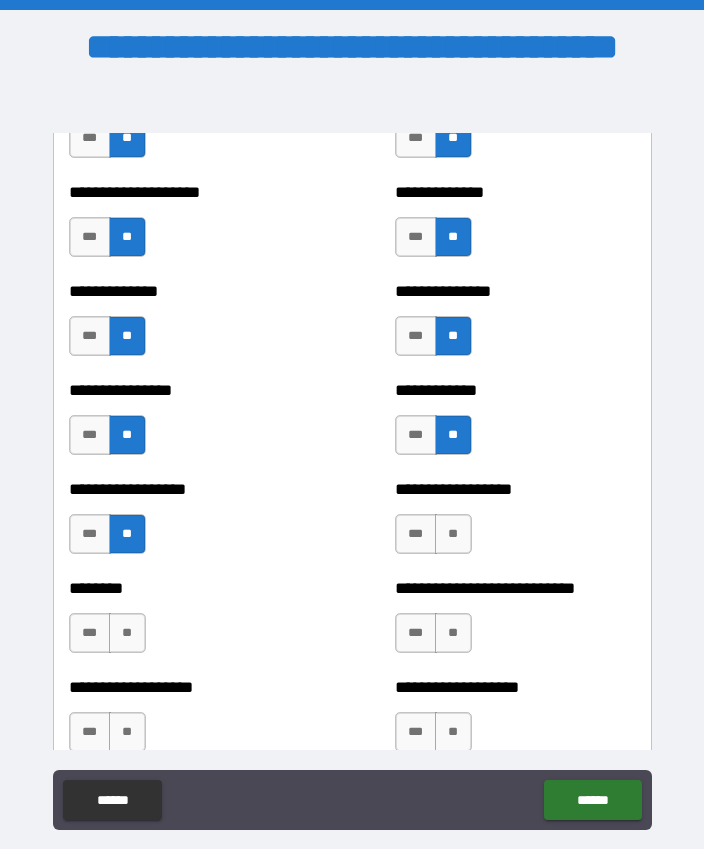 click on "**" at bounding box center (127, 633) 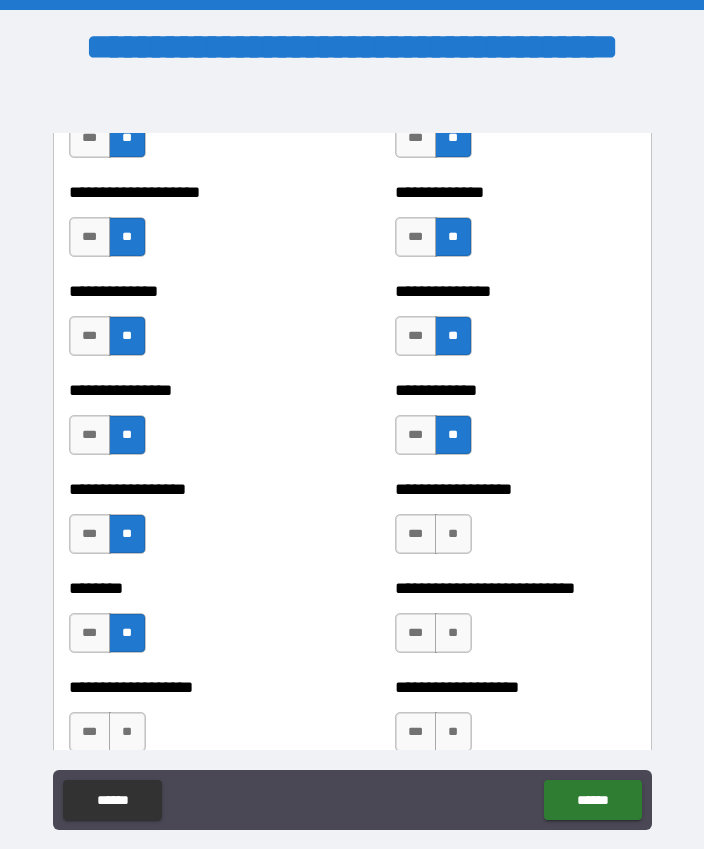 click on "**" at bounding box center (127, 732) 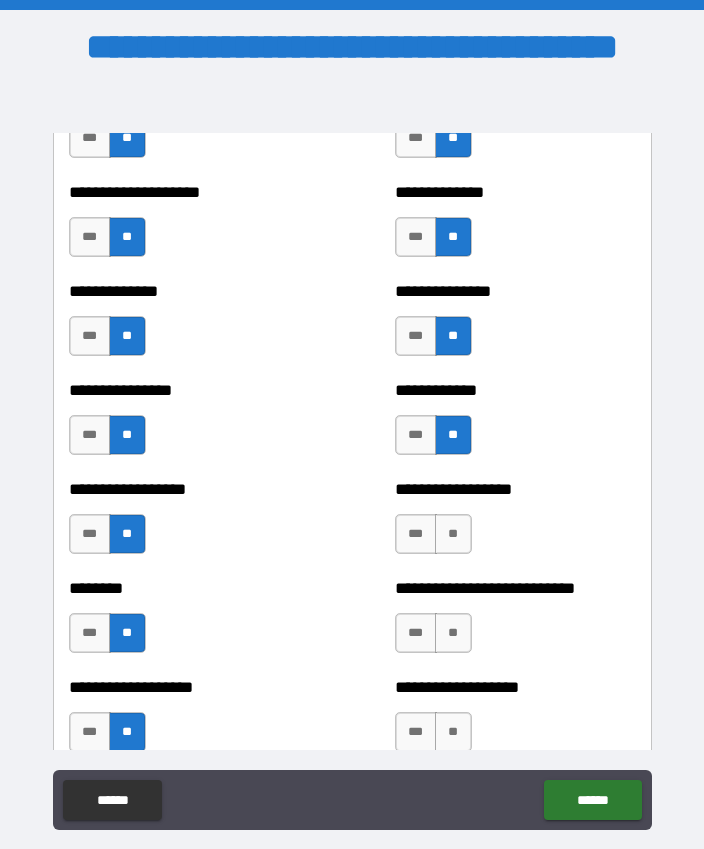 click on "**" at bounding box center [453, 534] 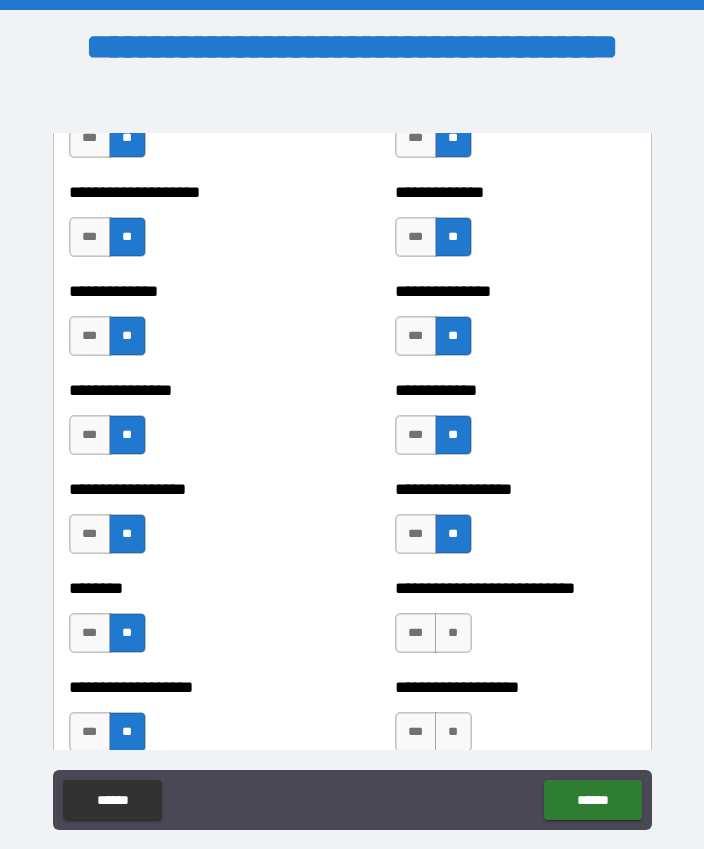 click on "**" at bounding box center [453, 633] 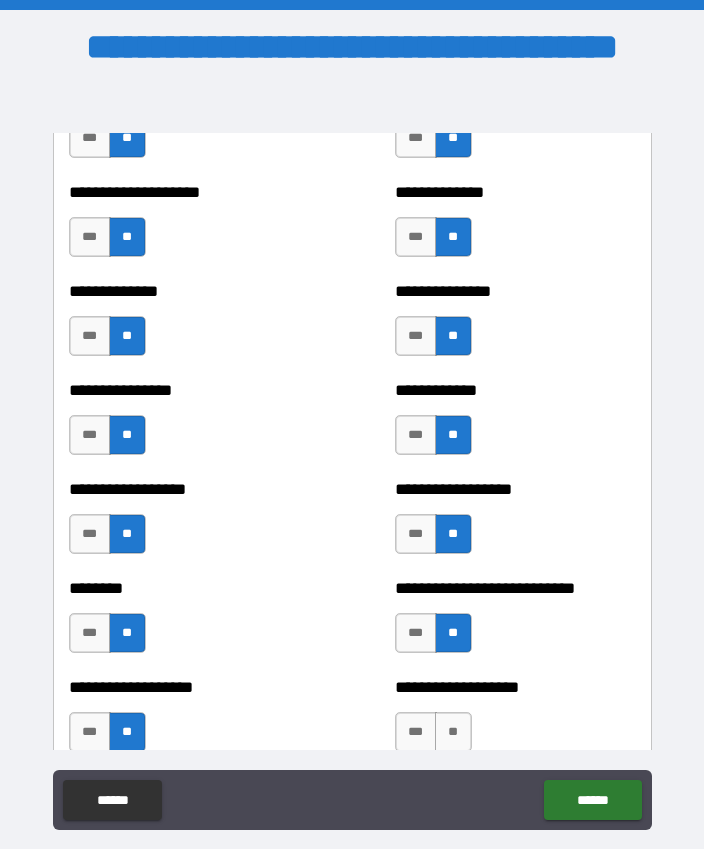 click on "**" at bounding box center (453, 732) 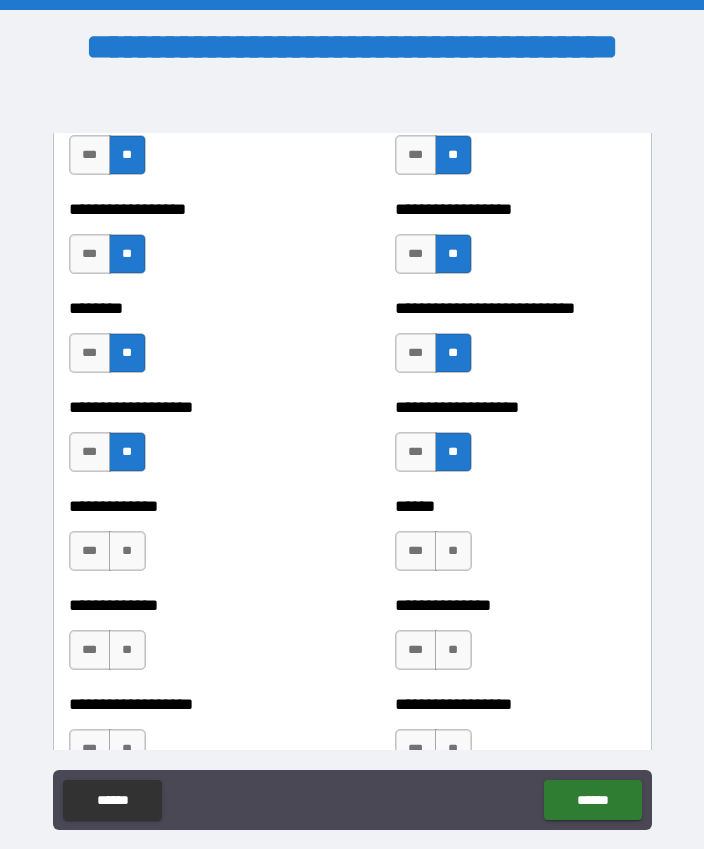 scroll, scrollTop: 4534, scrollLeft: 0, axis: vertical 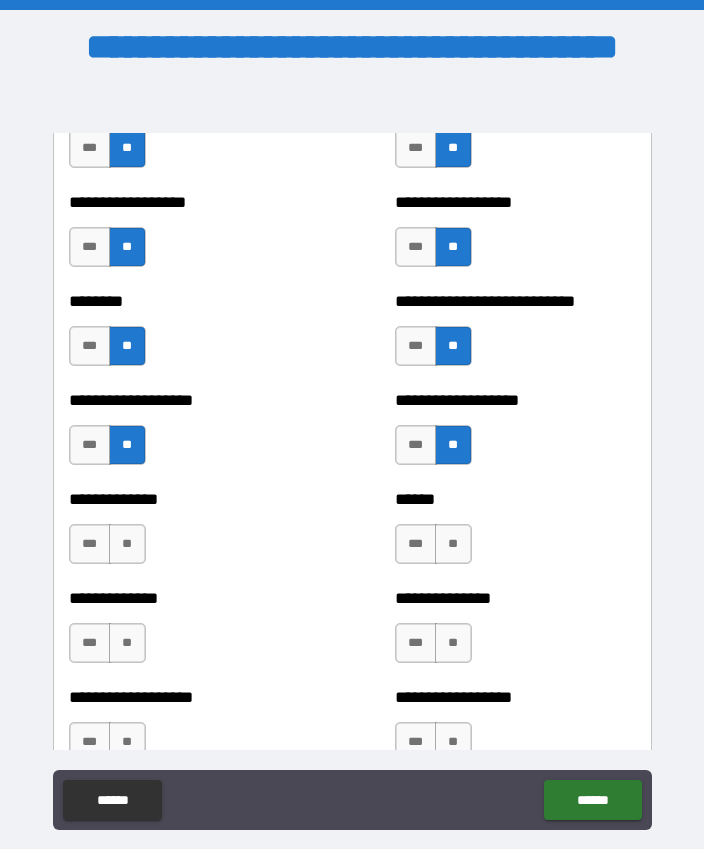 click on "**" at bounding box center (127, 544) 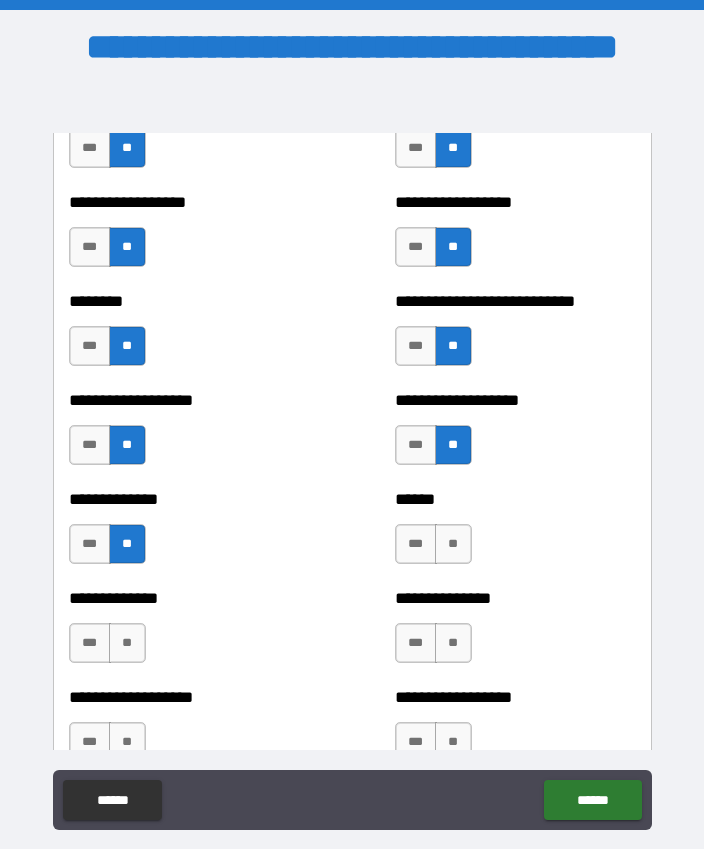 click on "**" at bounding box center [127, 643] 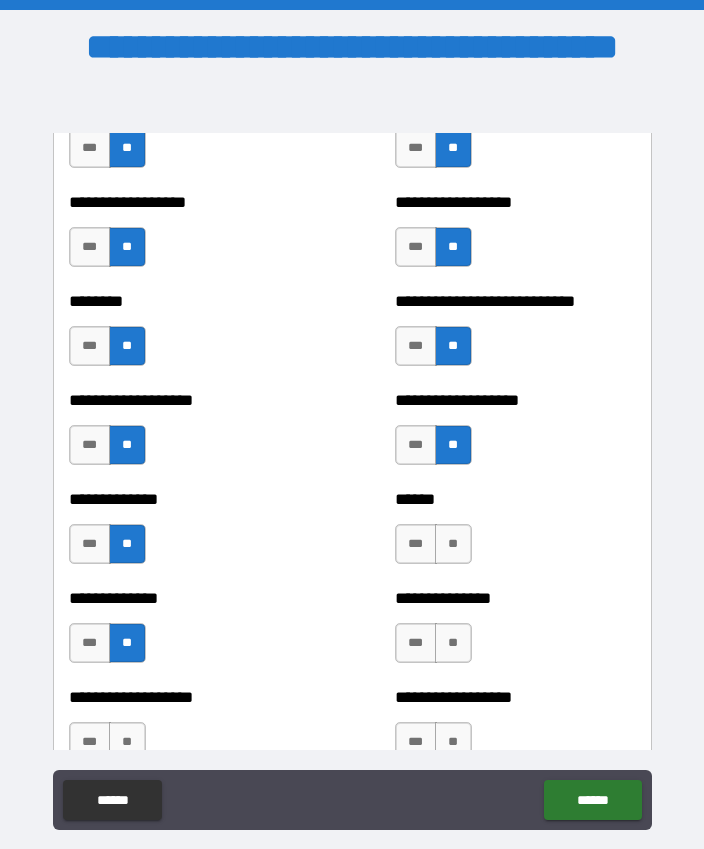 click on "**" at bounding box center [453, 544] 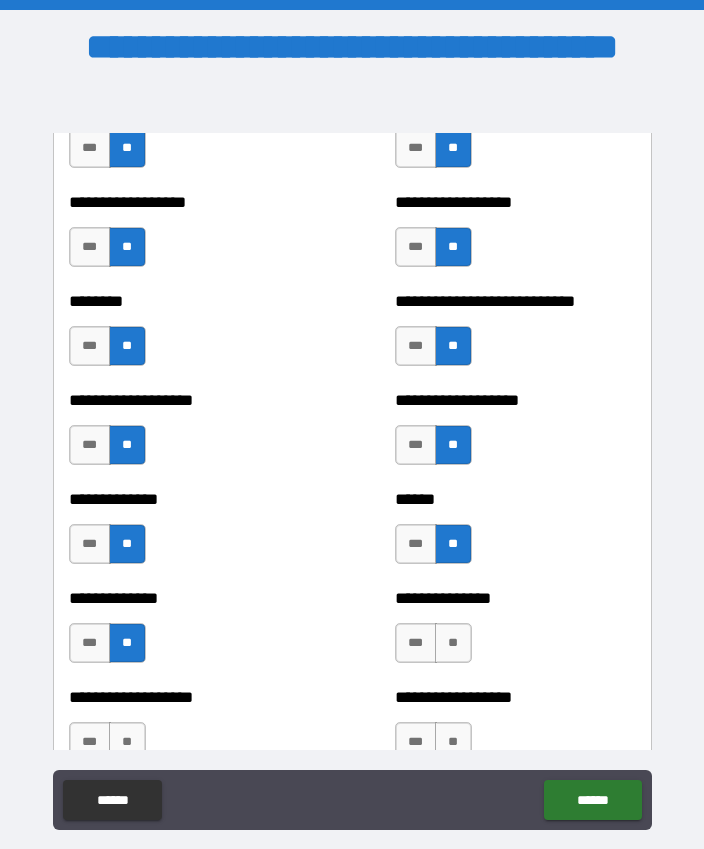 click on "**" at bounding box center [453, 643] 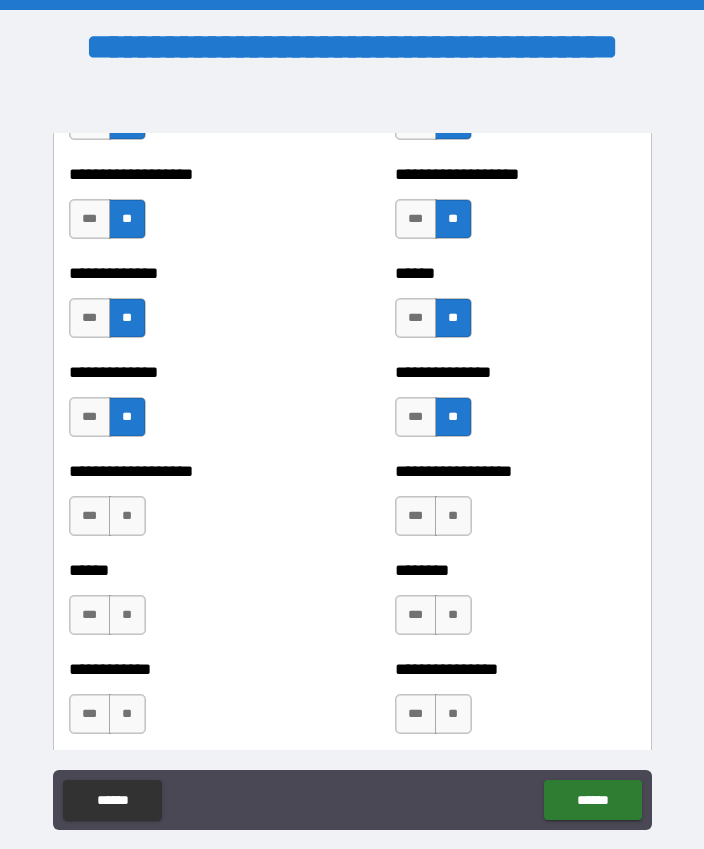 scroll, scrollTop: 4788, scrollLeft: 0, axis: vertical 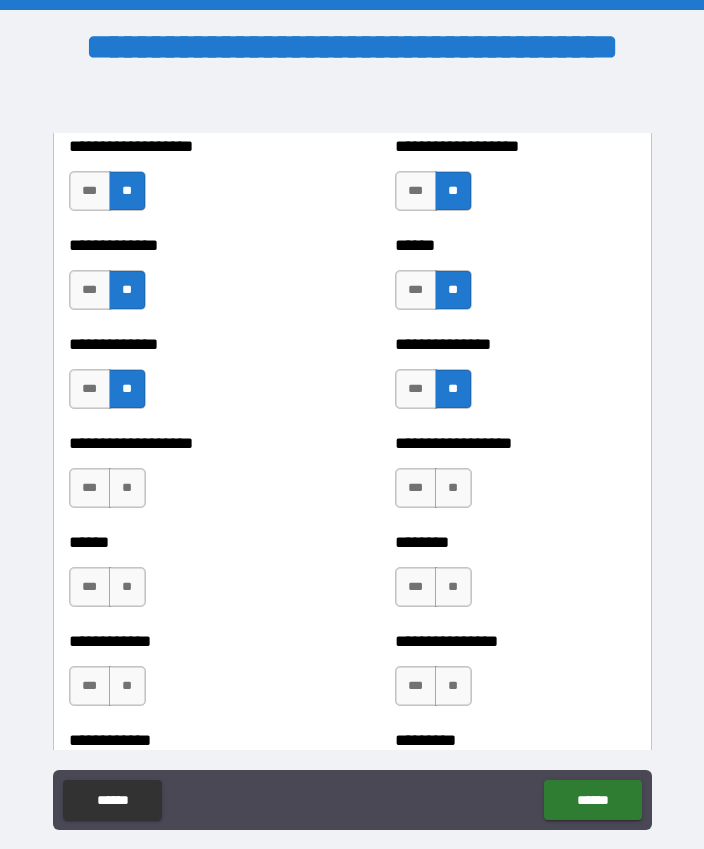 click on "**" at bounding box center [127, 488] 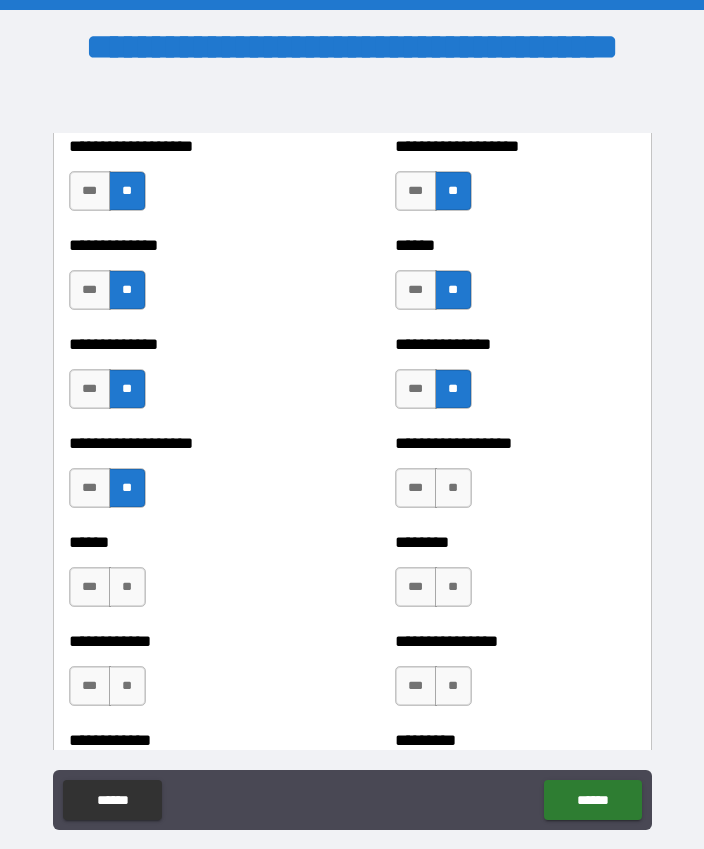 click on "**" at bounding box center (127, 587) 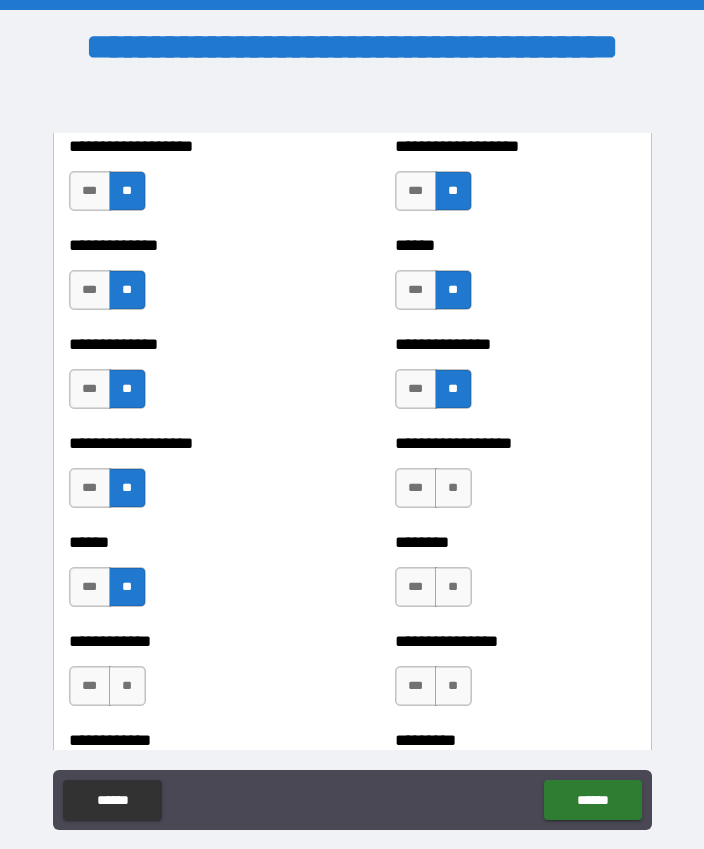 click on "**" at bounding box center (453, 488) 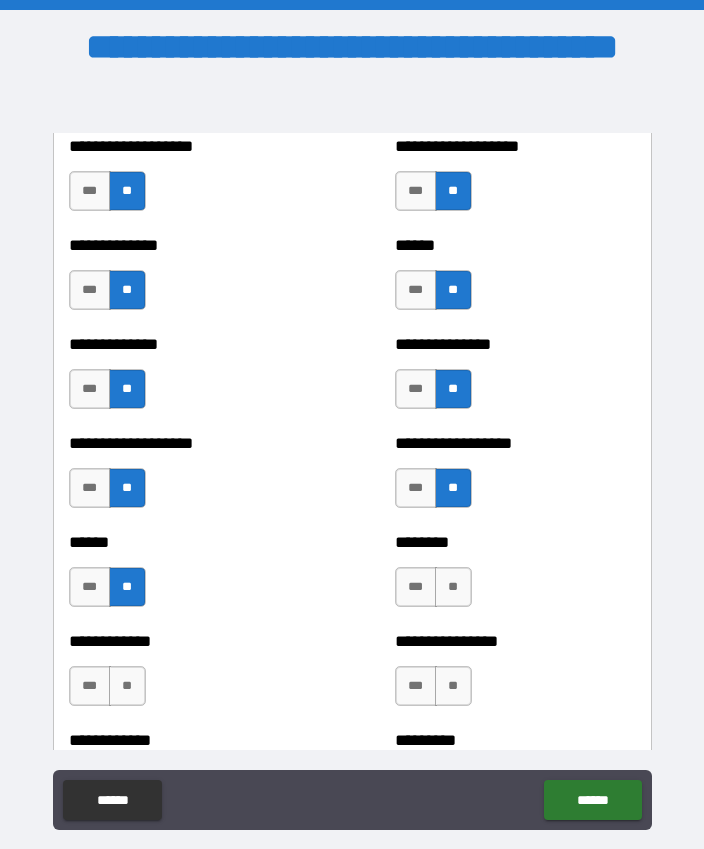 click on "**" at bounding box center [453, 587] 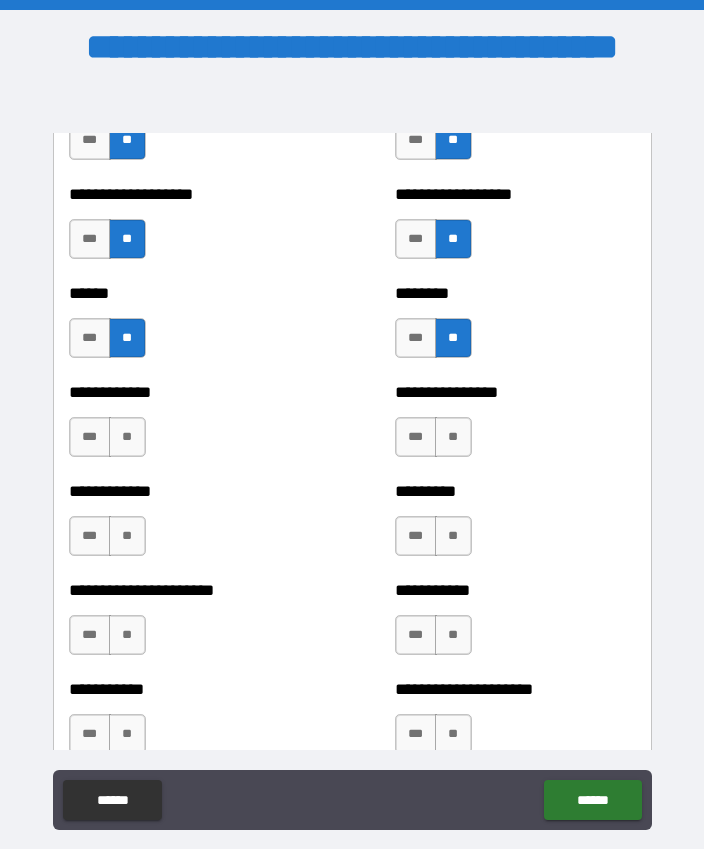 scroll, scrollTop: 5046, scrollLeft: 0, axis: vertical 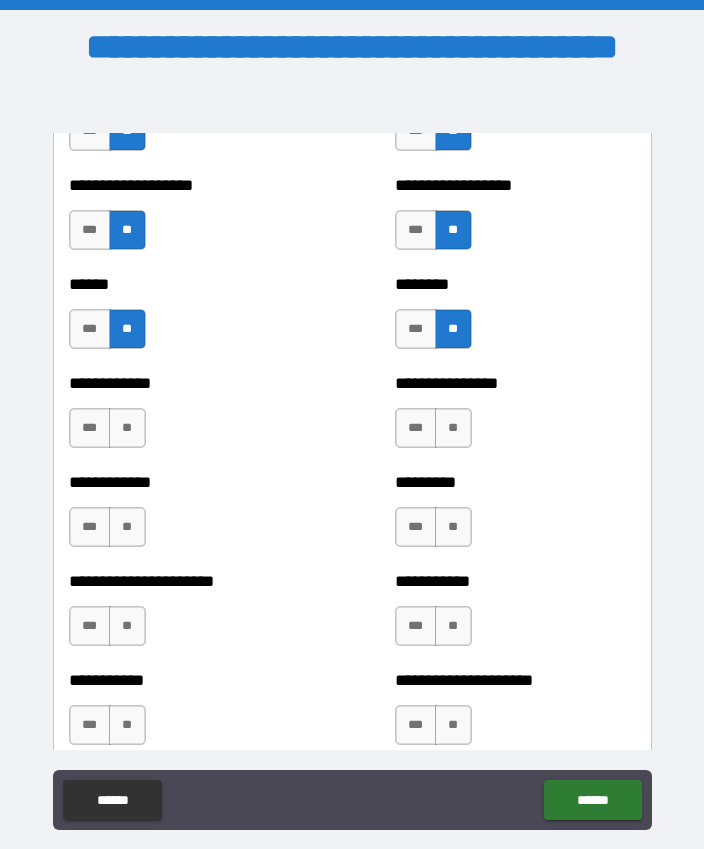 click on "**" at bounding box center [453, 428] 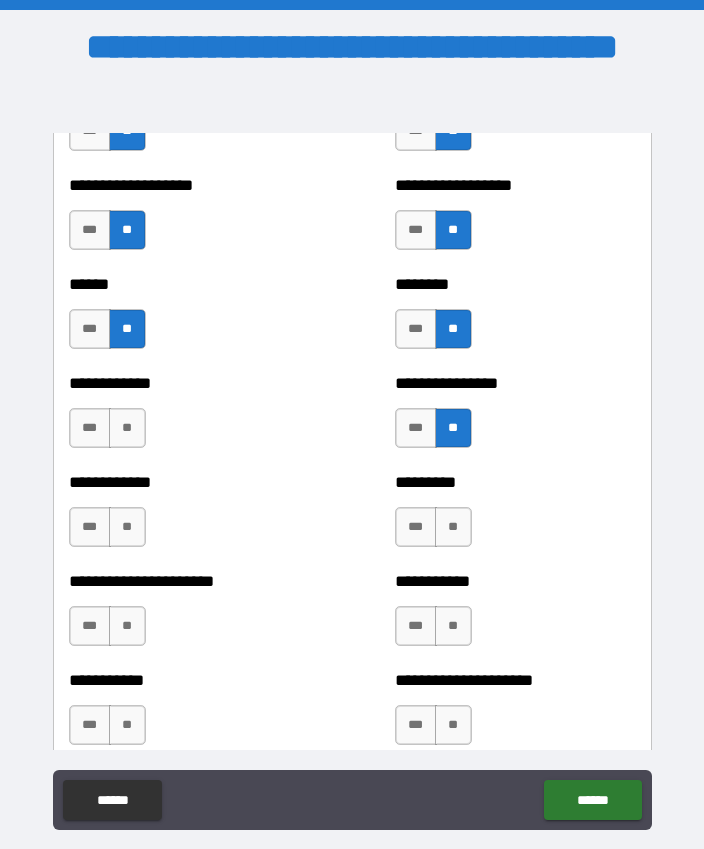 click on "**" at bounding box center (127, 527) 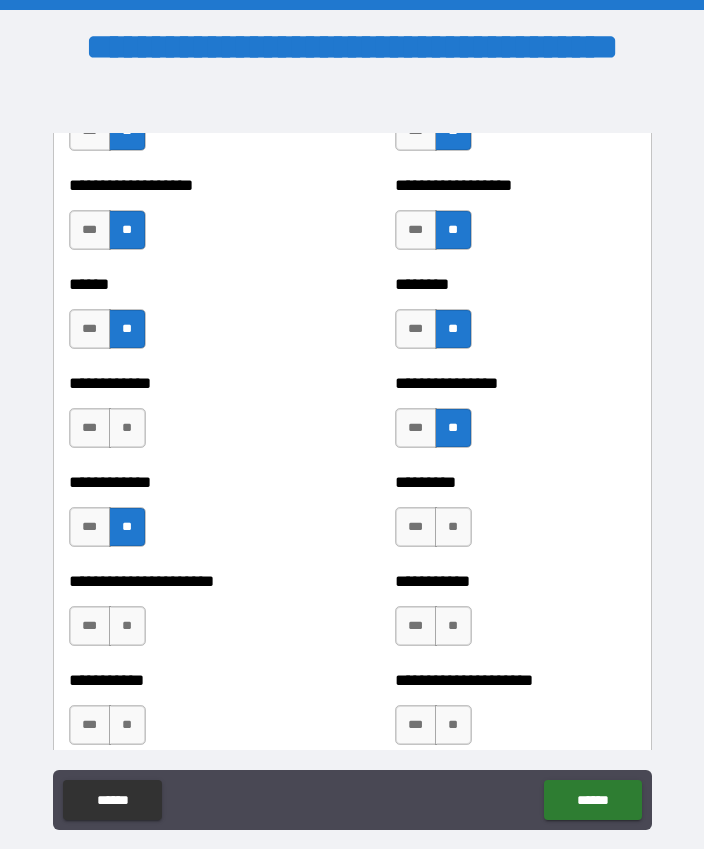 click on "**" at bounding box center [127, 428] 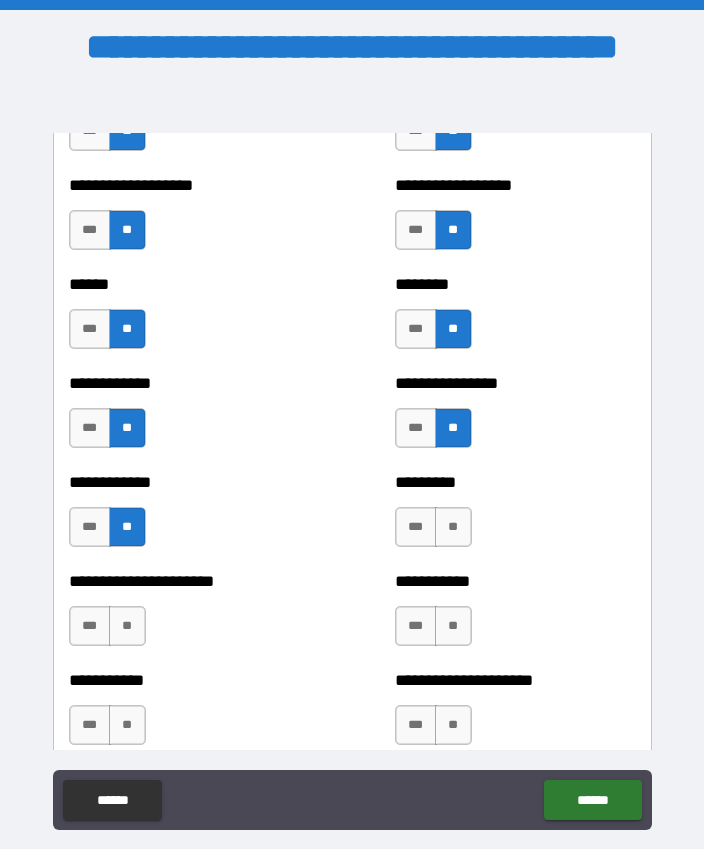 click on "**" at bounding box center (127, 626) 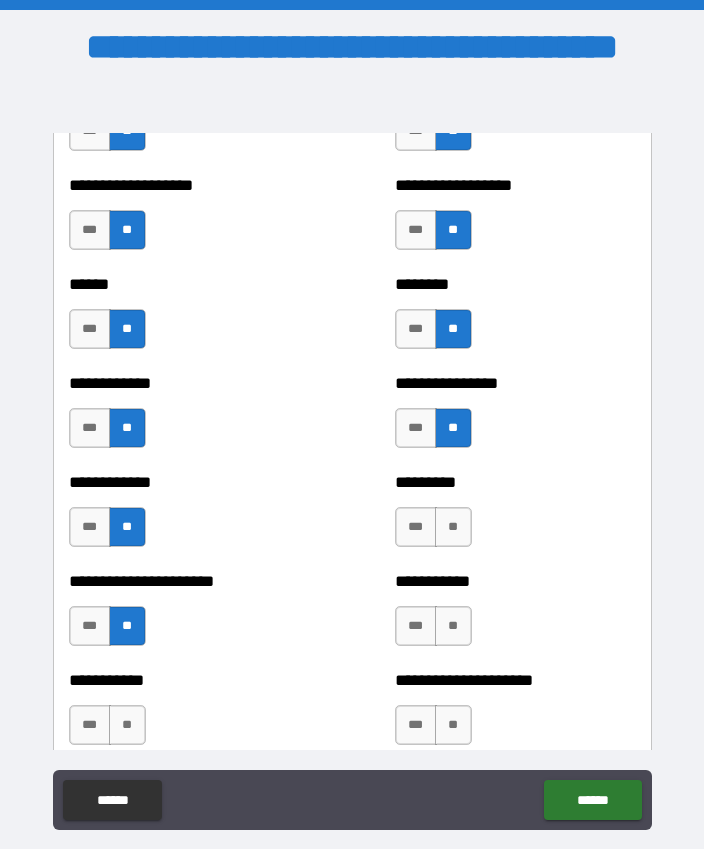 click on "**" at bounding box center [127, 725] 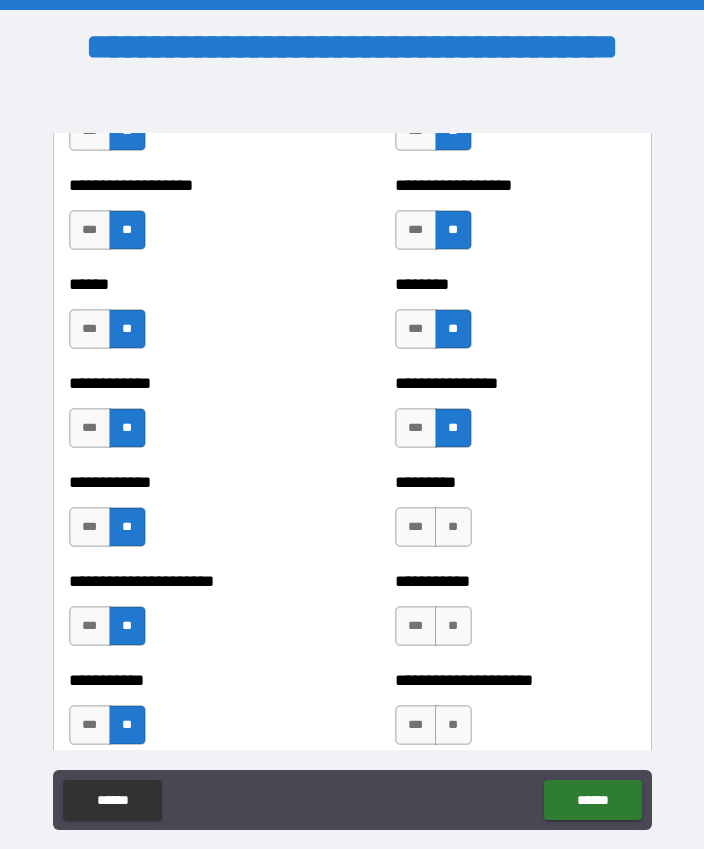 click on "**" at bounding box center [453, 527] 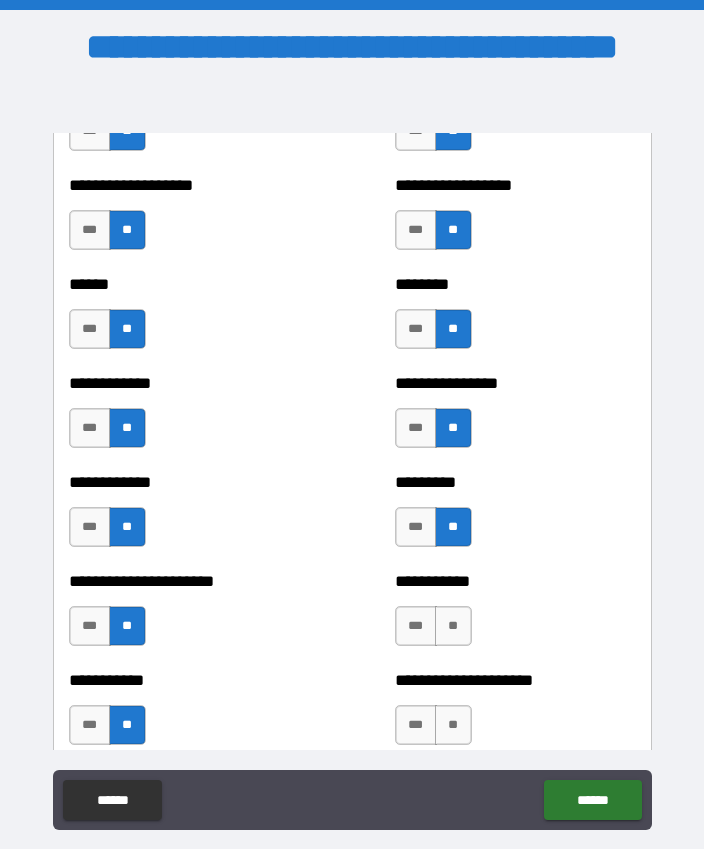 click on "**" at bounding box center [453, 626] 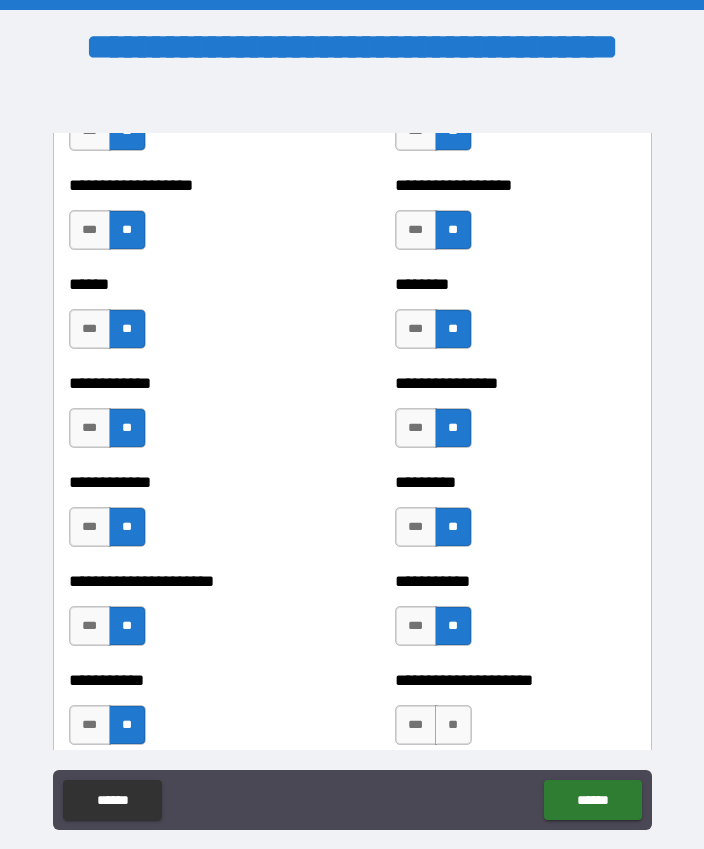 click on "**" at bounding box center [453, 725] 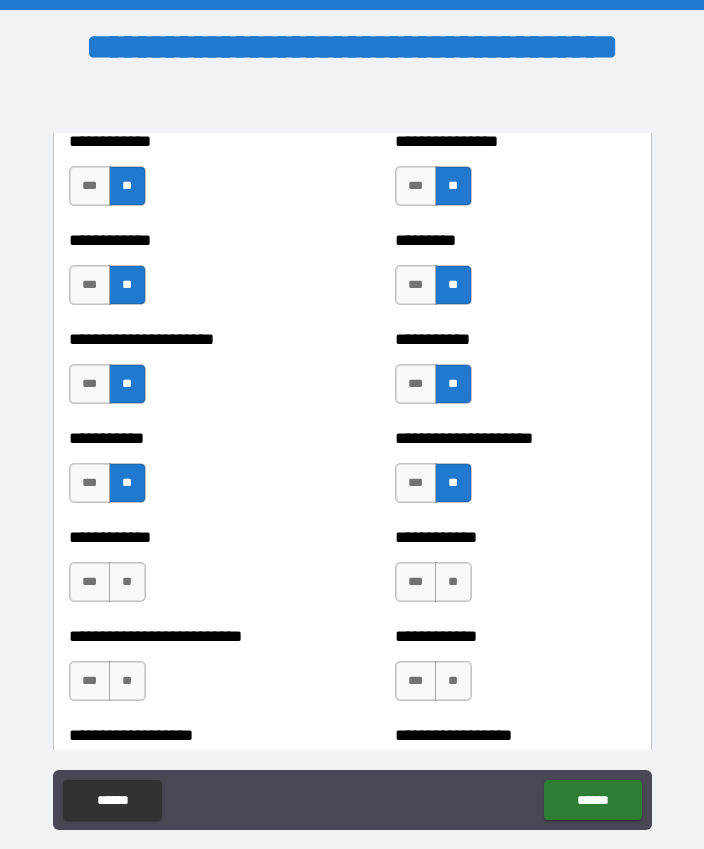 scroll, scrollTop: 5290, scrollLeft: 0, axis: vertical 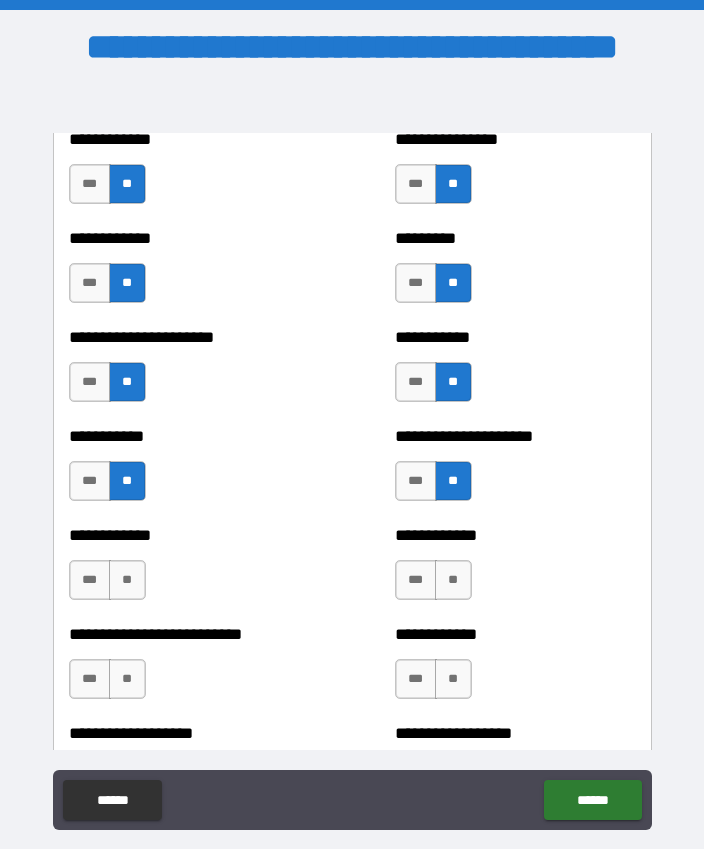 click on "***" at bounding box center (416, 382) 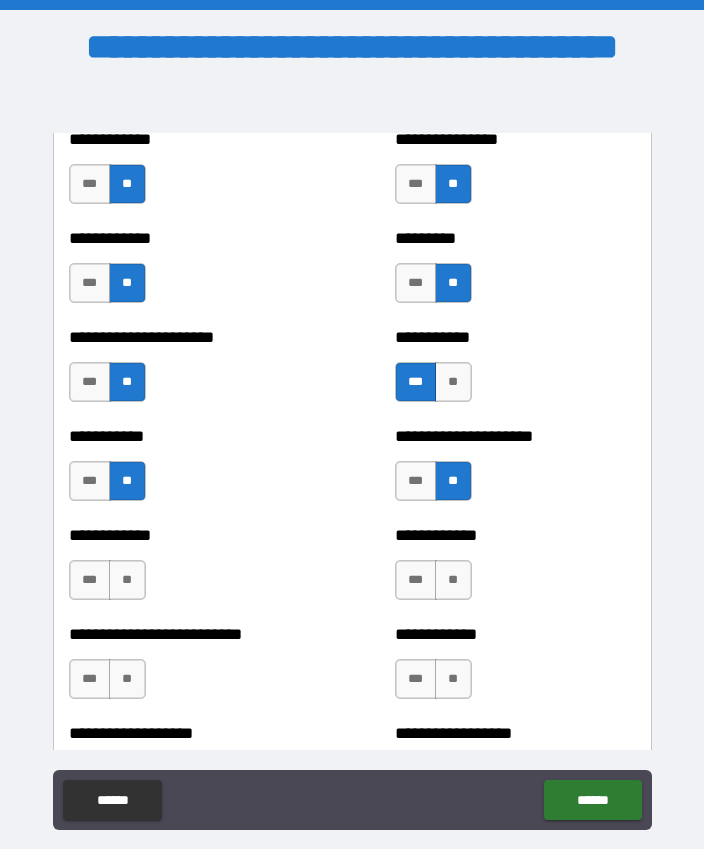 click on "**" at bounding box center (127, 580) 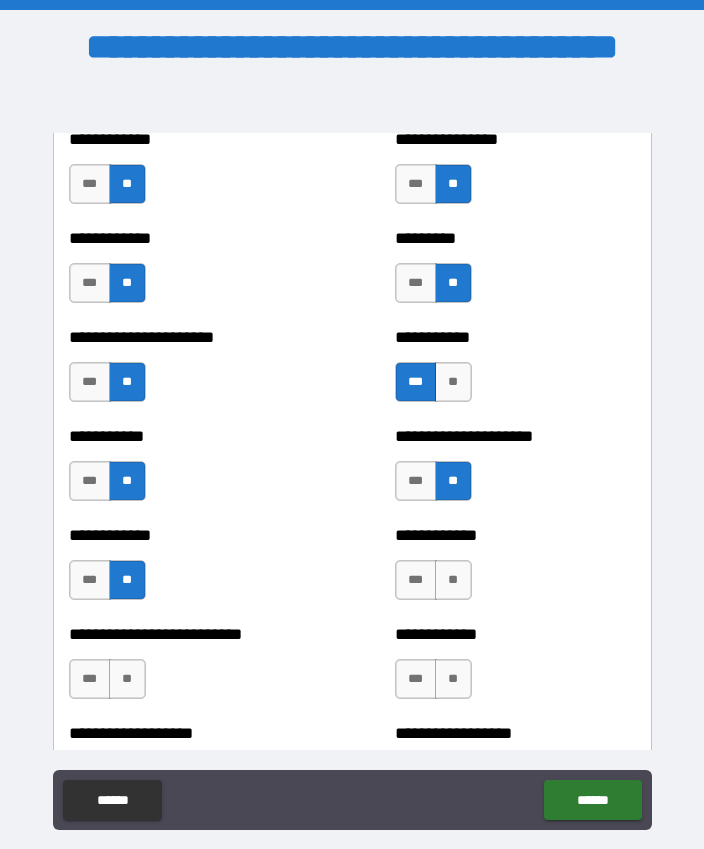 click on "**" at bounding box center (127, 679) 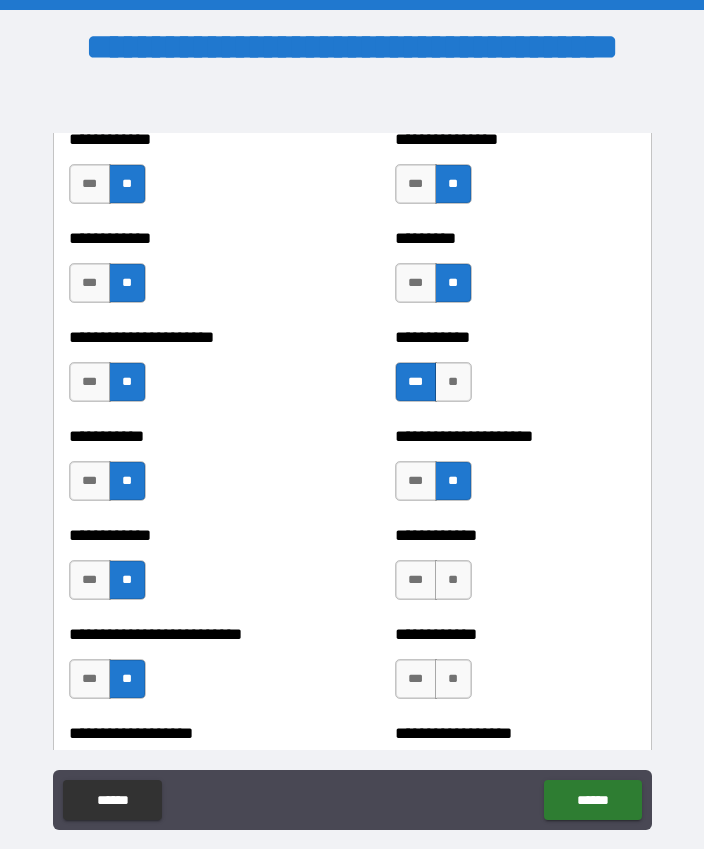 click on "**" at bounding box center (453, 580) 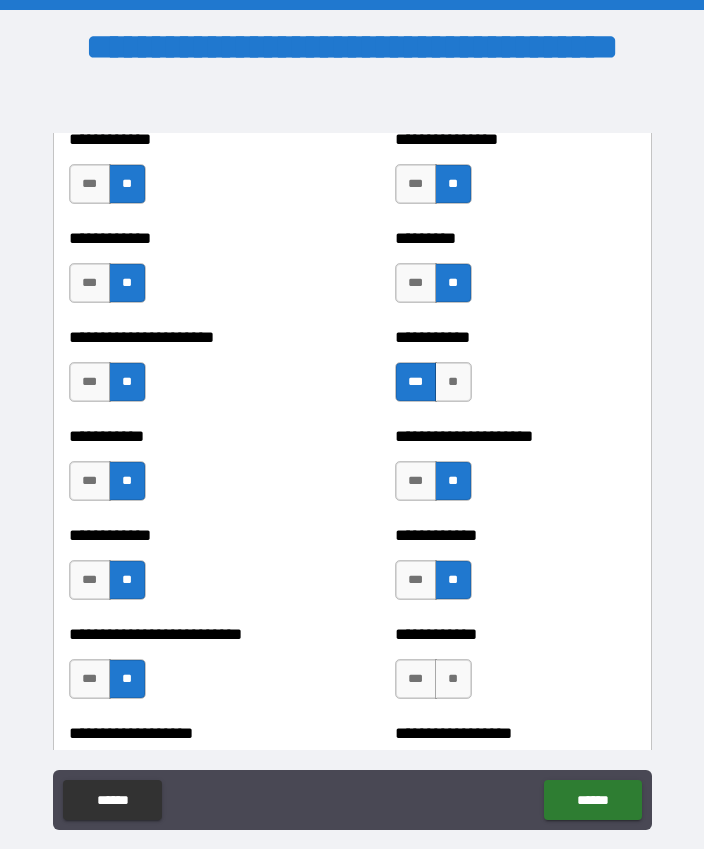 click on "**" at bounding box center [453, 679] 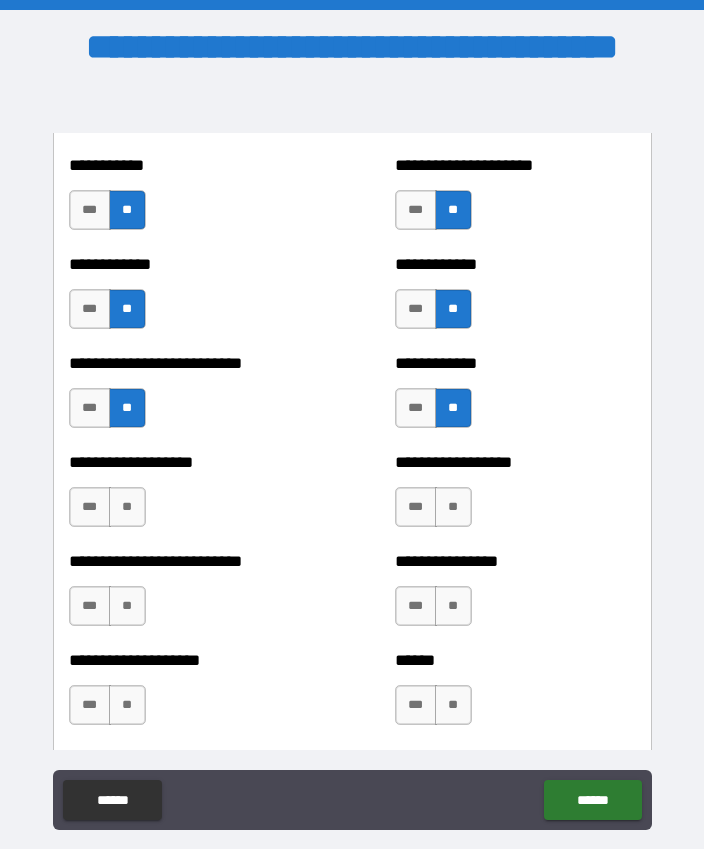 scroll, scrollTop: 5562, scrollLeft: 0, axis: vertical 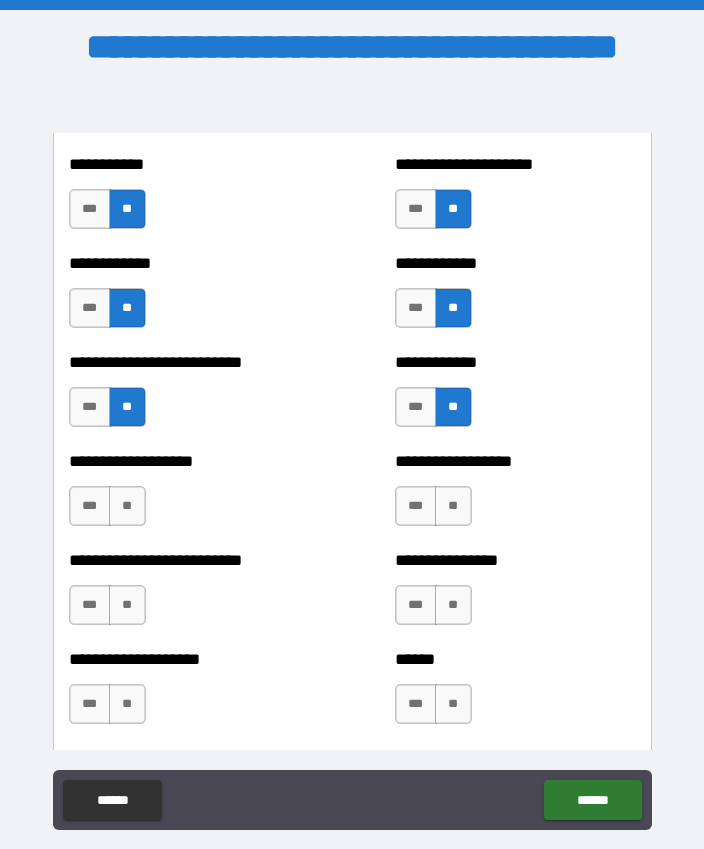 click on "**" at bounding box center (127, 506) 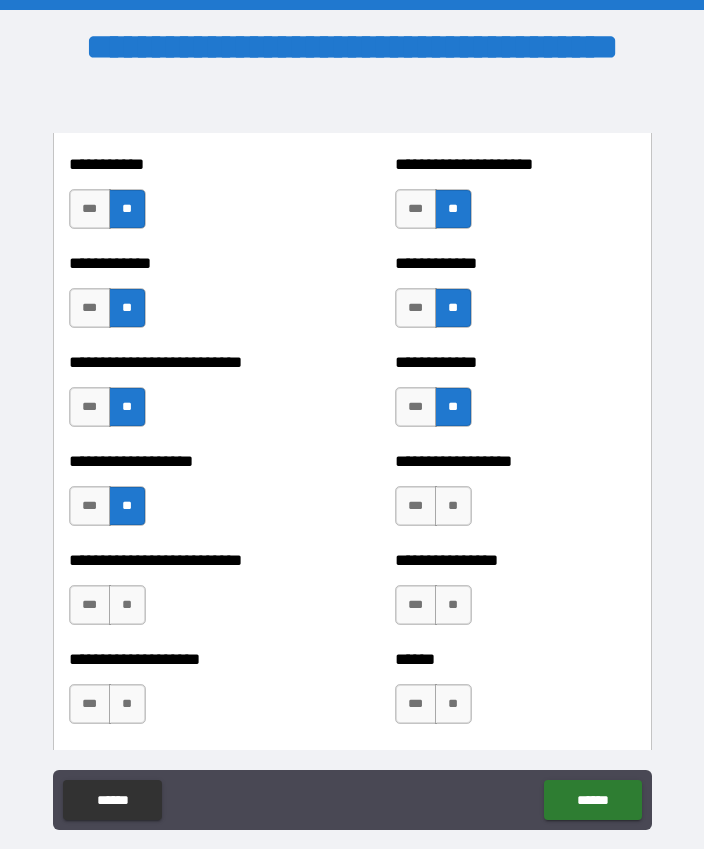 click on "**" at bounding box center (127, 605) 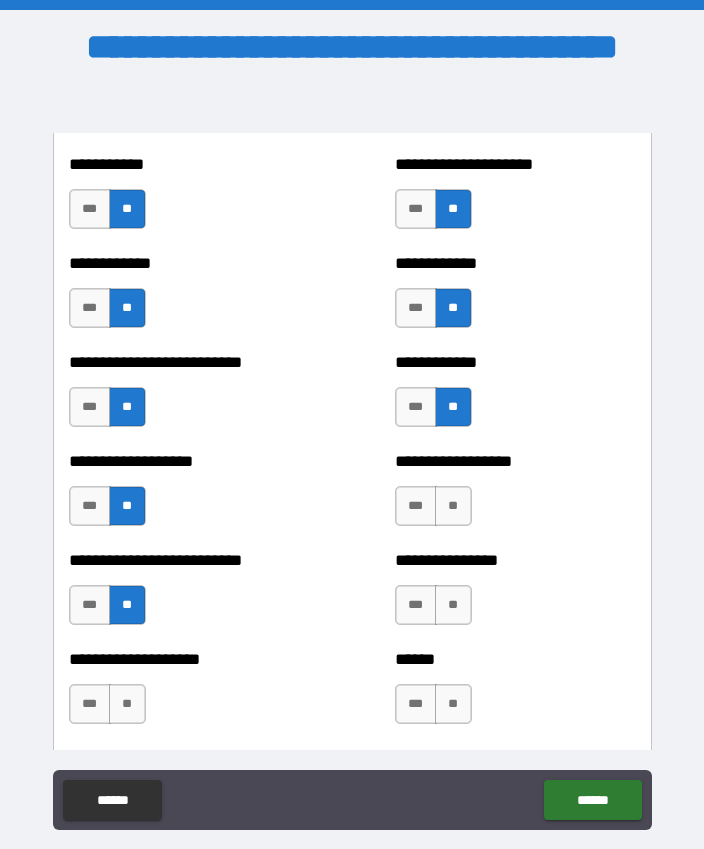 click on "**" at bounding box center [127, 704] 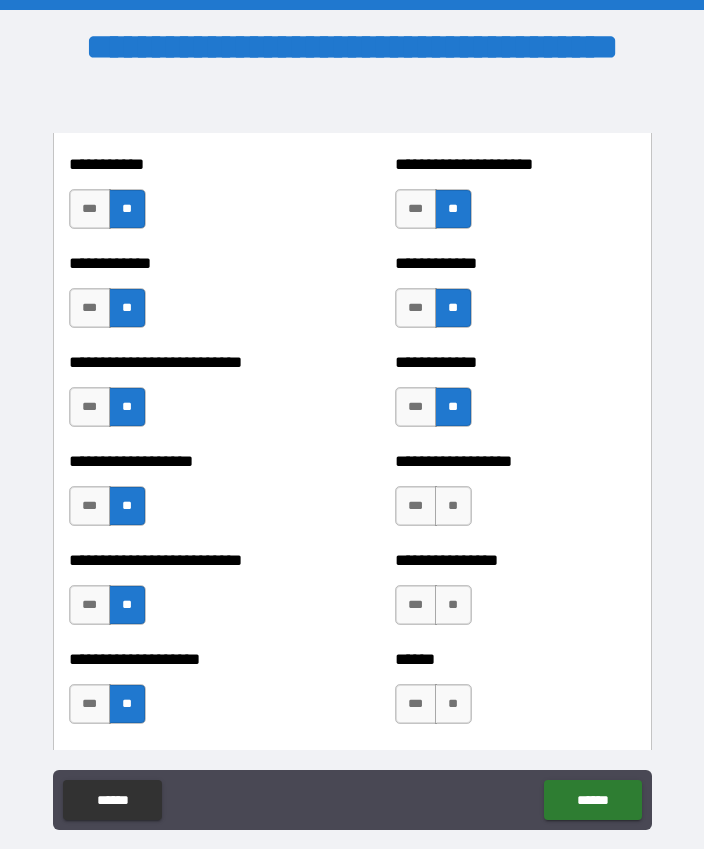 click on "**" at bounding box center (453, 506) 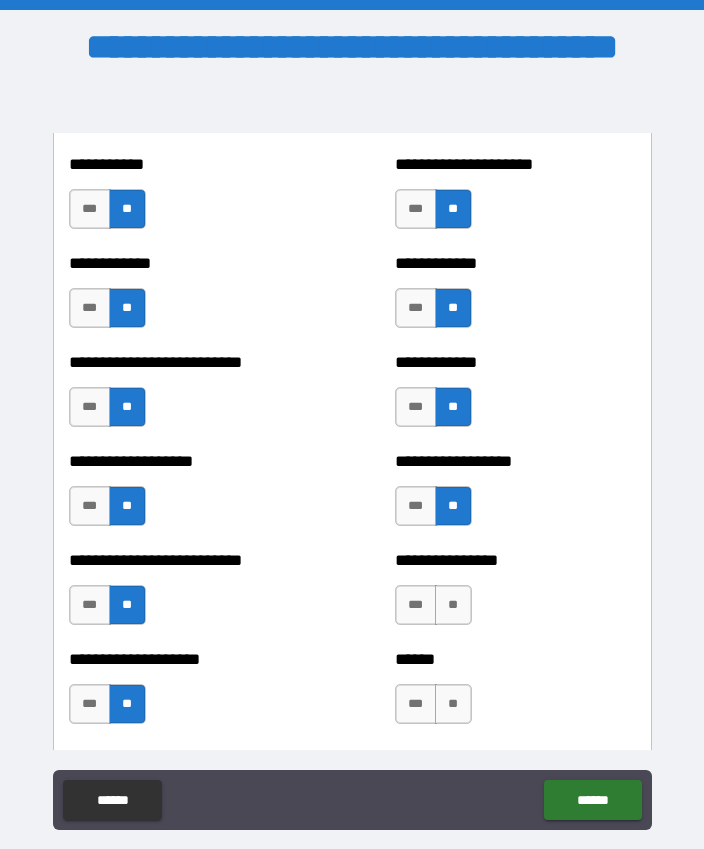 click on "**" at bounding box center [453, 605] 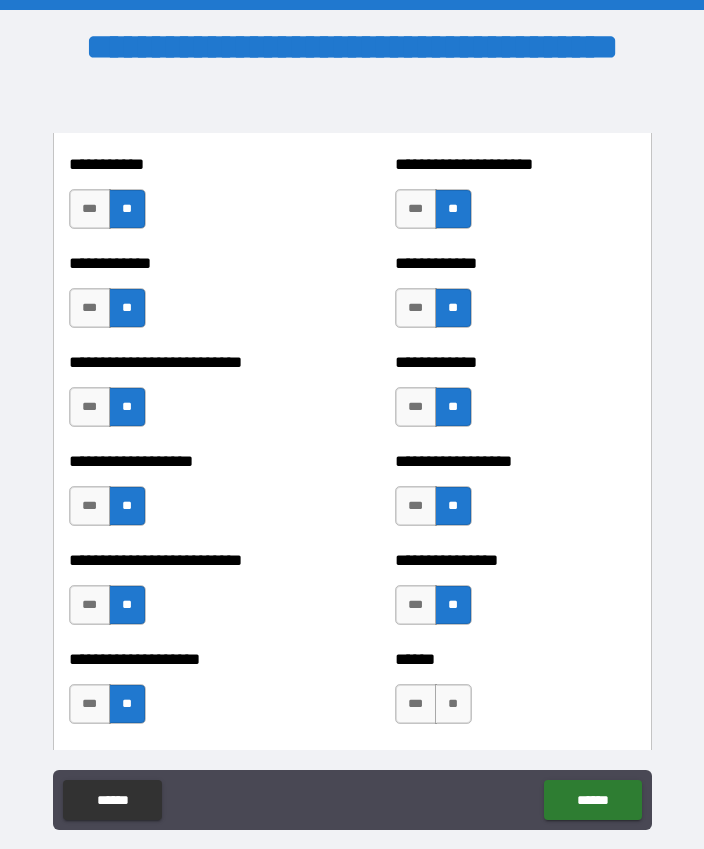 click on "**" at bounding box center [453, 704] 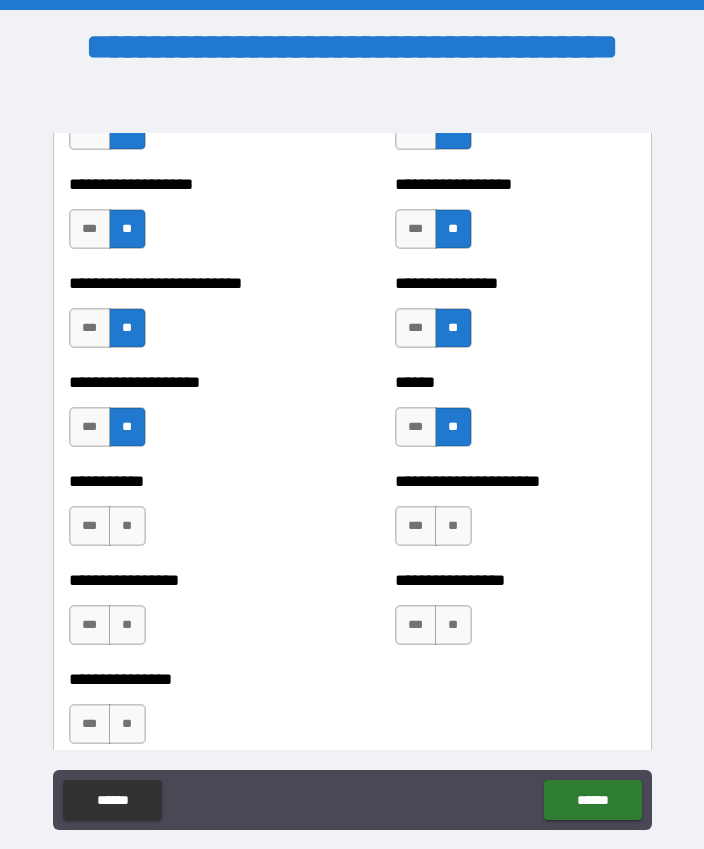 scroll, scrollTop: 5847, scrollLeft: 0, axis: vertical 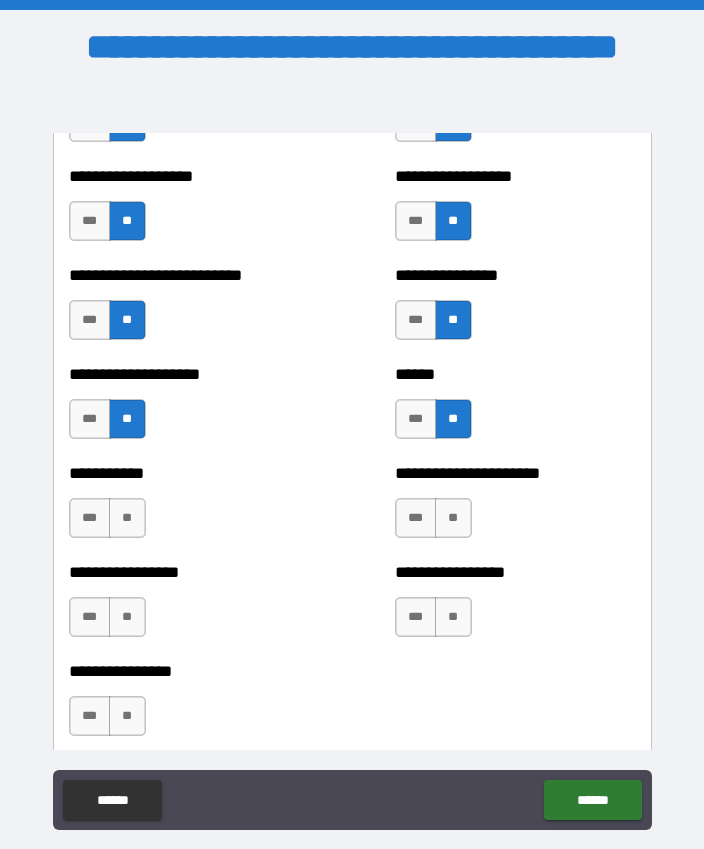 click on "**" at bounding box center [453, 518] 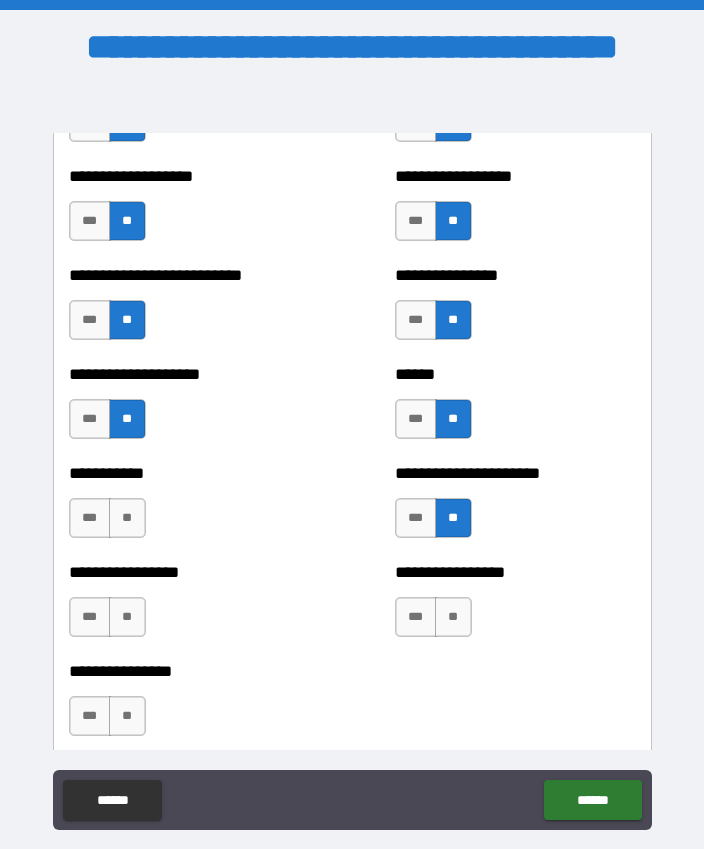 click on "**" at bounding box center (453, 617) 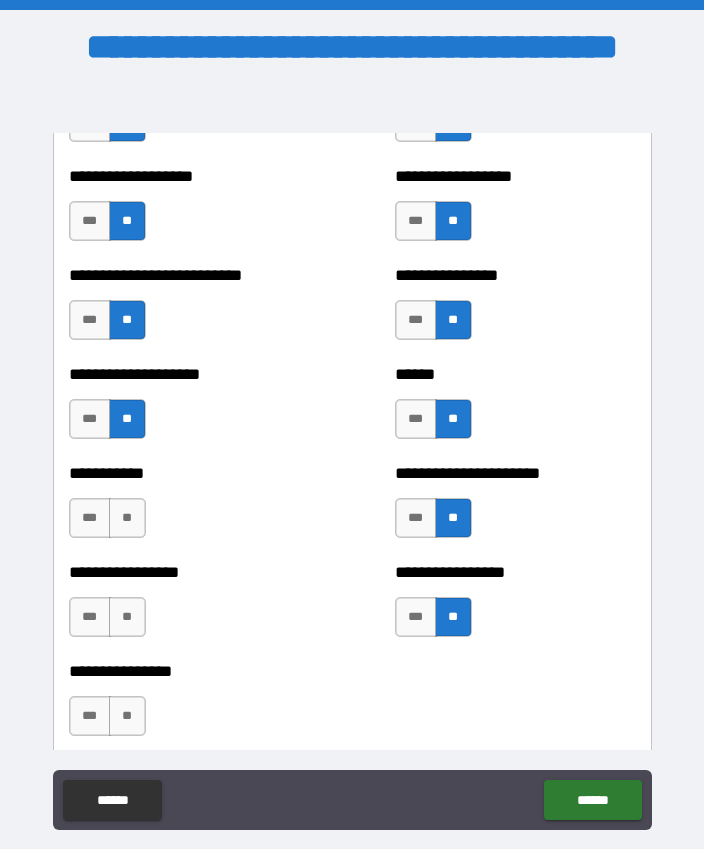 click on "**" at bounding box center [127, 518] 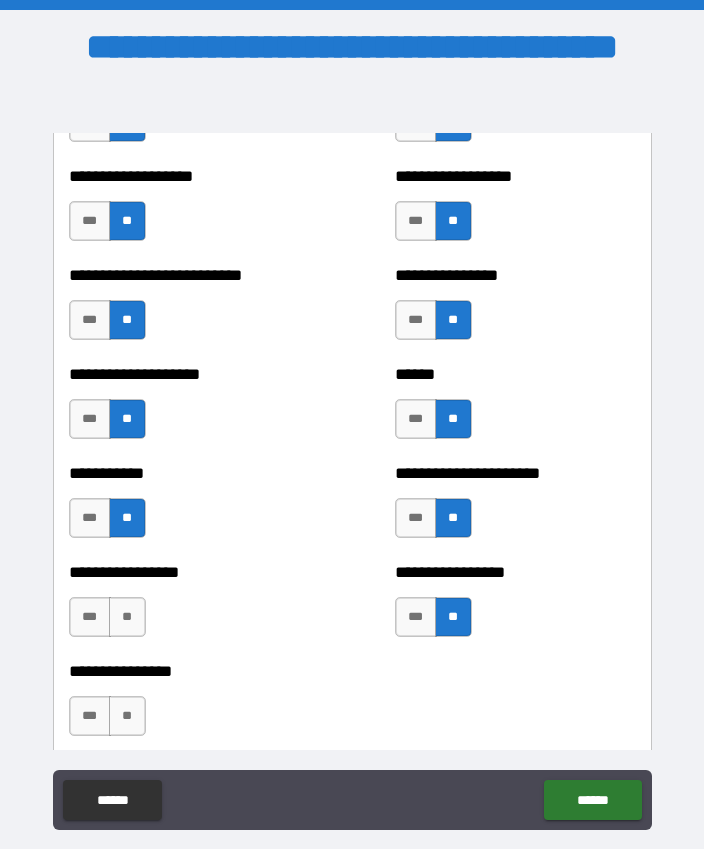 click on "**" at bounding box center [127, 617] 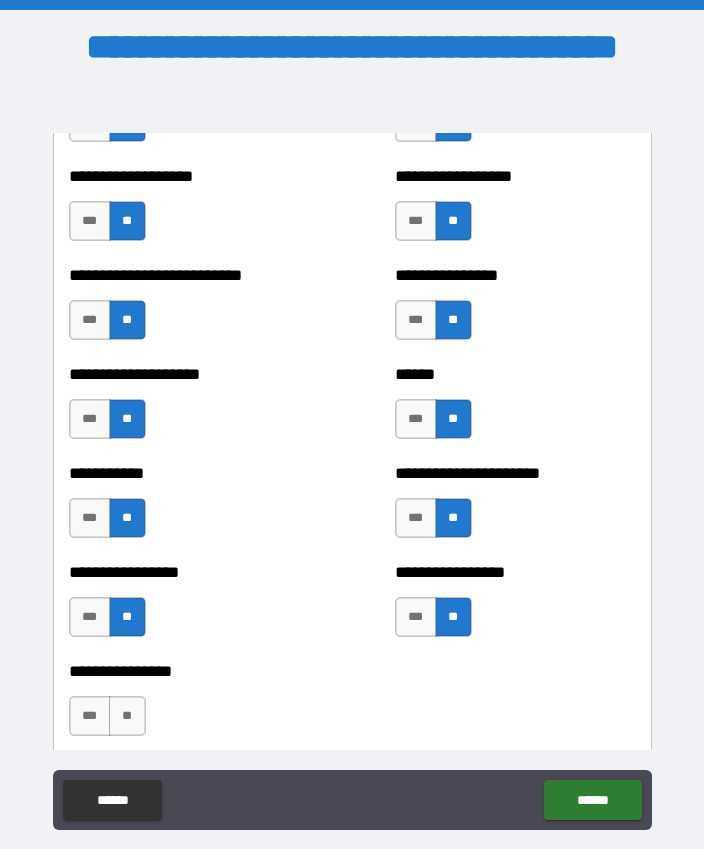 click on "**" at bounding box center (127, 716) 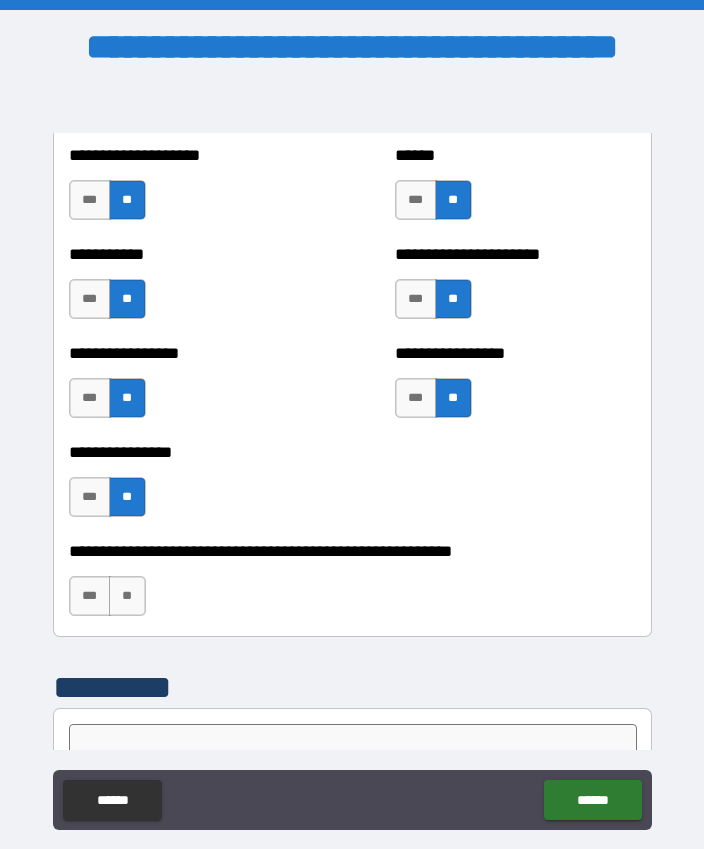 scroll, scrollTop: 6067, scrollLeft: 0, axis: vertical 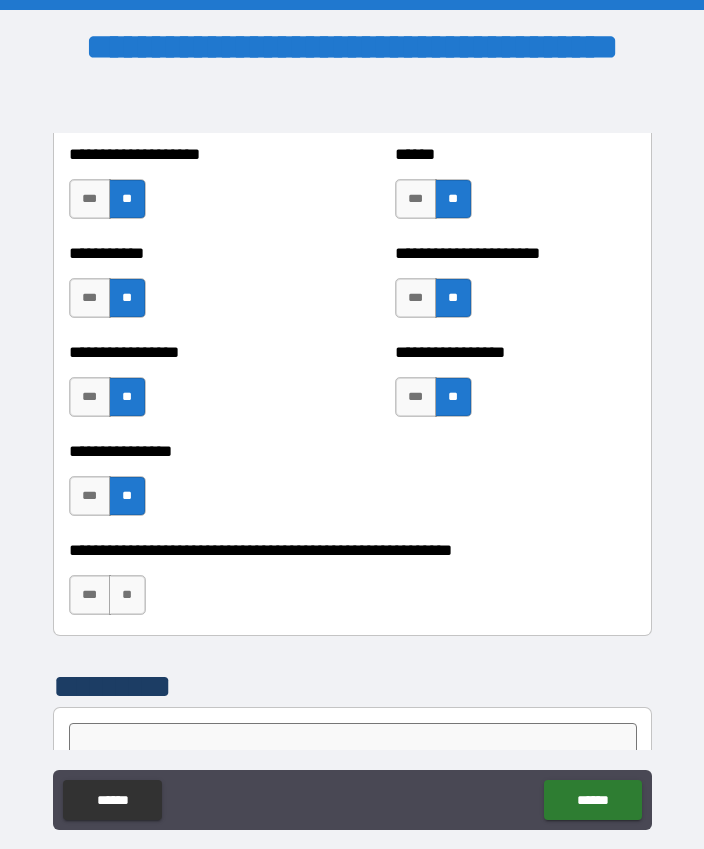 click on "**" at bounding box center [127, 595] 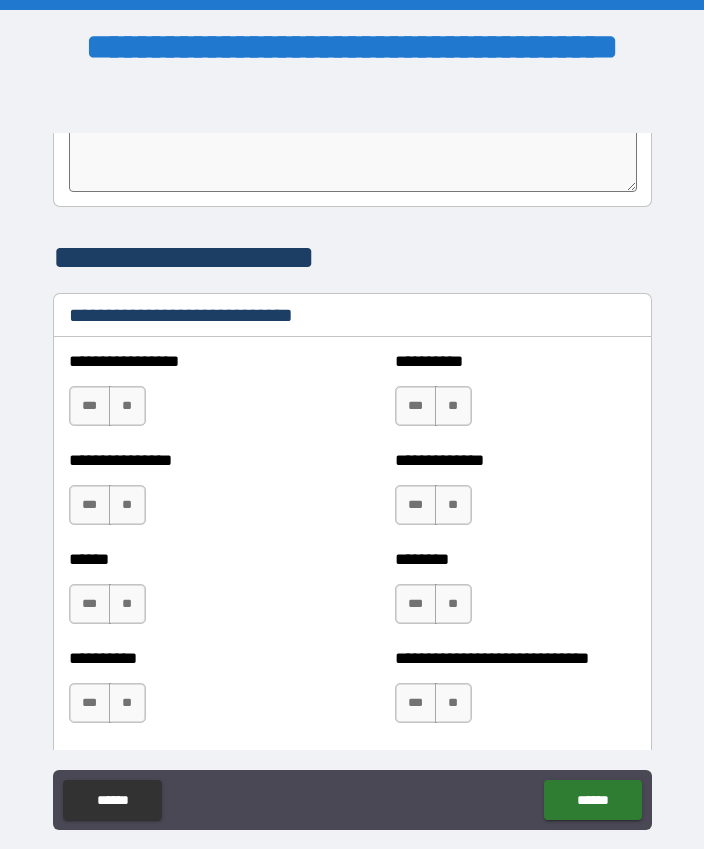 scroll, scrollTop: 6680, scrollLeft: 0, axis: vertical 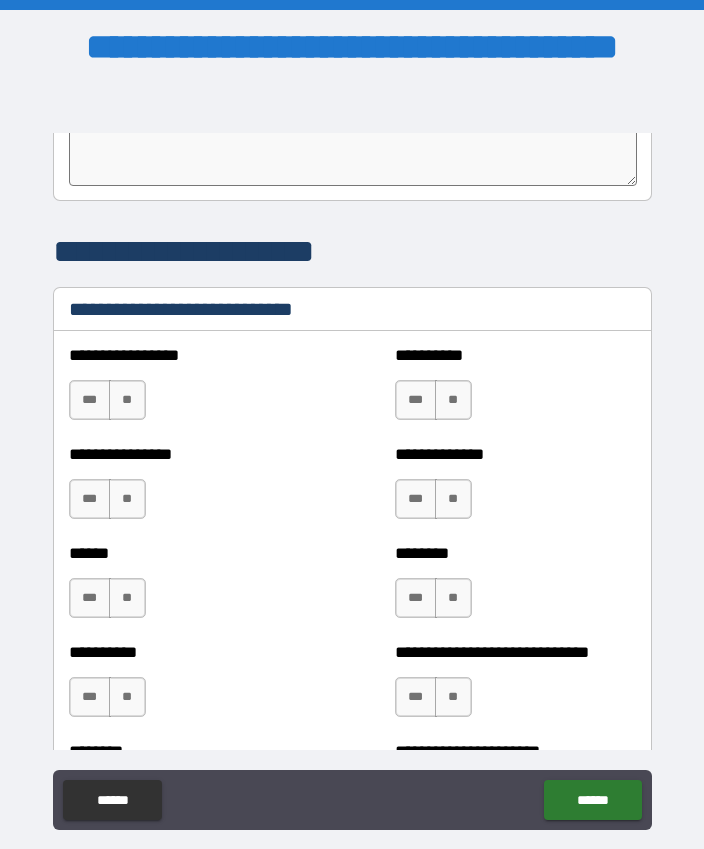 click on "**" at bounding box center (127, 400) 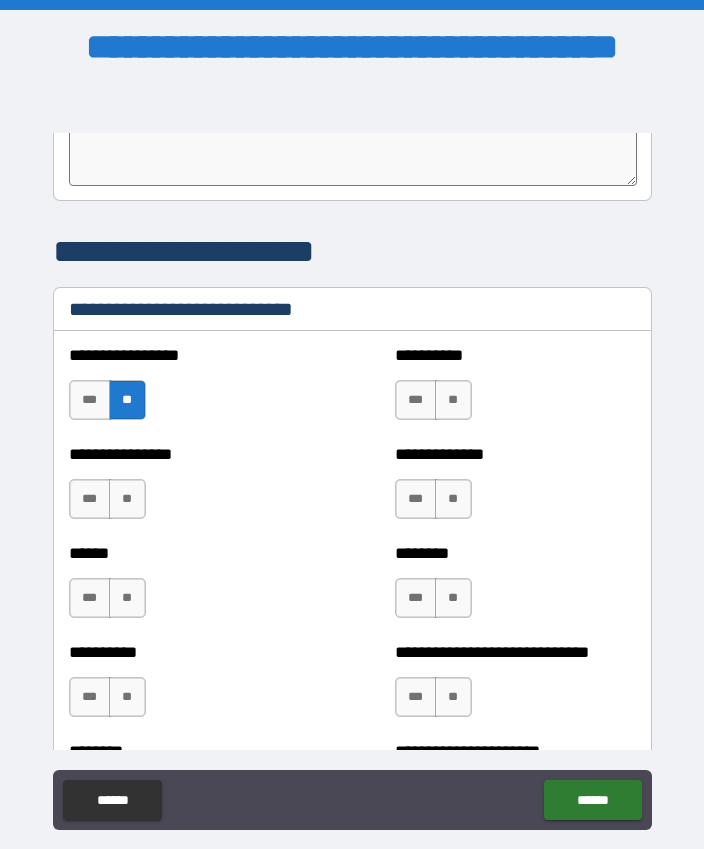 click on "***" at bounding box center (90, 499) 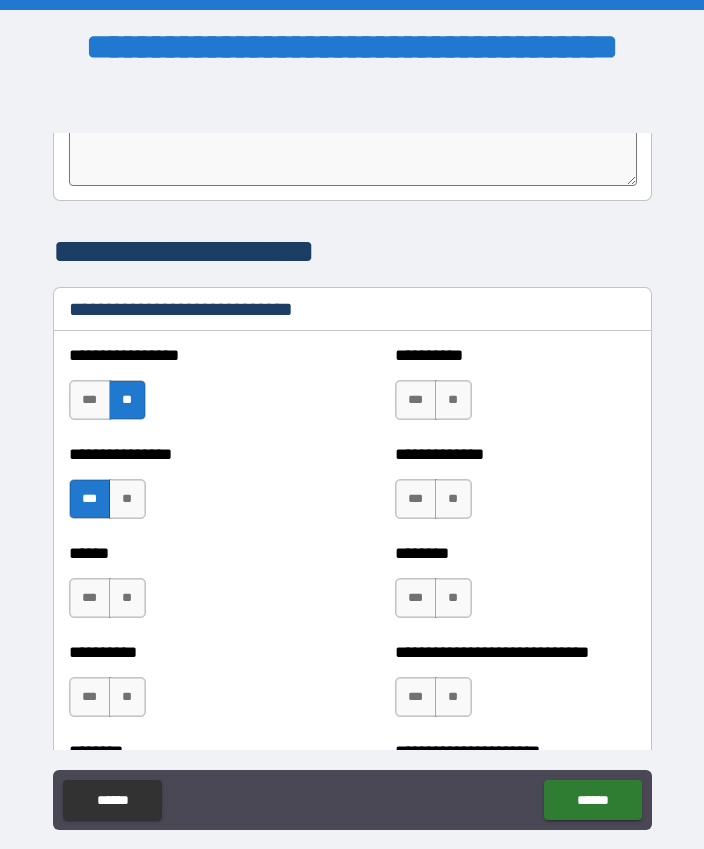 click on "**" at bounding box center [453, 400] 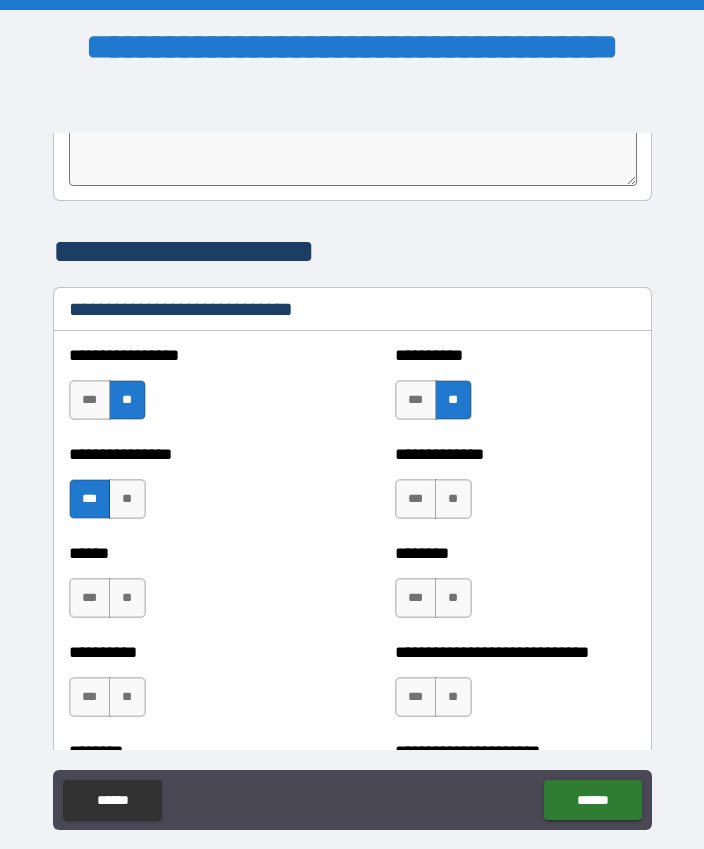 click on "***" at bounding box center (416, 499) 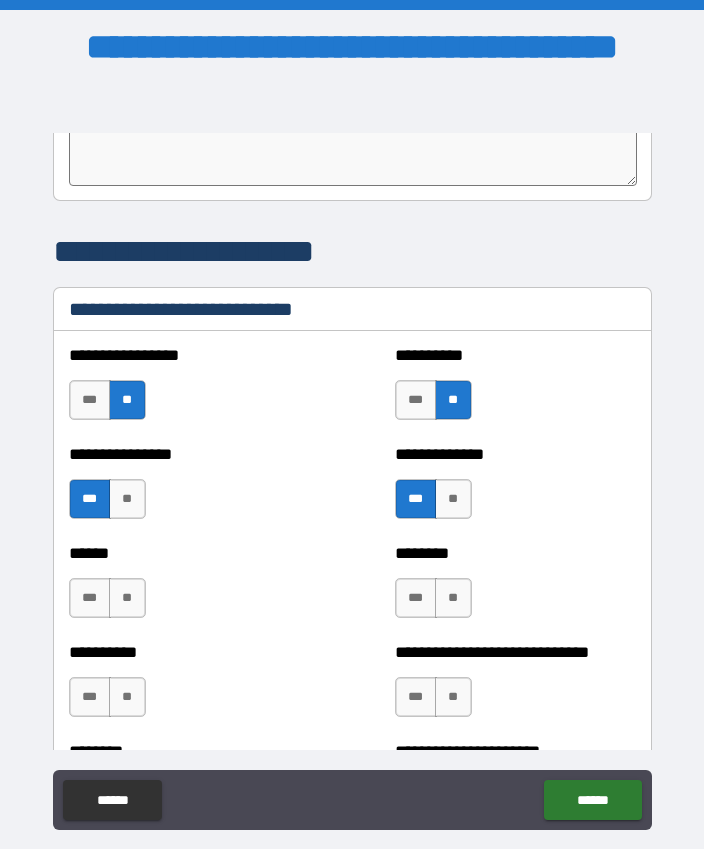 click on "**" at bounding box center [453, 598] 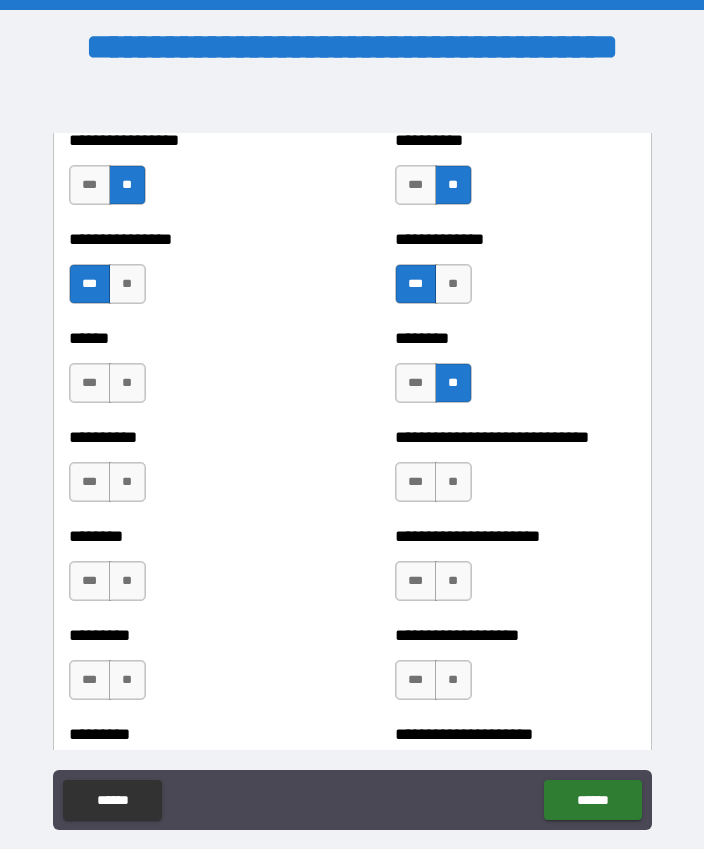 scroll, scrollTop: 6897, scrollLeft: 0, axis: vertical 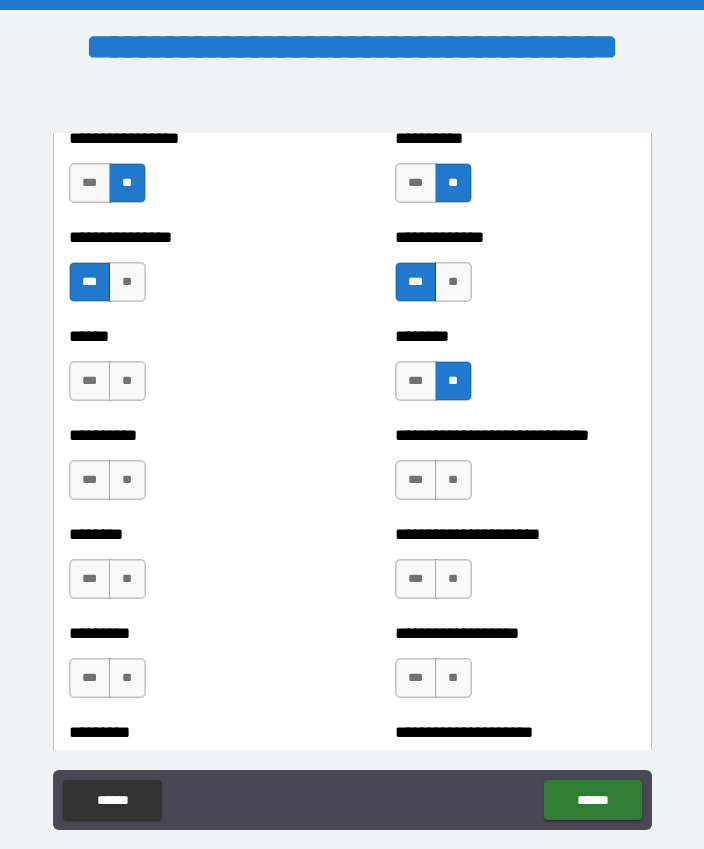 click on "**" at bounding box center [453, 480] 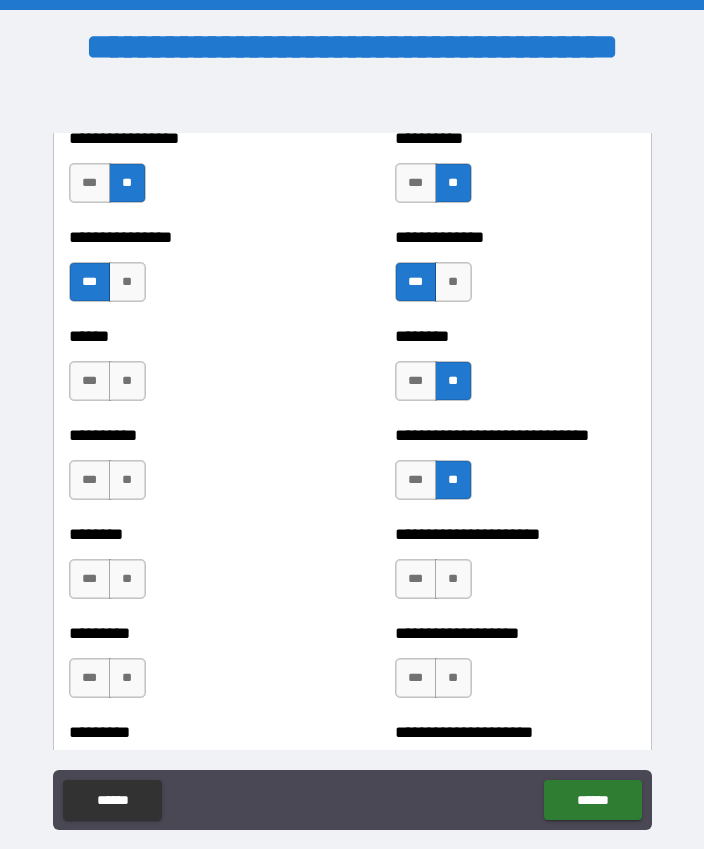 click on "***" at bounding box center [416, 579] 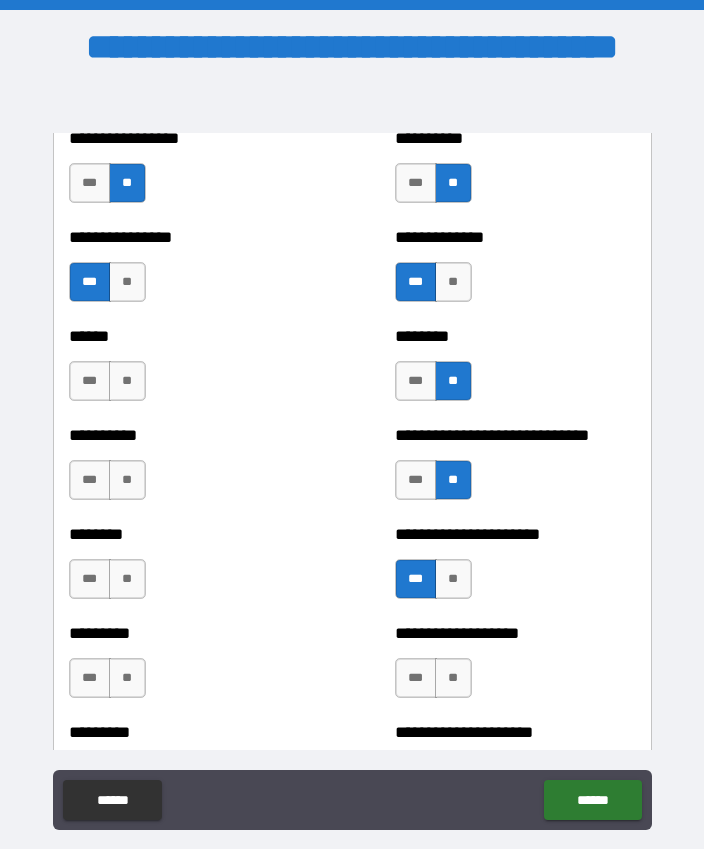 click on "***" at bounding box center [416, 678] 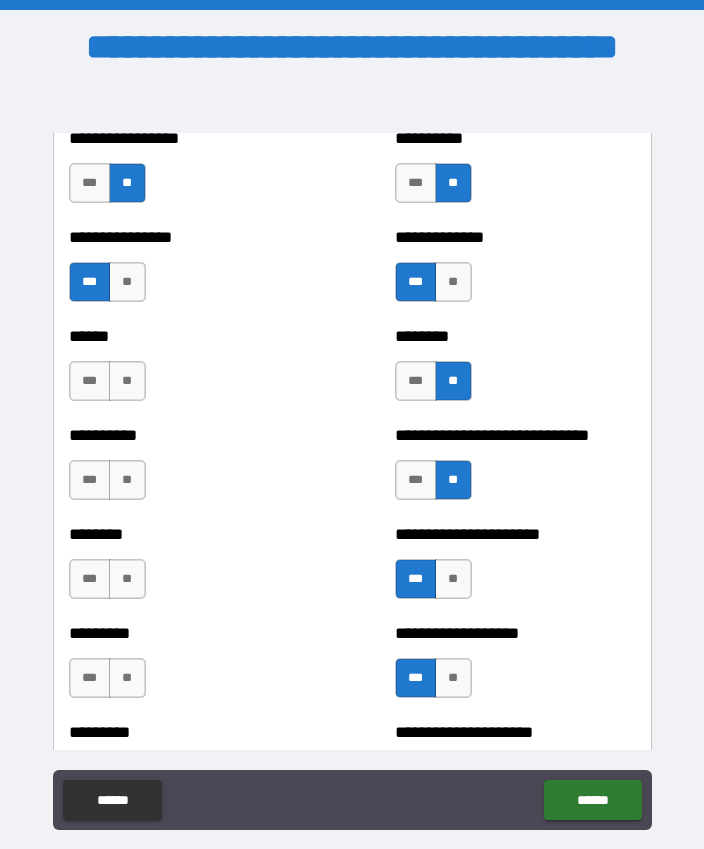 click on "**" at bounding box center (127, 480) 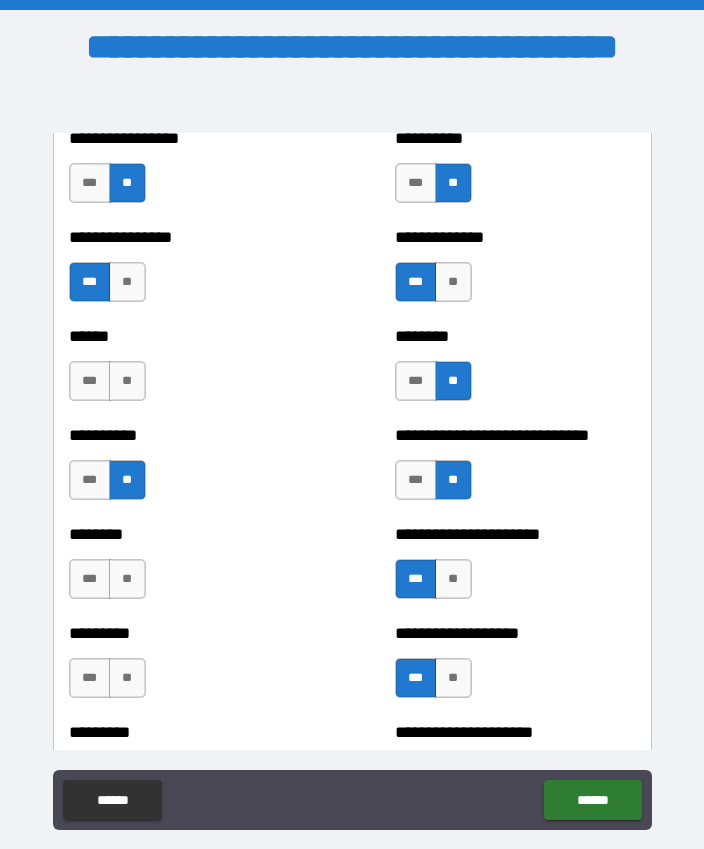 click on "**" at bounding box center [127, 579] 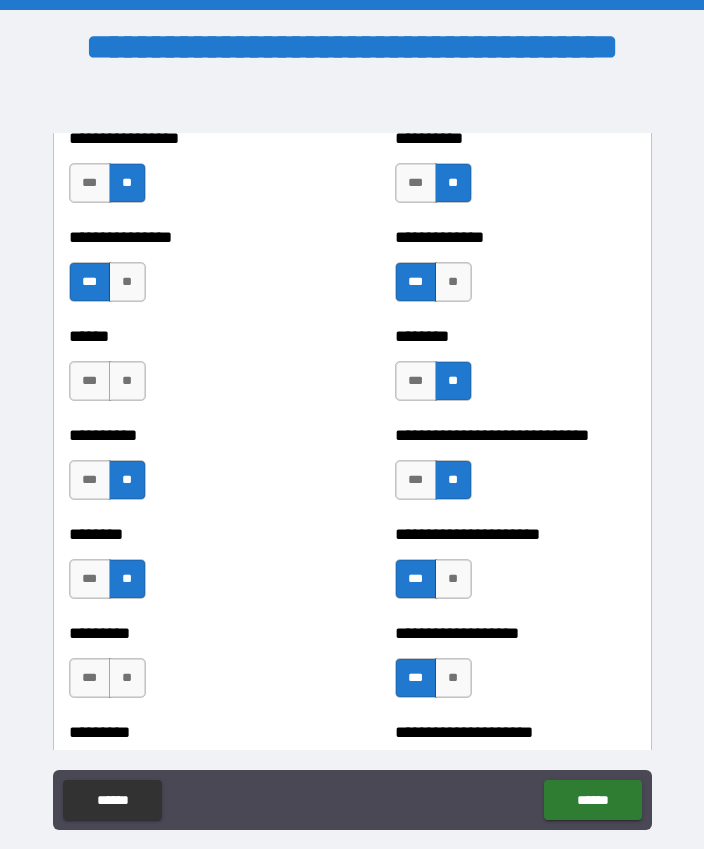 click on "**" at bounding box center (127, 381) 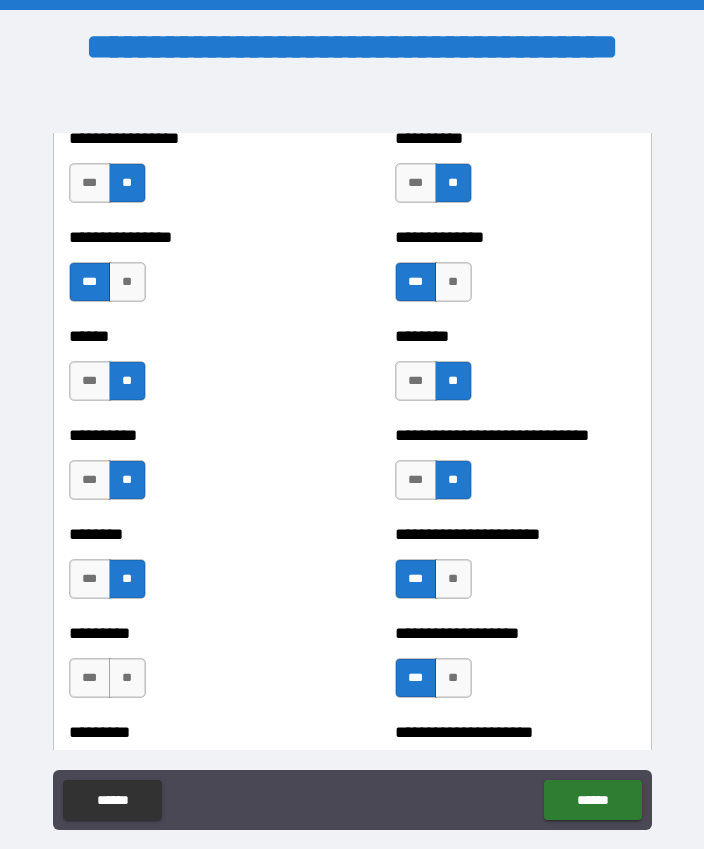 click on "**" at bounding box center [127, 678] 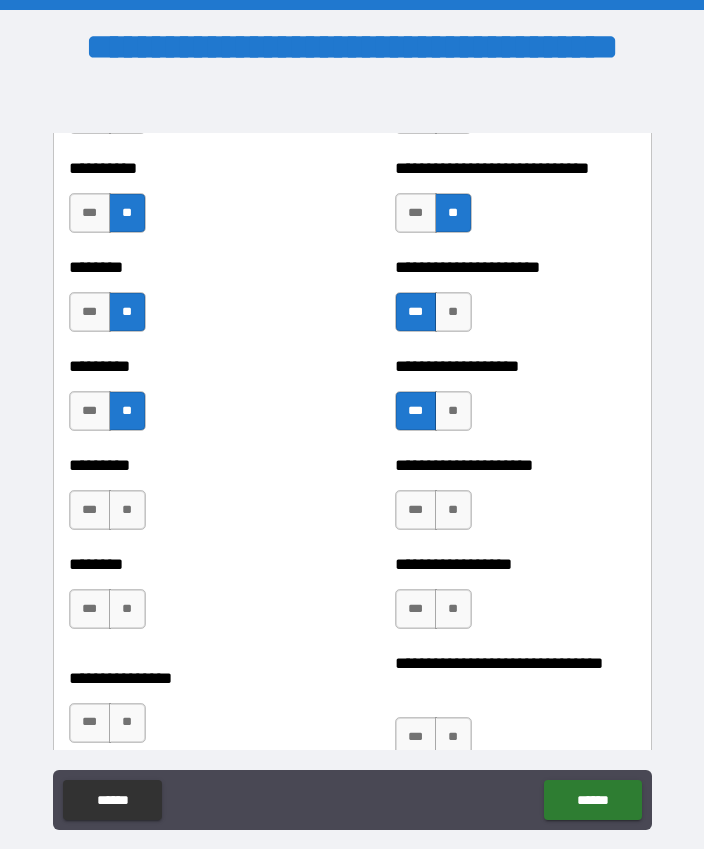 scroll, scrollTop: 7168, scrollLeft: 0, axis: vertical 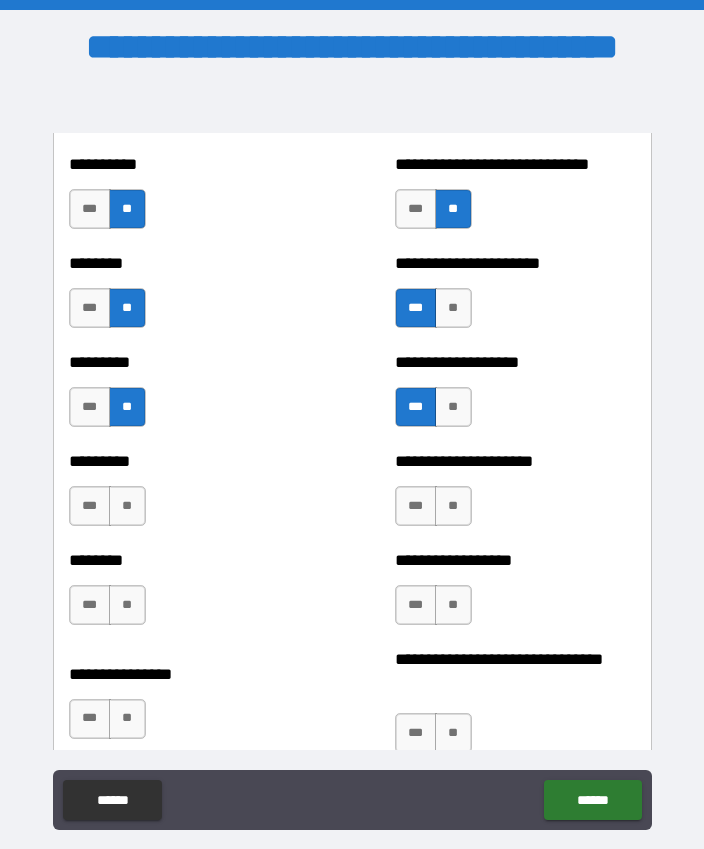 click on "**" at bounding box center (453, 506) 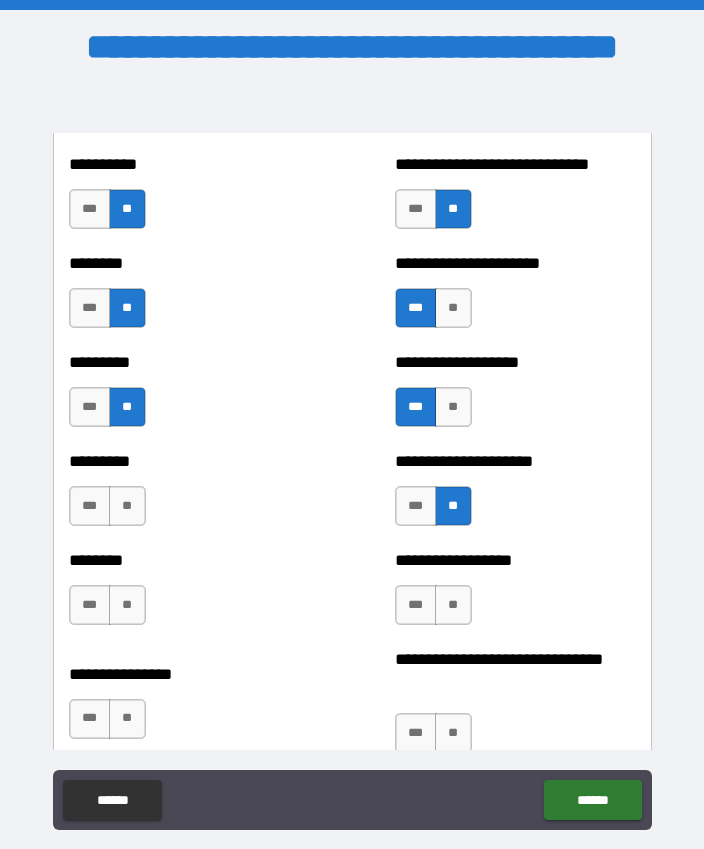 click on "**" at bounding box center [453, 605] 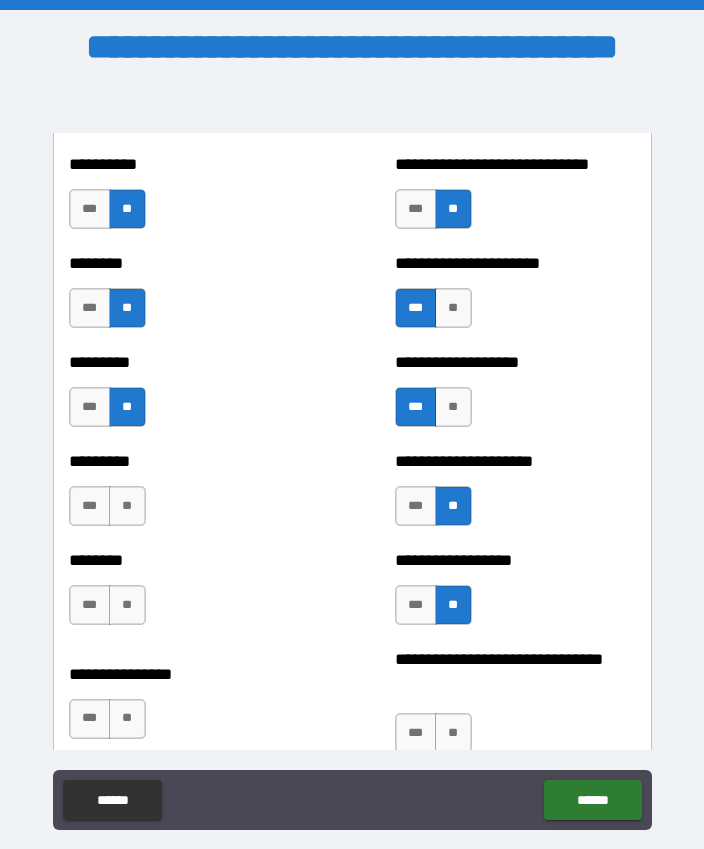 click on "***" at bounding box center (90, 506) 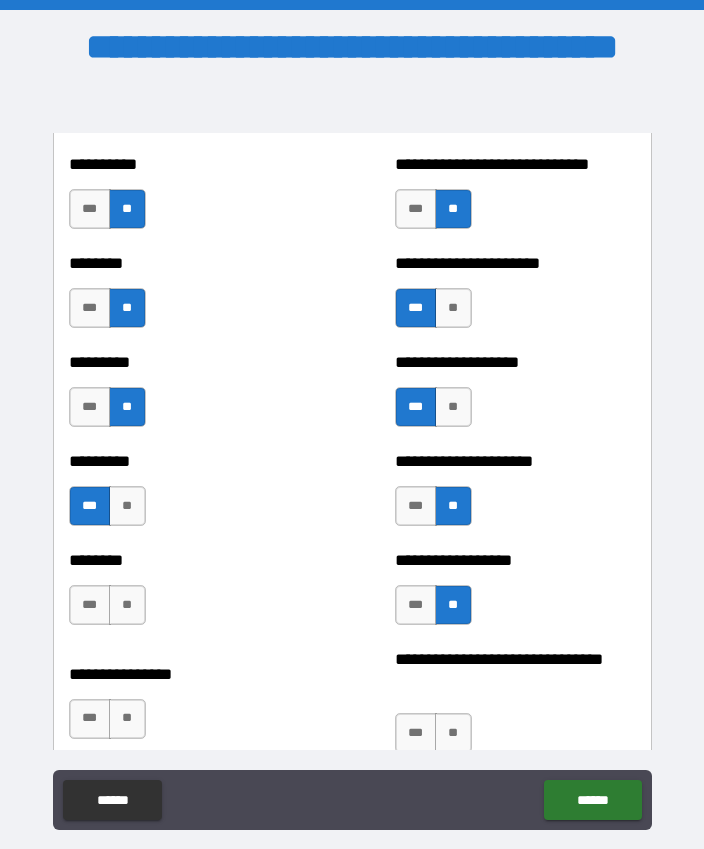 click on "**" at bounding box center (127, 605) 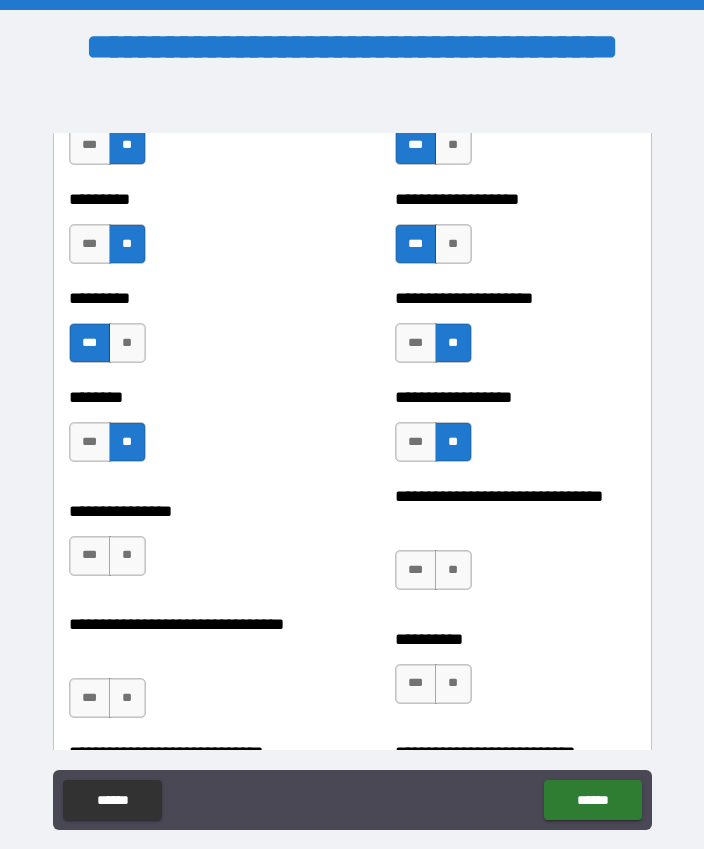 scroll, scrollTop: 7334, scrollLeft: 0, axis: vertical 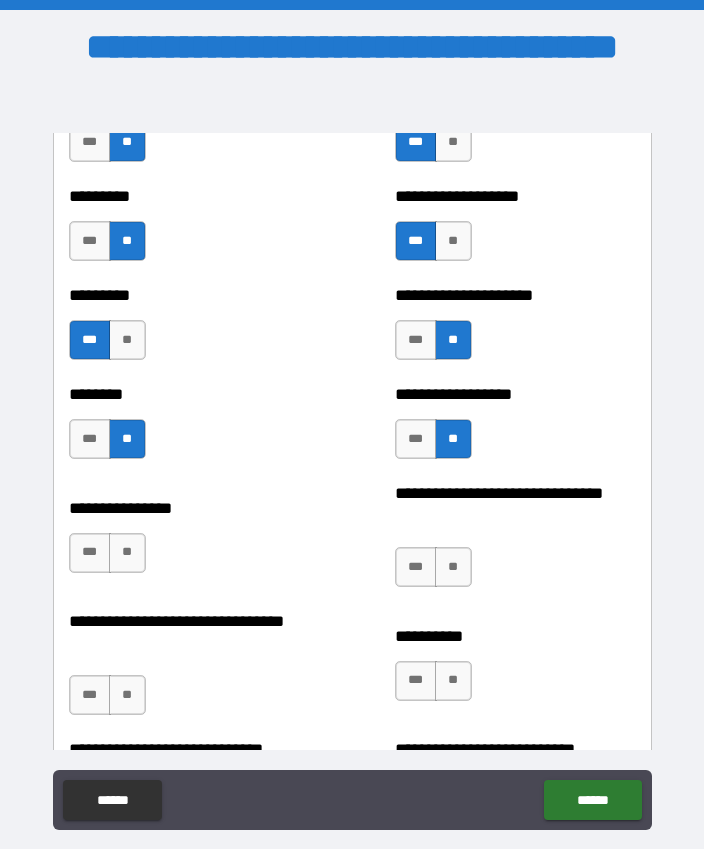 click on "**" at bounding box center [453, 567] 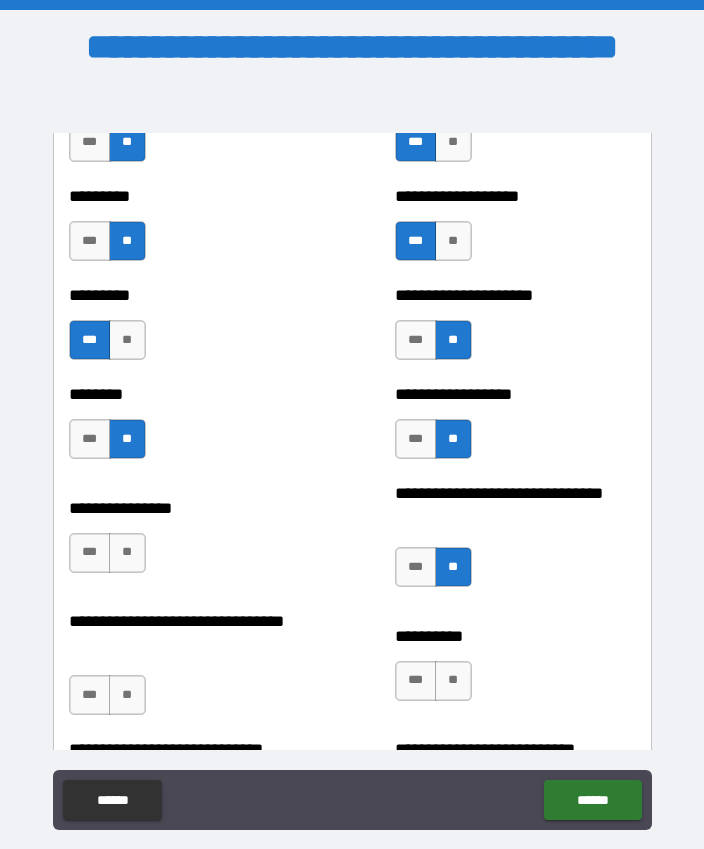 click on "**" at bounding box center [127, 553] 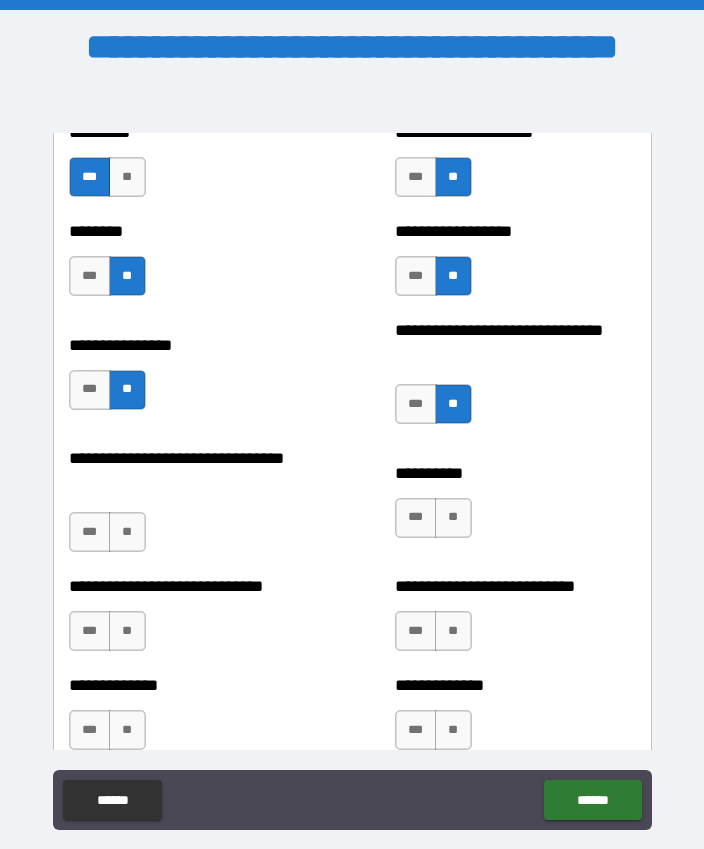 scroll, scrollTop: 7504, scrollLeft: 0, axis: vertical 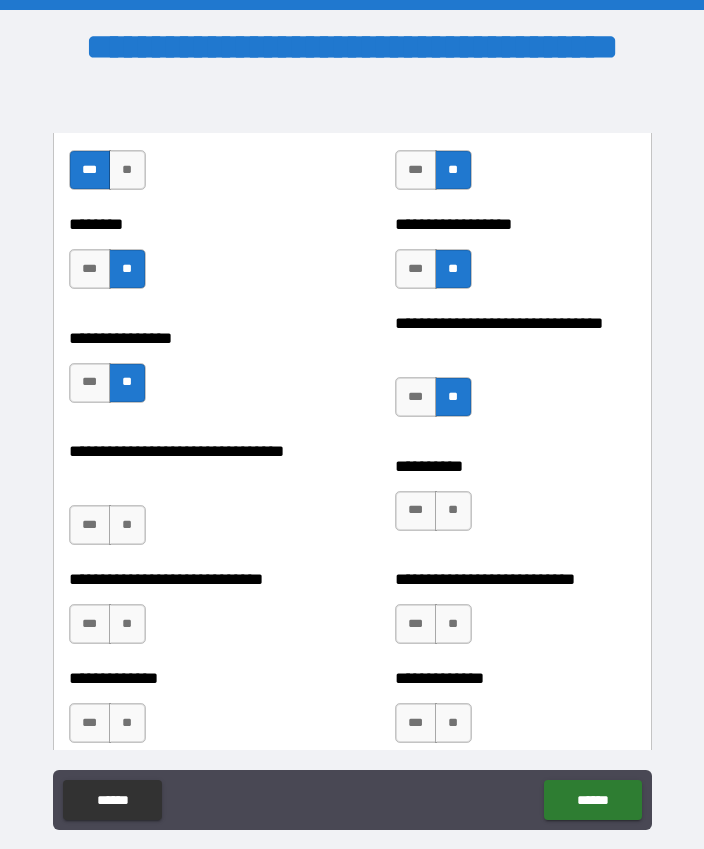 click on "**" at bounding box center (453, 511) 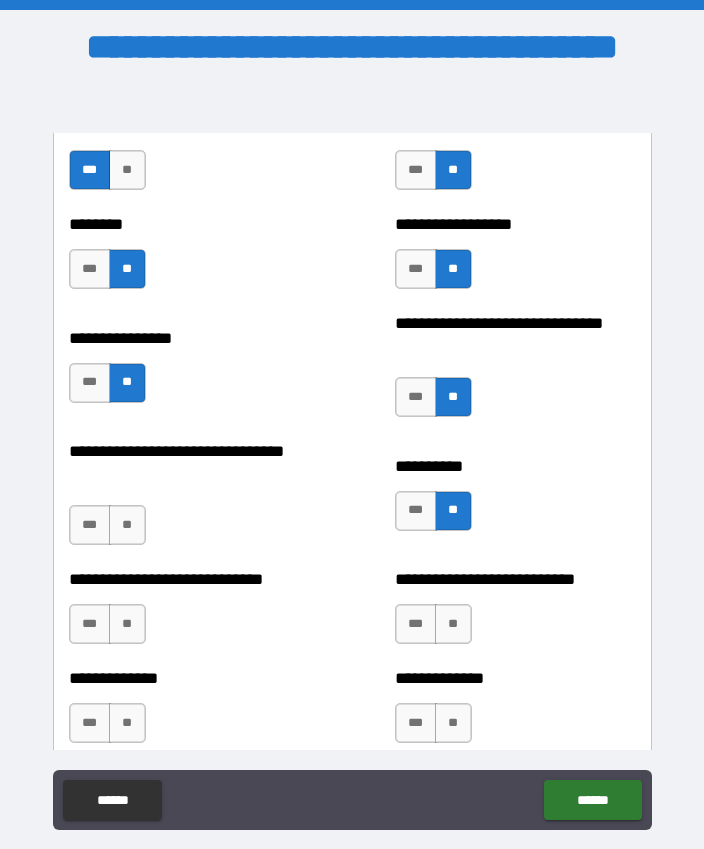 click on "**" at bounding box center [127, 525] 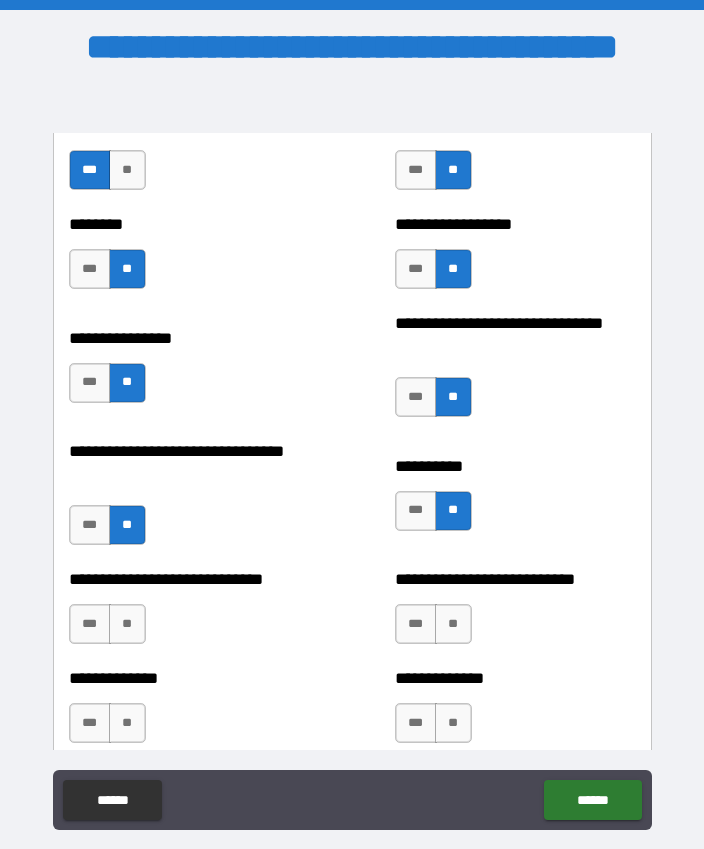 click on "**" at bounding box center [127, 624] 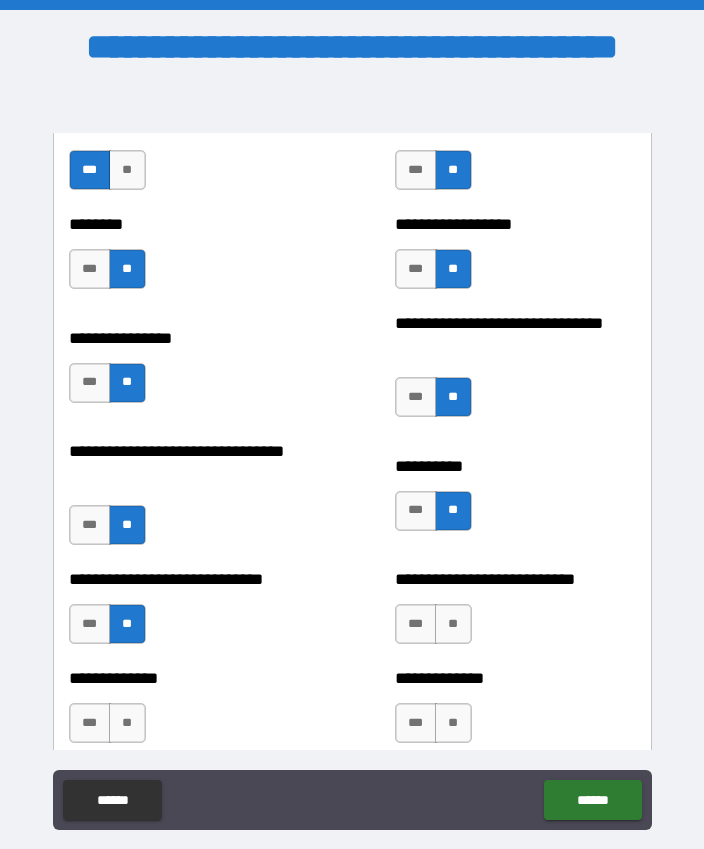 click on "**" at bounding box center [453, 624] 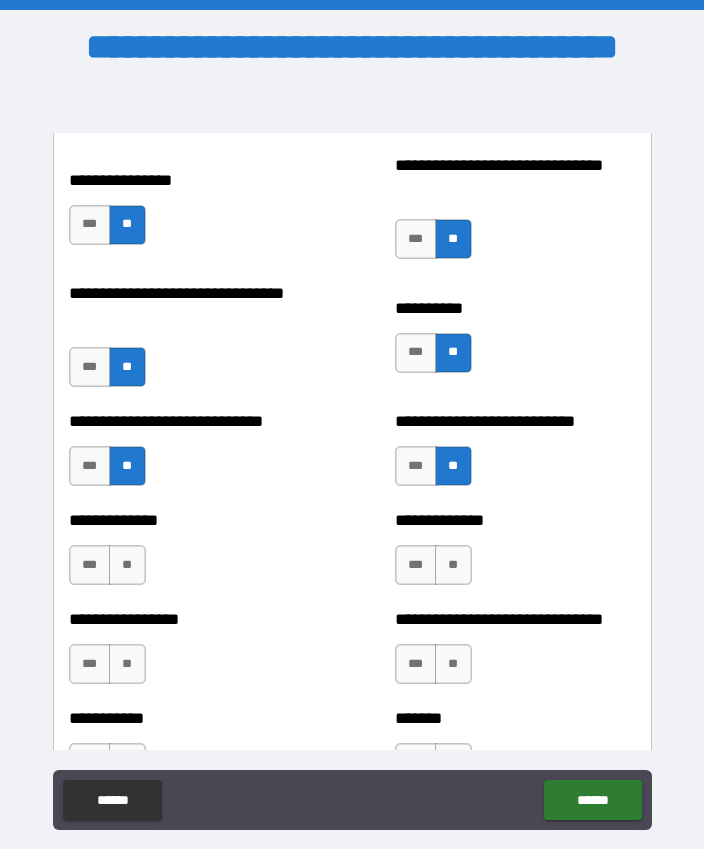 scroll, scrollTop: 7687, scrollLeft: 0, axis: vertical 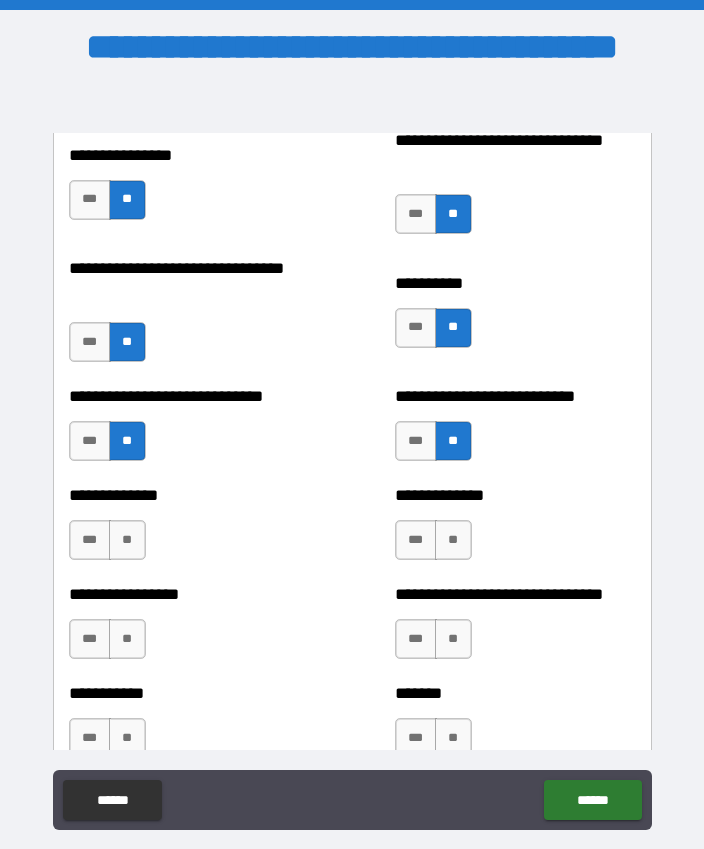 click on "**" at bounding box center [127, 540] 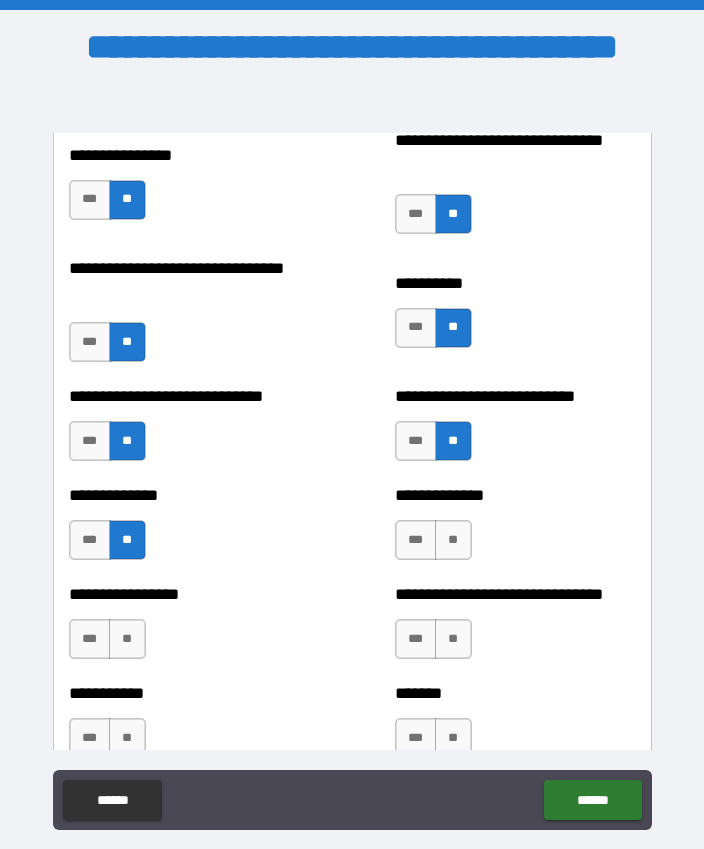 click on "**" at bounding box center [453, 540] 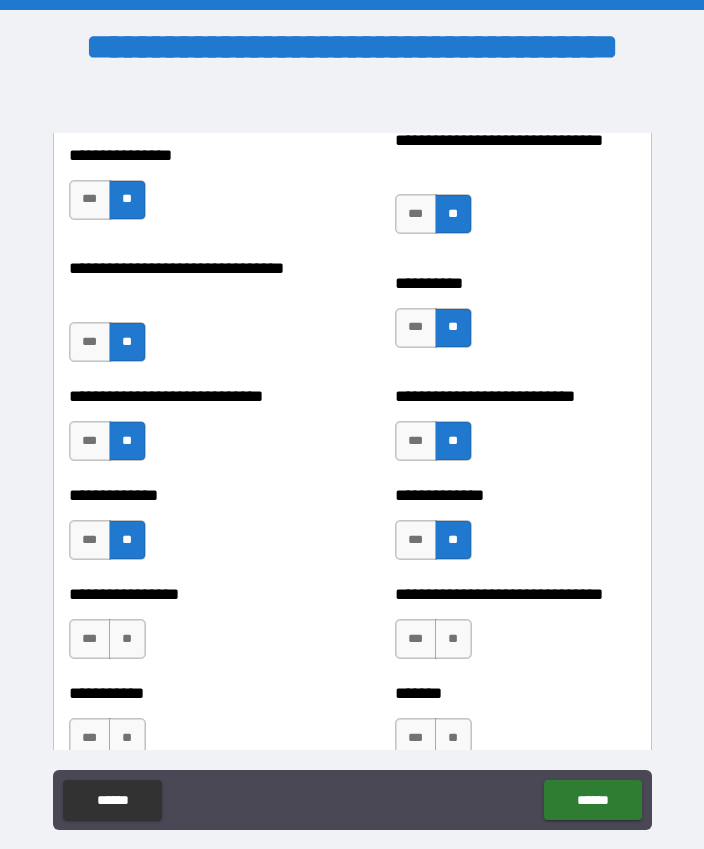 click on "***" at bounding box center [416, 639] 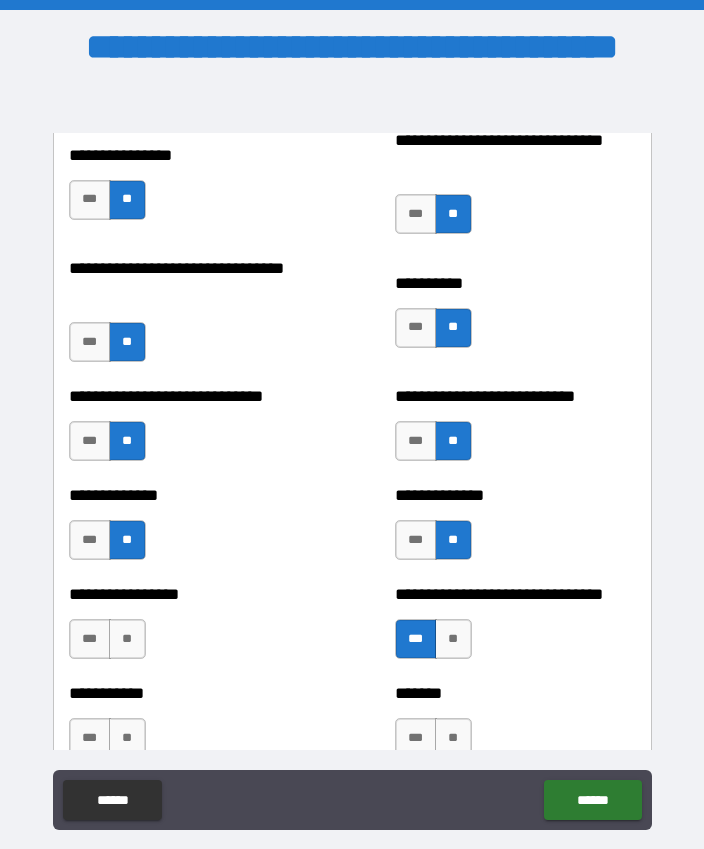 click on "**" at bounding box center [127, 639] 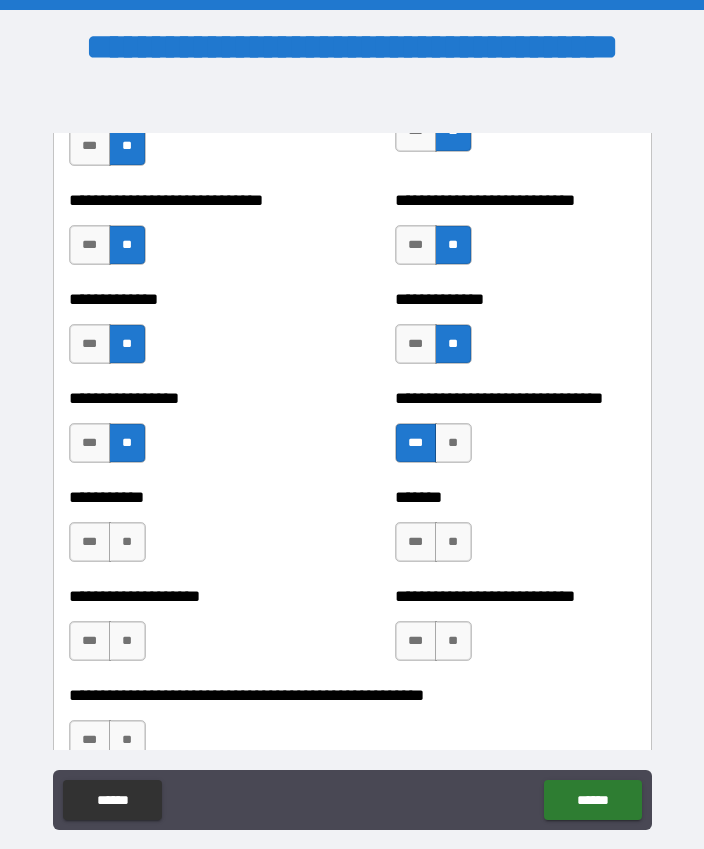 scroll, scrollTop: 7887, scrollLeft: 0, axis: vertical 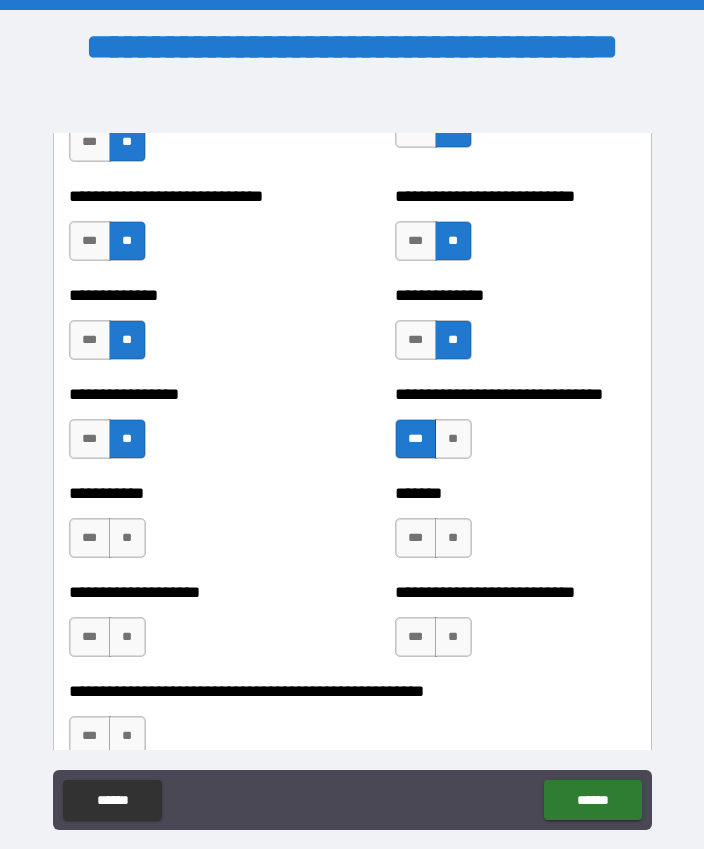 click on "**" at bounding box center [453, 538] 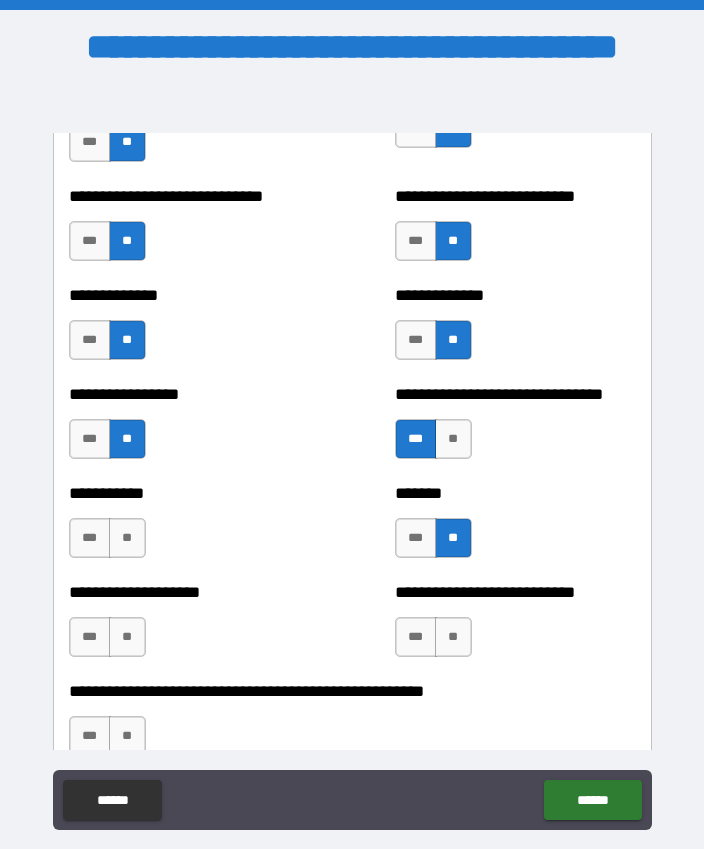 click on "**" at bounding box center (127, 538) 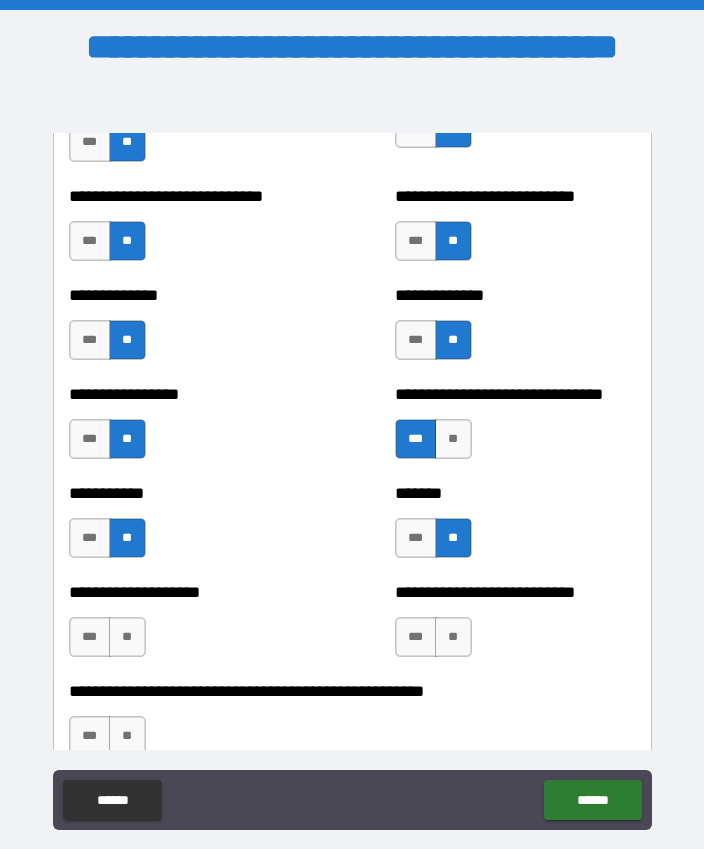 click on "**" at bounding box center (453, 637) 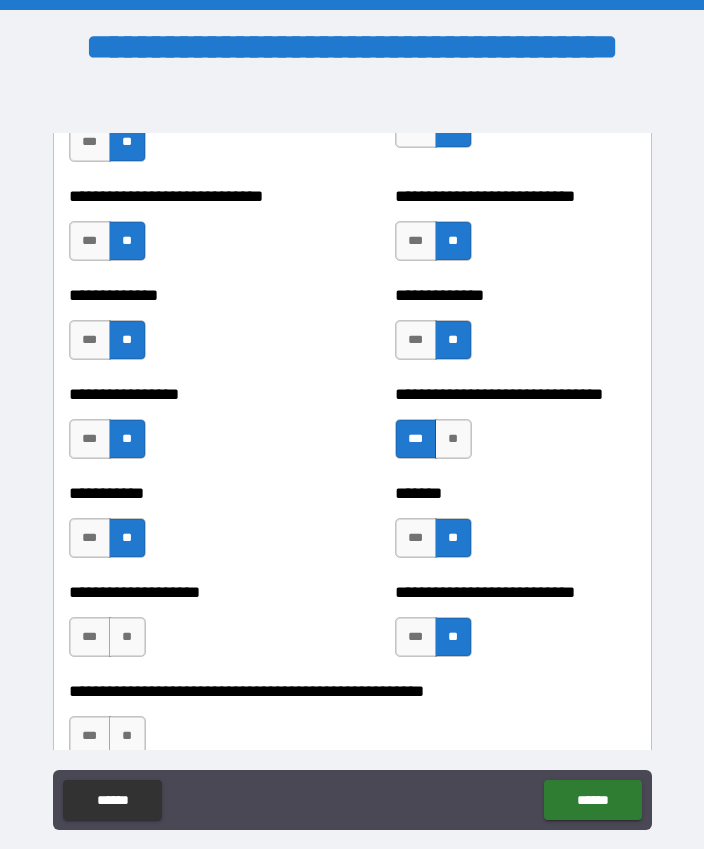 click on "**" at bounding box center [127, 637] 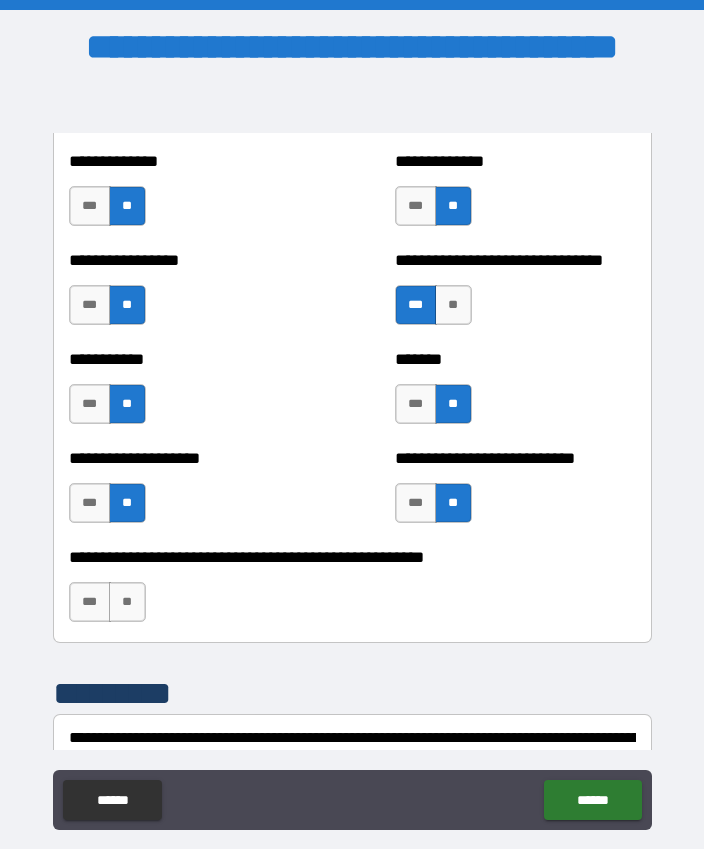 scroll, scrollTop: 8057, scrollLeft: 0, axis: vertical 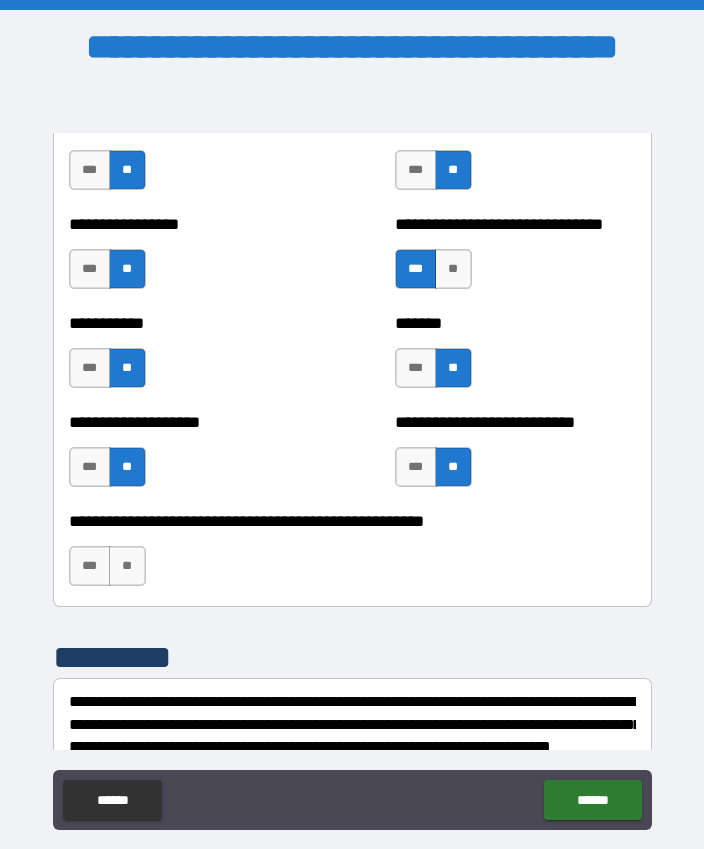 click on "***" at bounding box center [90, 566] 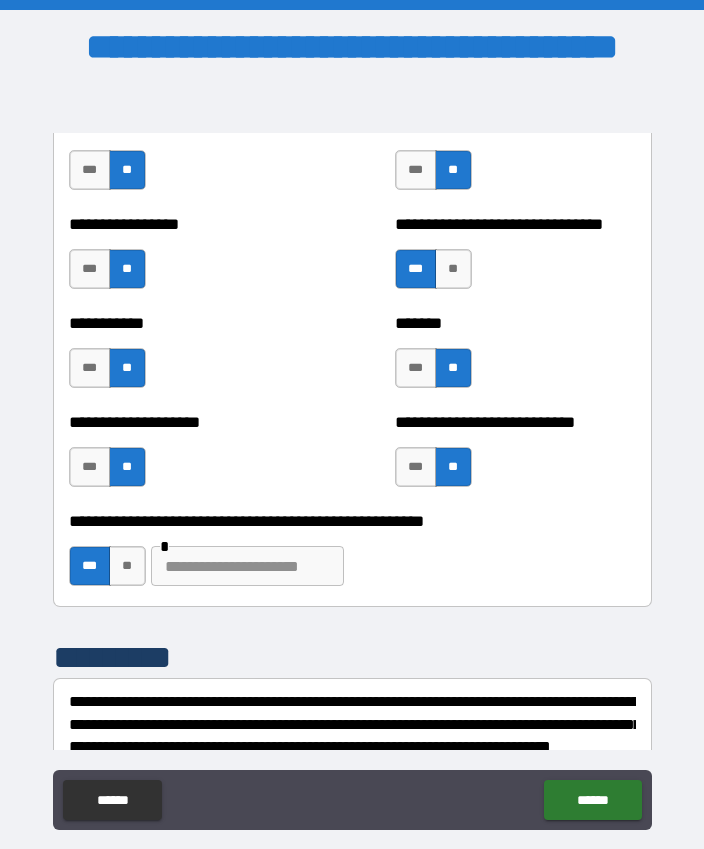 click at bounding box center (247, 566) 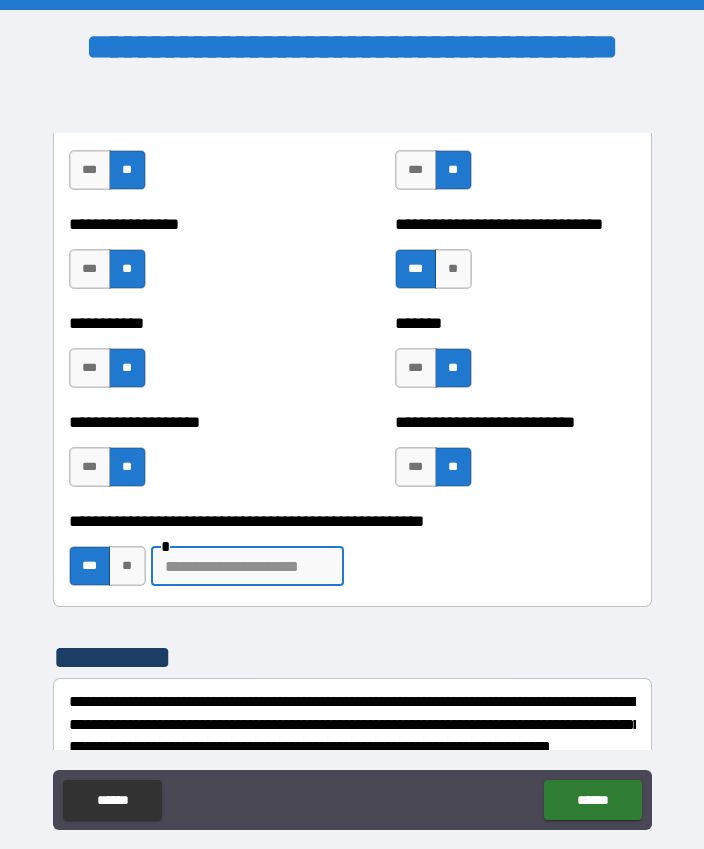 scroll, scrollTop: 4, scrollLeft: 0, axis: vertical 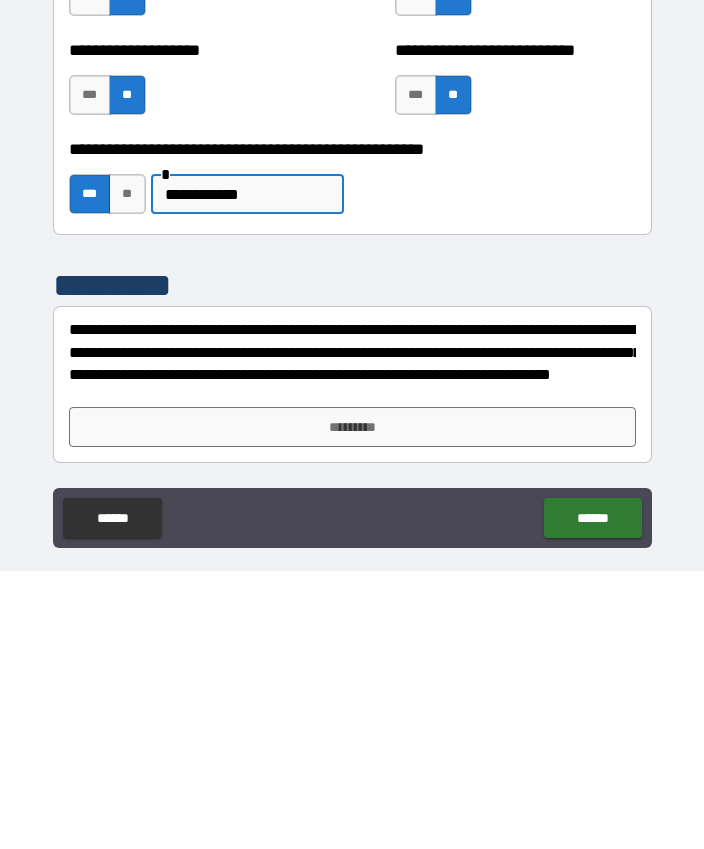 type on "**********" 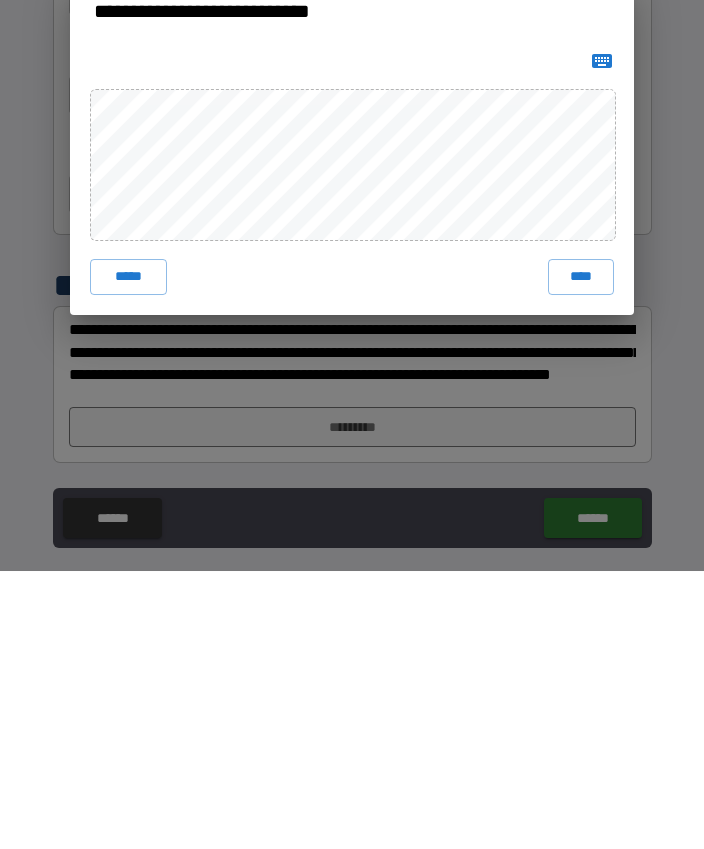 scroll, scrollTop: 55, scrollLeft: 0, axis: vertical 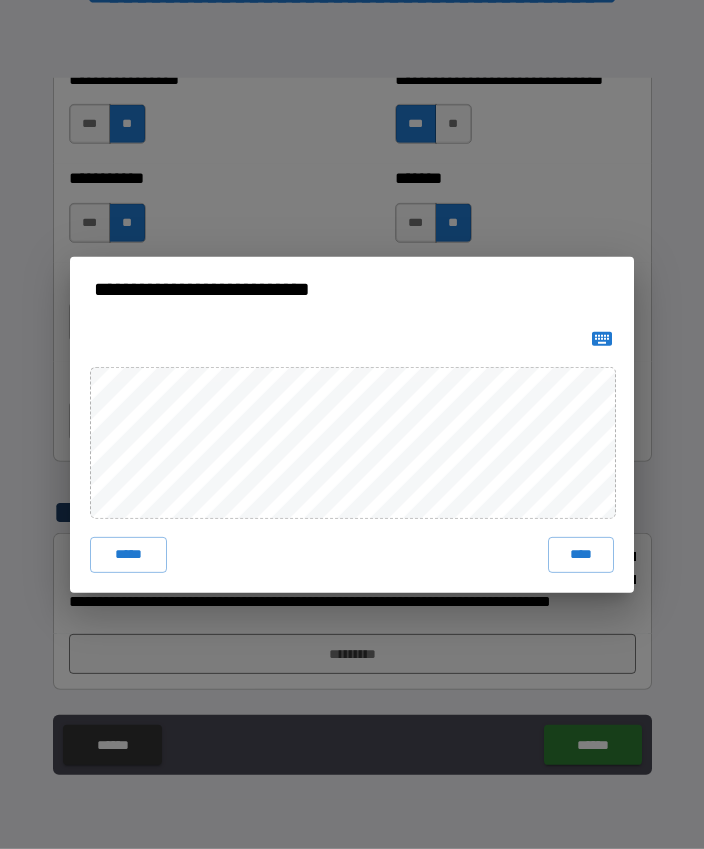 click on "****" at bounding box center (581, 555) 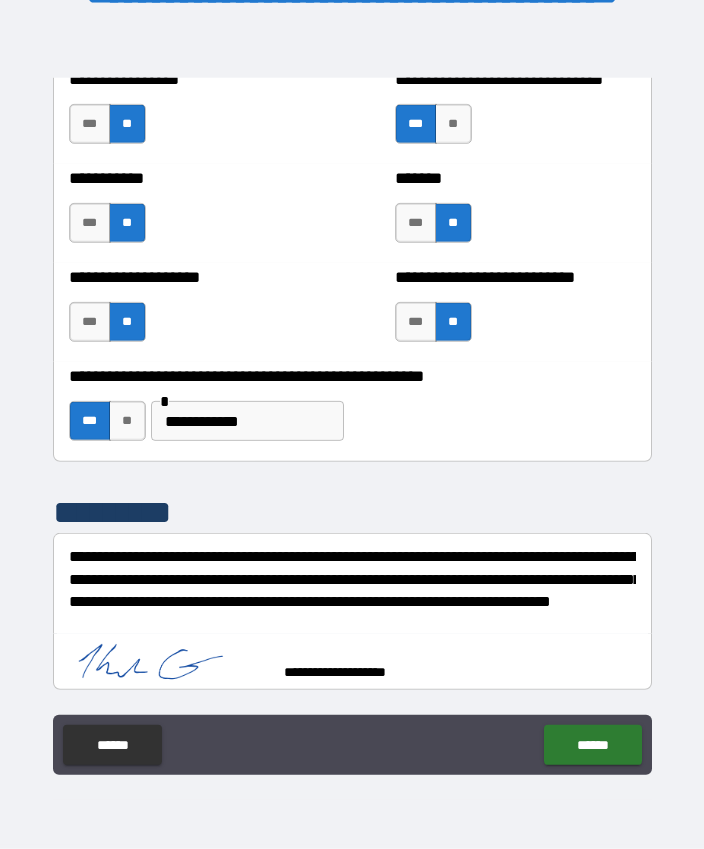 scroll, scrollTop: 8137, scrollLeft: 0, axis: vertical 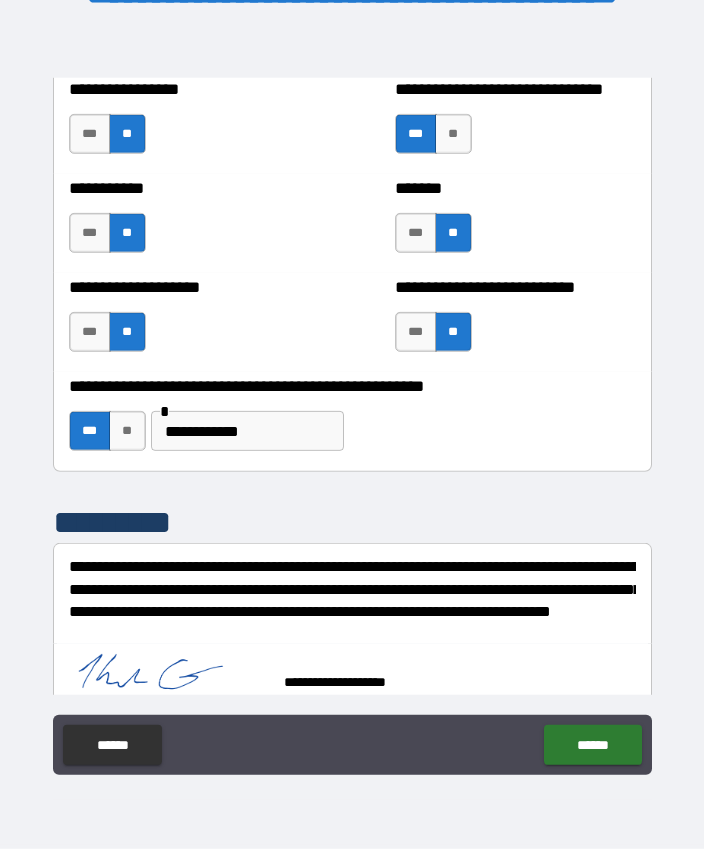 click on "******" at bounding box center [592, 745] 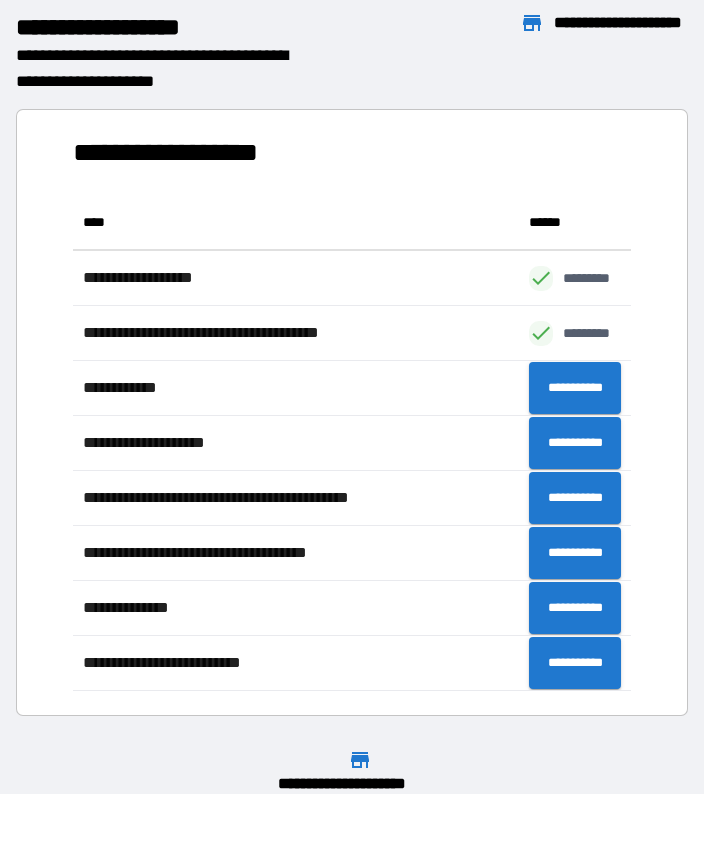 scroll, scrollTop: 1, scrollLeft: 1, axis: both 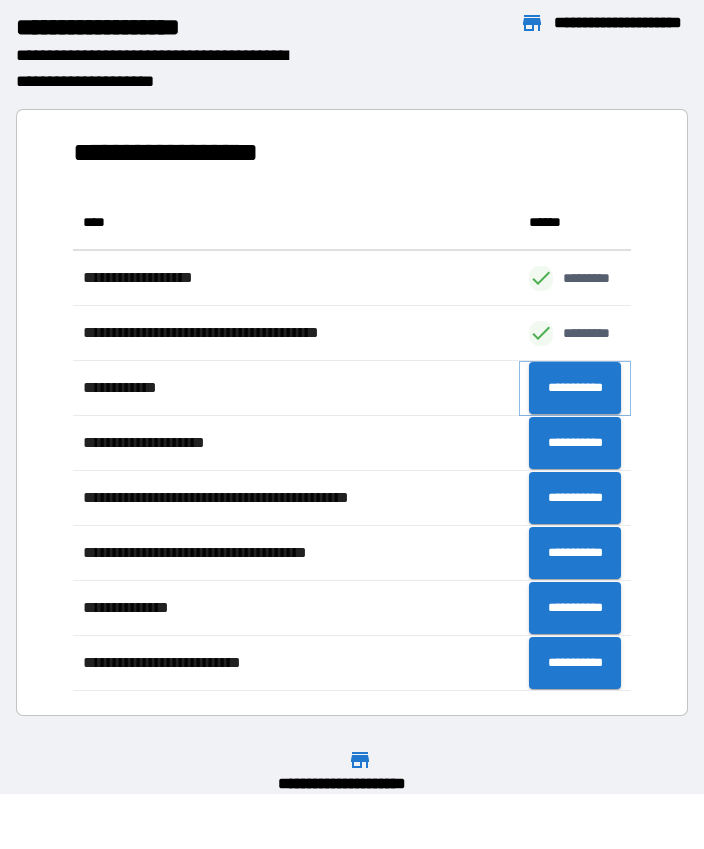 click on "**********" at bounding box center [575, 388] 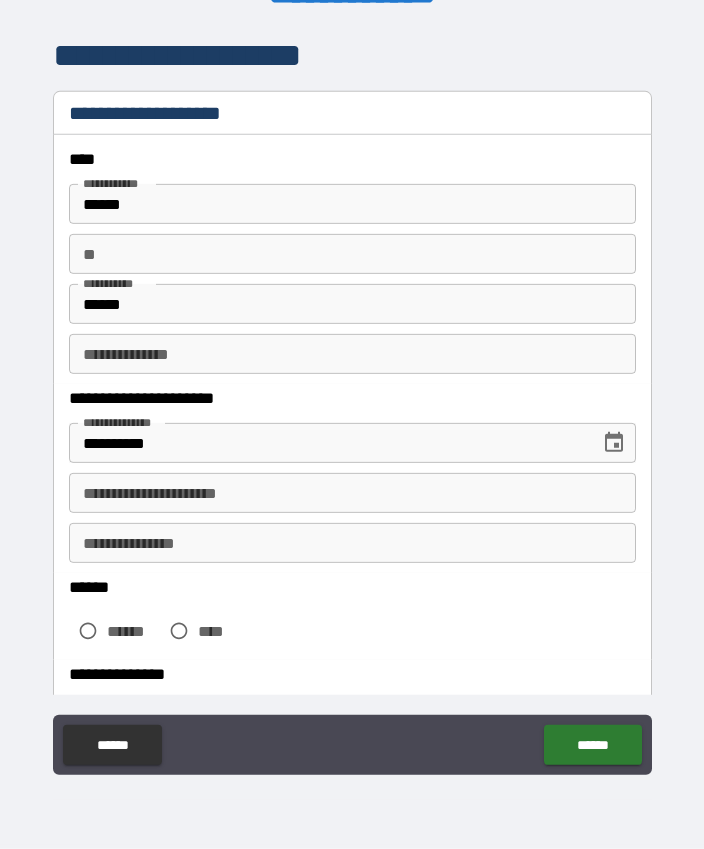 click on "**********" at bounding box center (352, 493) 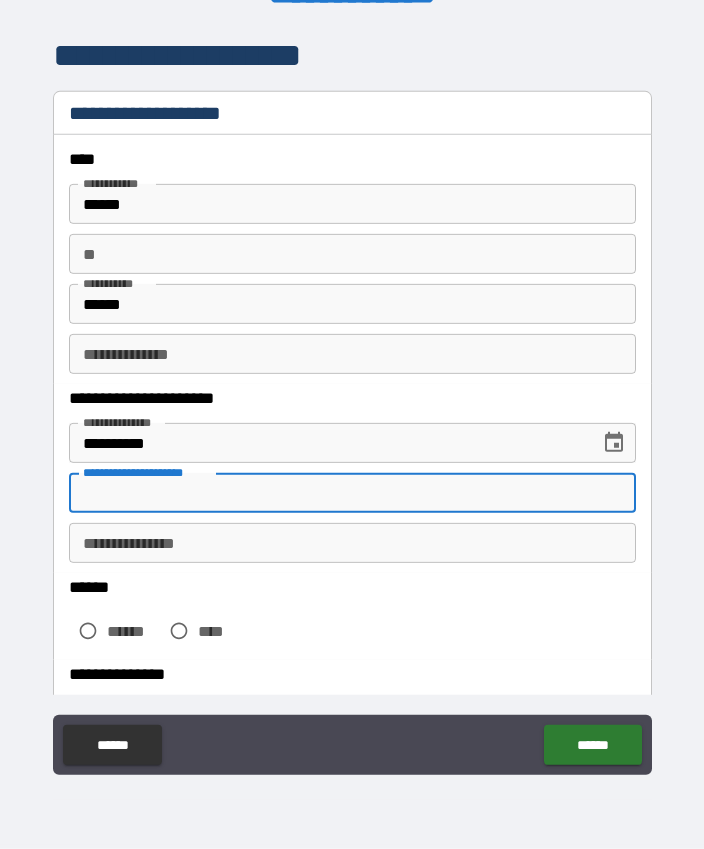 scroll, scrollTop: 55, scrollLeft: 0, axis: vertical 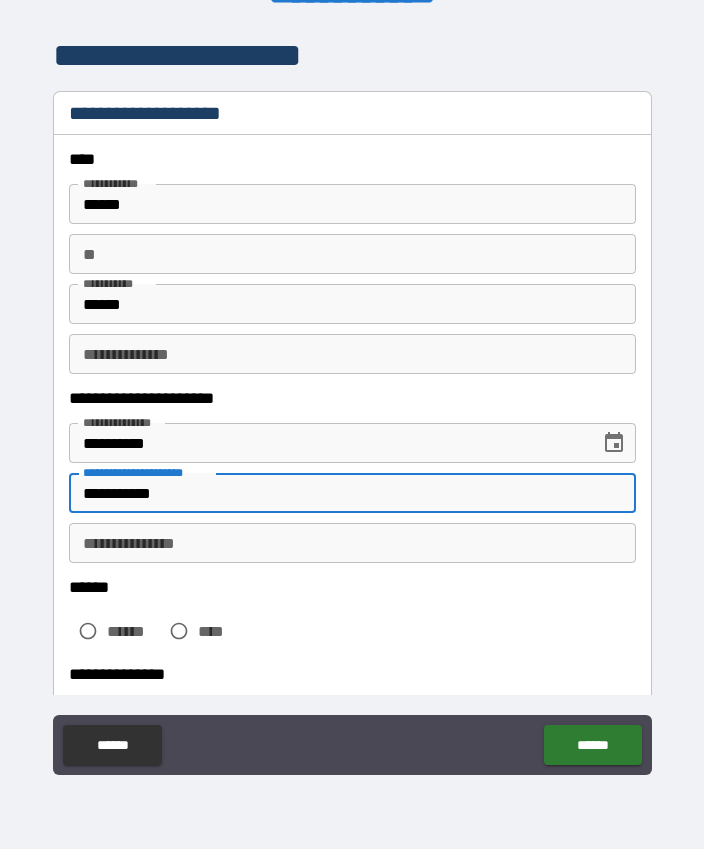 type on "**********" 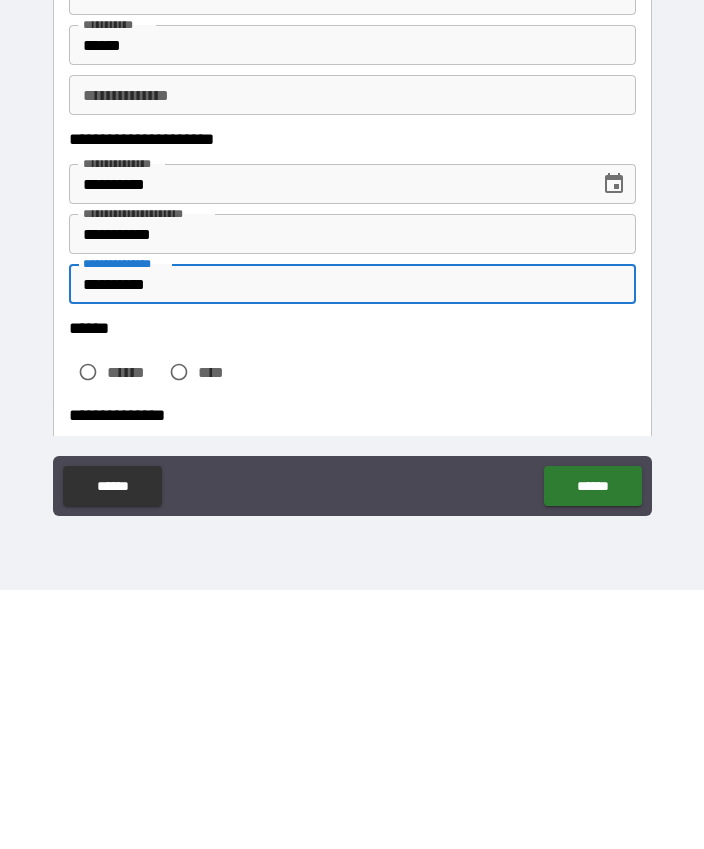 type on "**********" 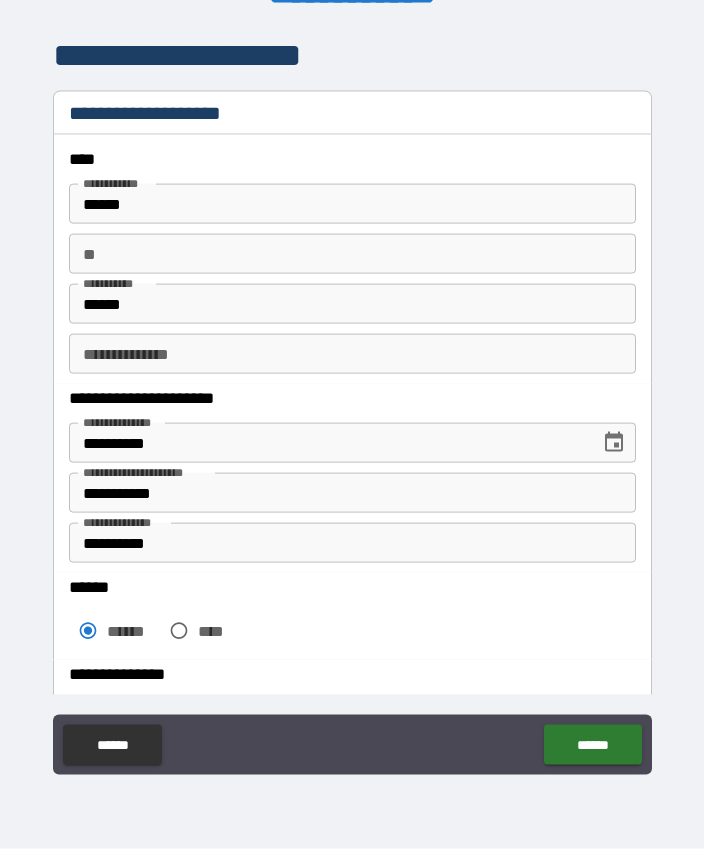 scroll, scrollTop: 55, scrollLeft: 0, axis: vertical 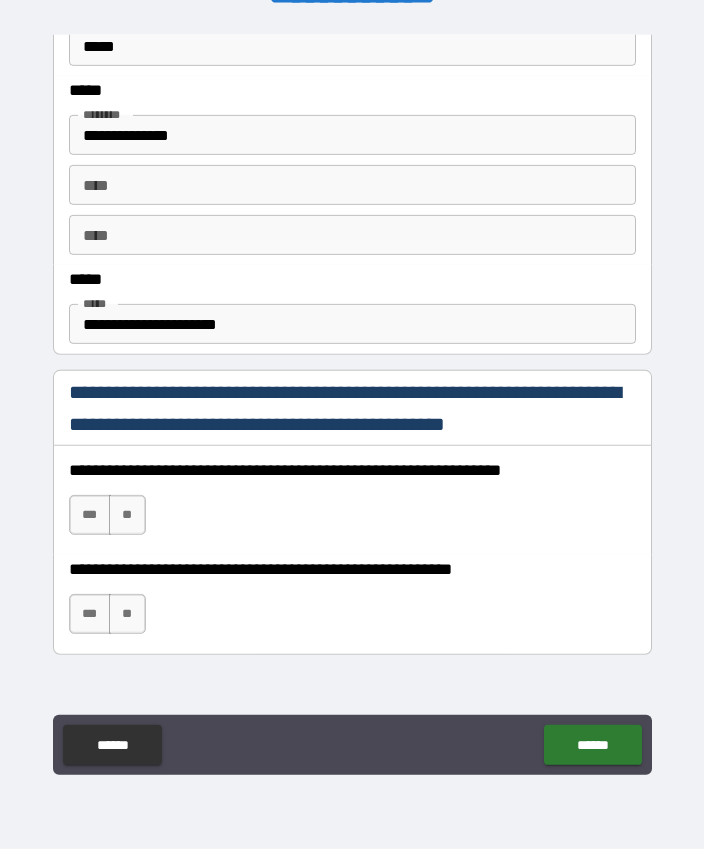 click on "***" at bounding box center [90, 515] 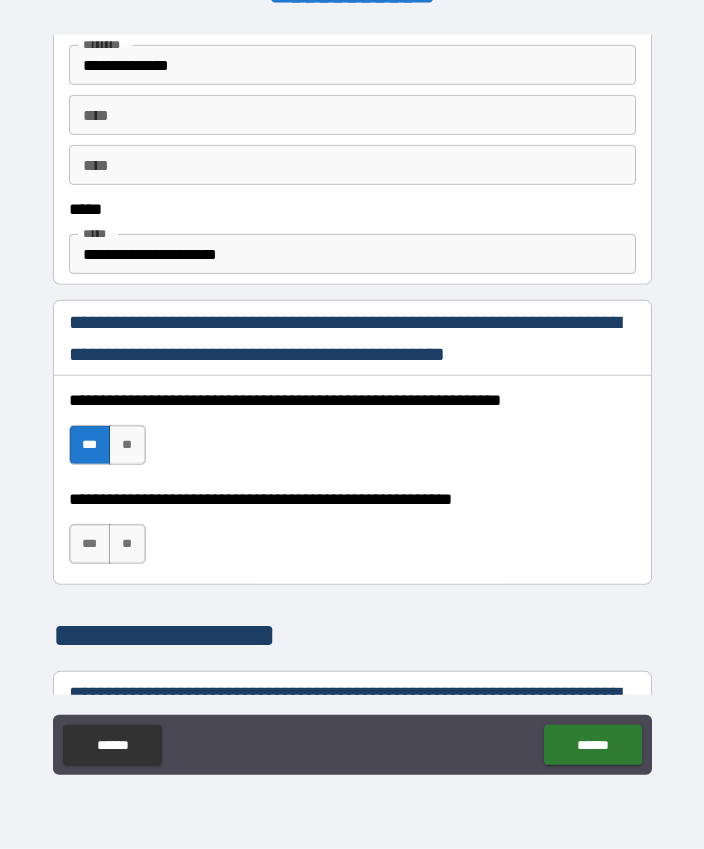 scroll, scrollTop: 1107, scrollLeft: 0, axis: vertical 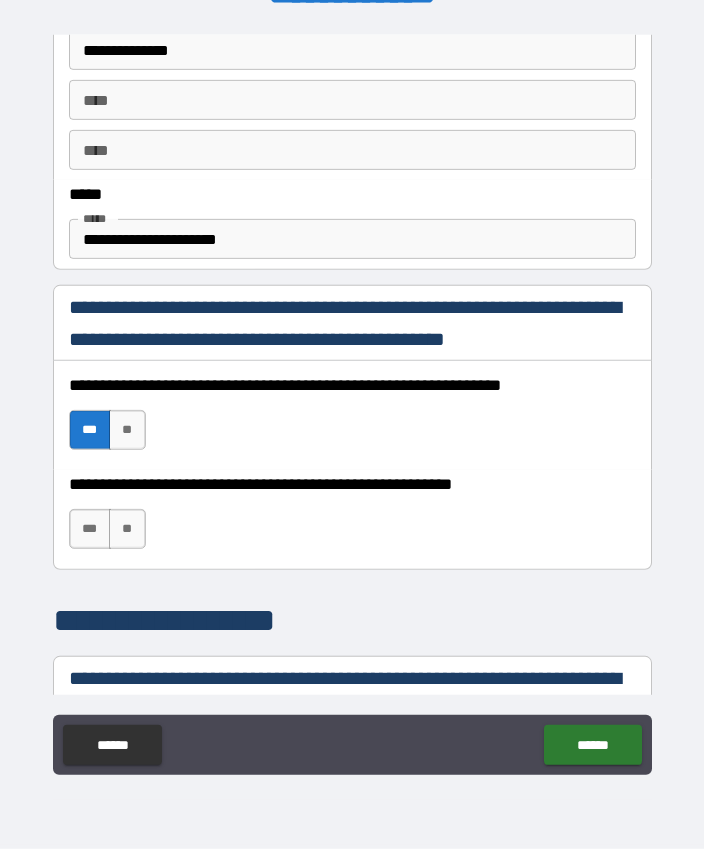 click on "***" at bounding box center [90, 529] 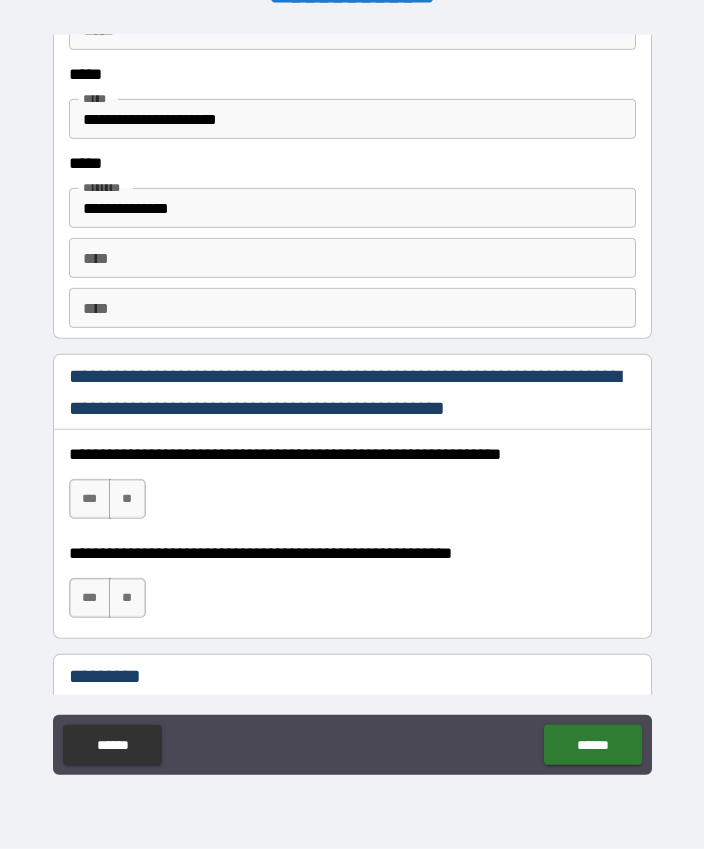 scroll, scrollTop: 2679, scrollLeft: 0, axis: vertical 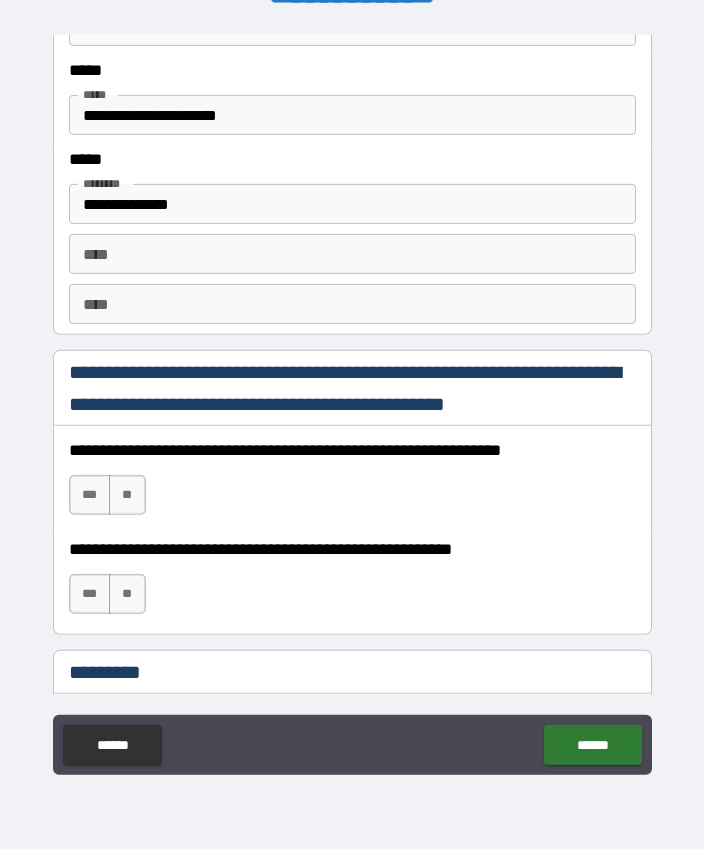 click on "***" at bounding box center (90, 495) 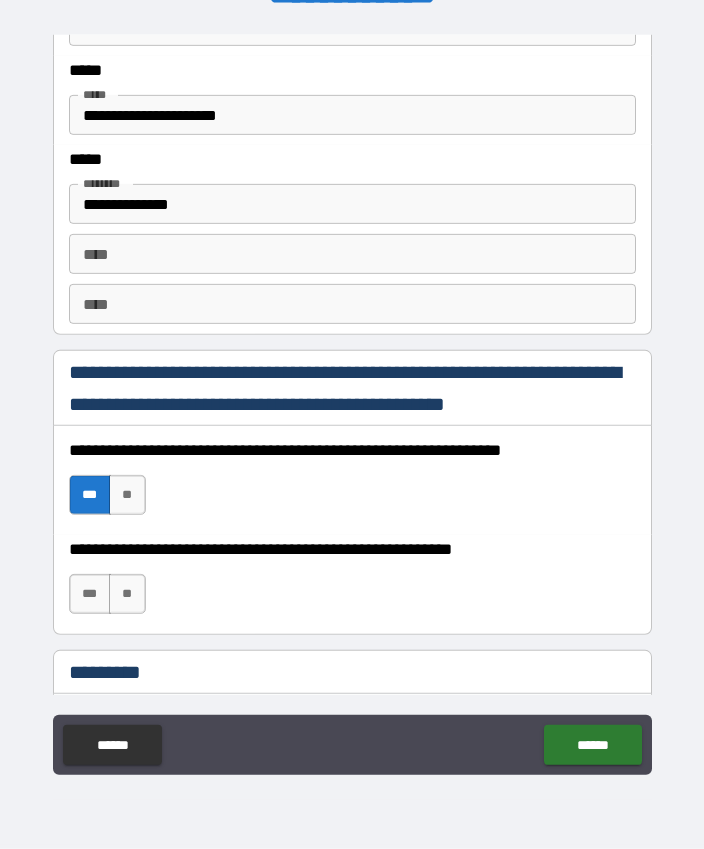 click on "***" at bounding box center [90, 594] 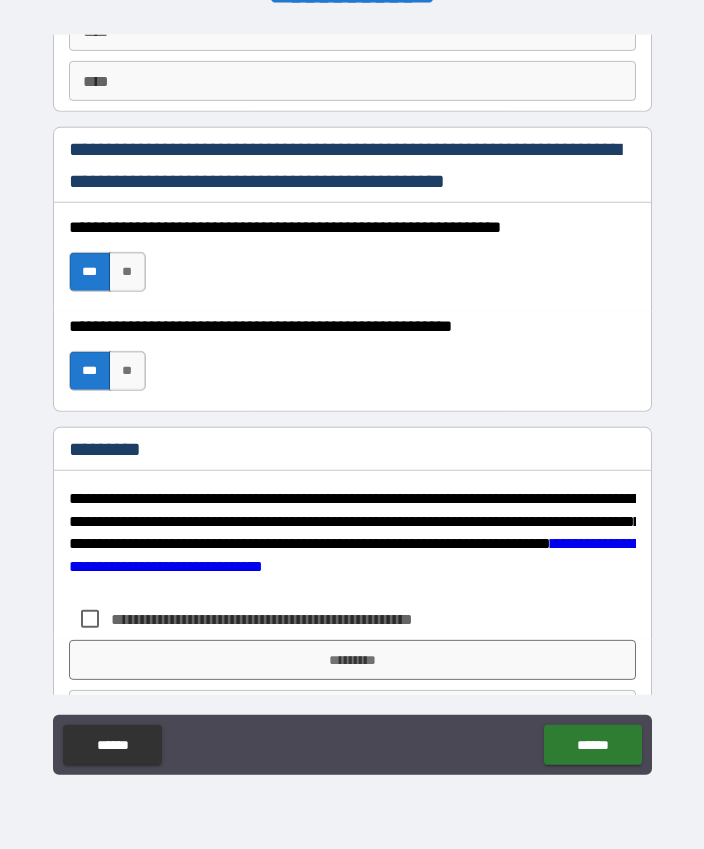 scroll, scrollTop: 2926, scrollLeft: 0, axis: vertical 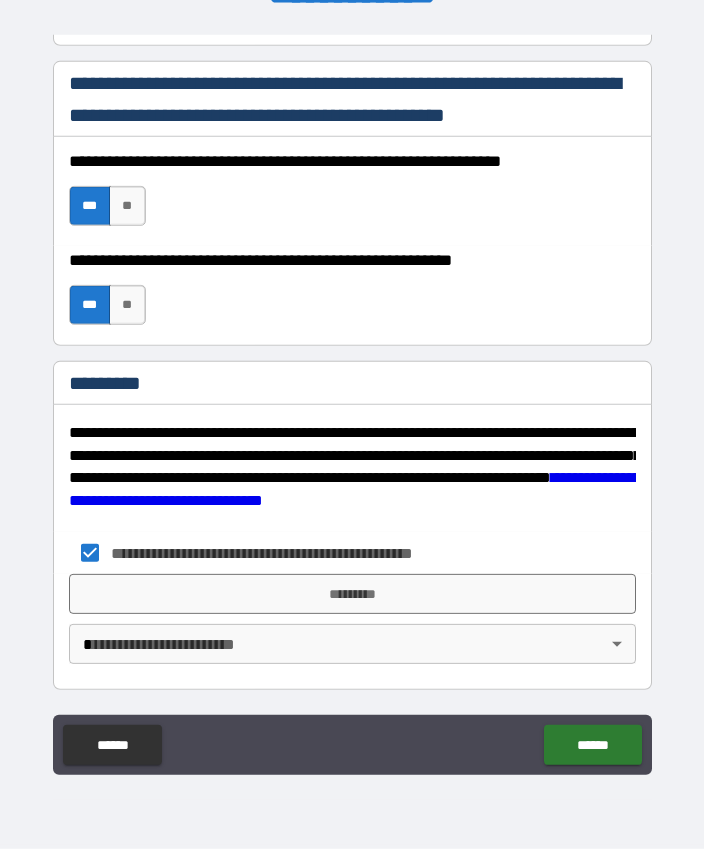 click on "*********" at bounding box center (352, 594) 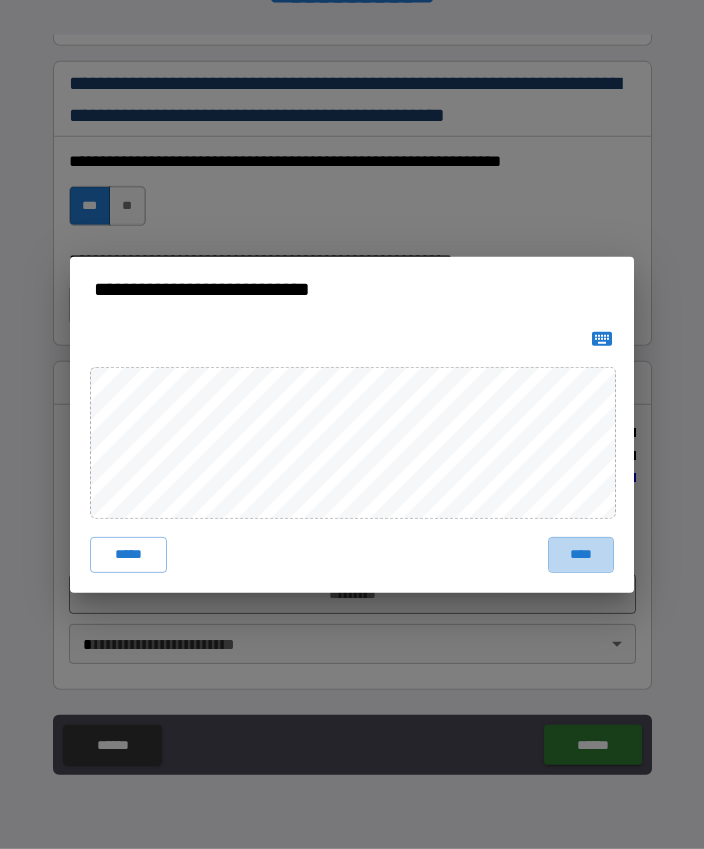 click on "****" at bounding box center (581, 555) 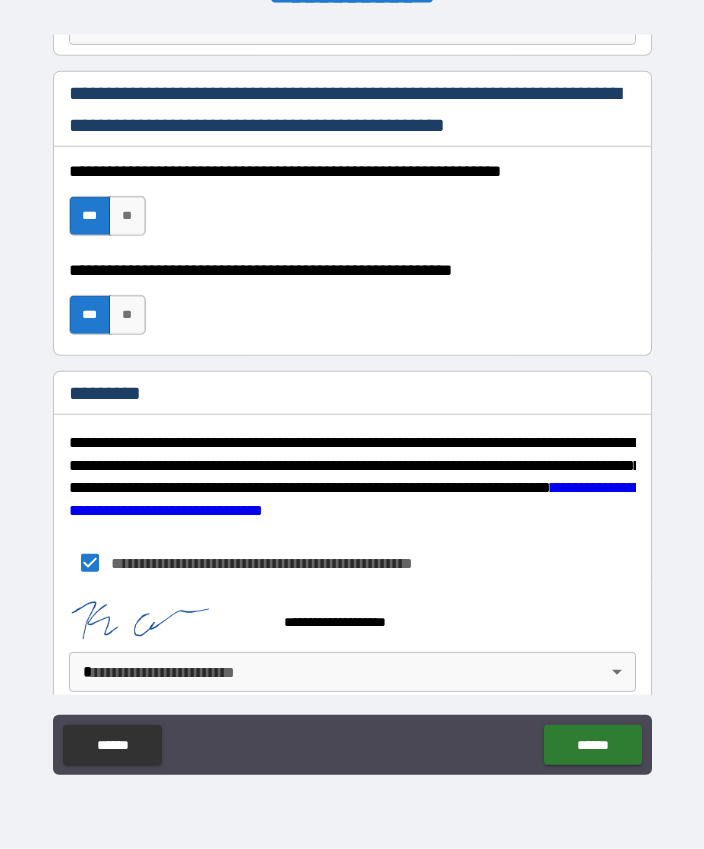 click on "**********" at bounding box center [352, 397] 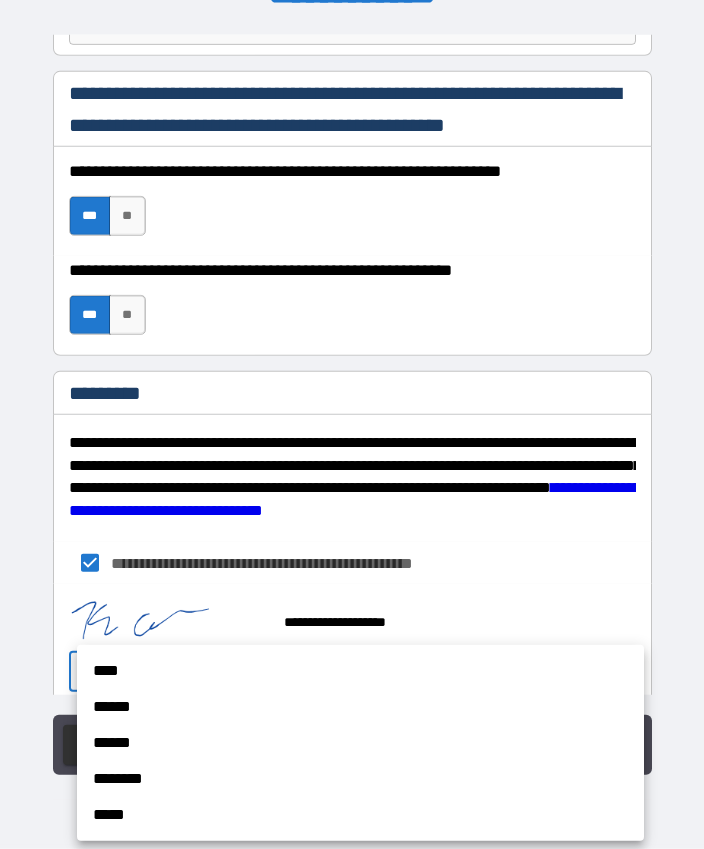 click on "****" at bounding box center (360, 671) 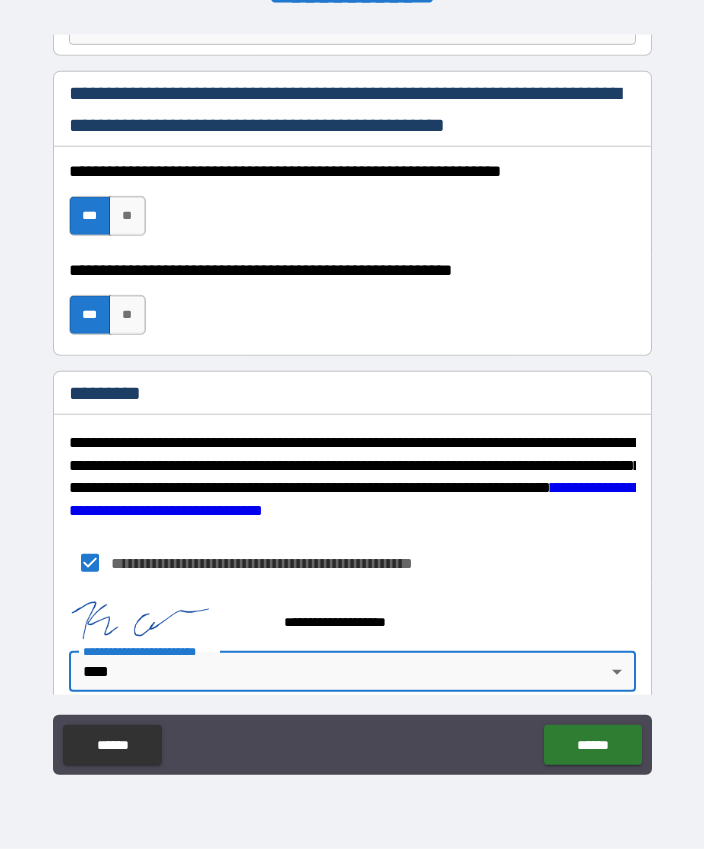 click on "******" at bounding box center (592, 745) 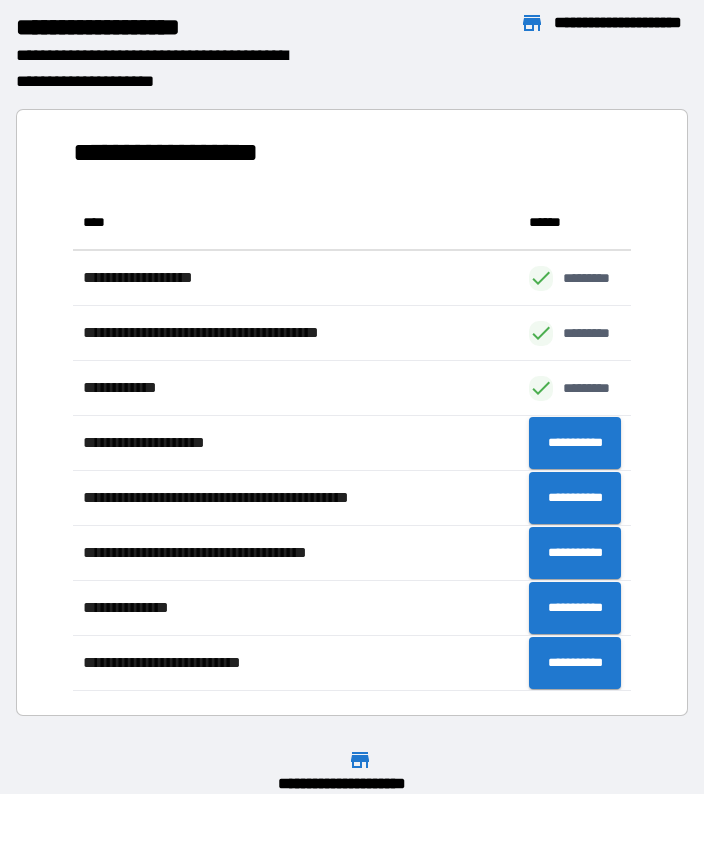 scroll, scrollTop: 496, scrollLeft: 559, axis: both 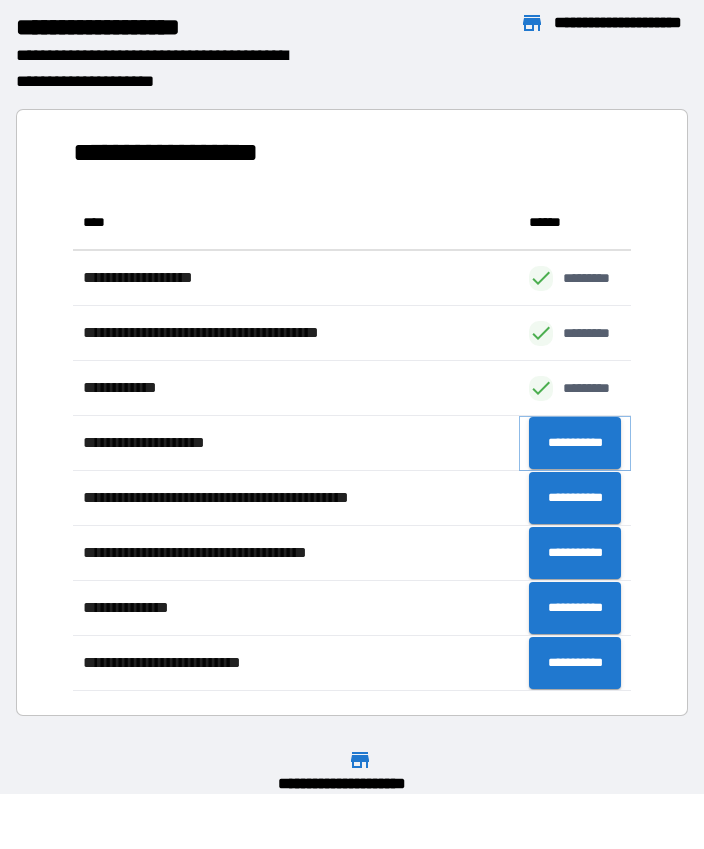 click on "**********" at bounding box center (575, 443) 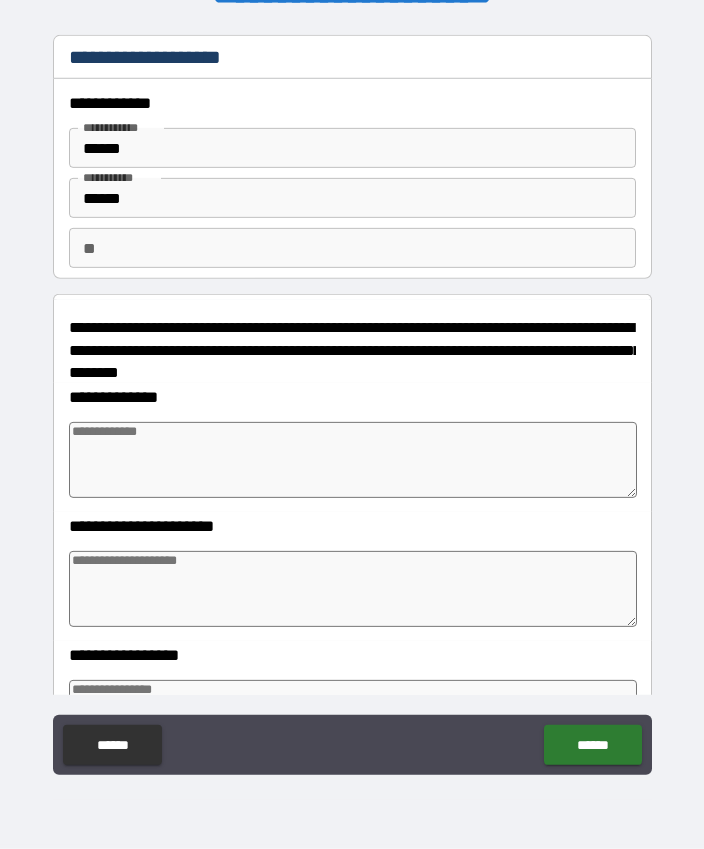 type on "*" 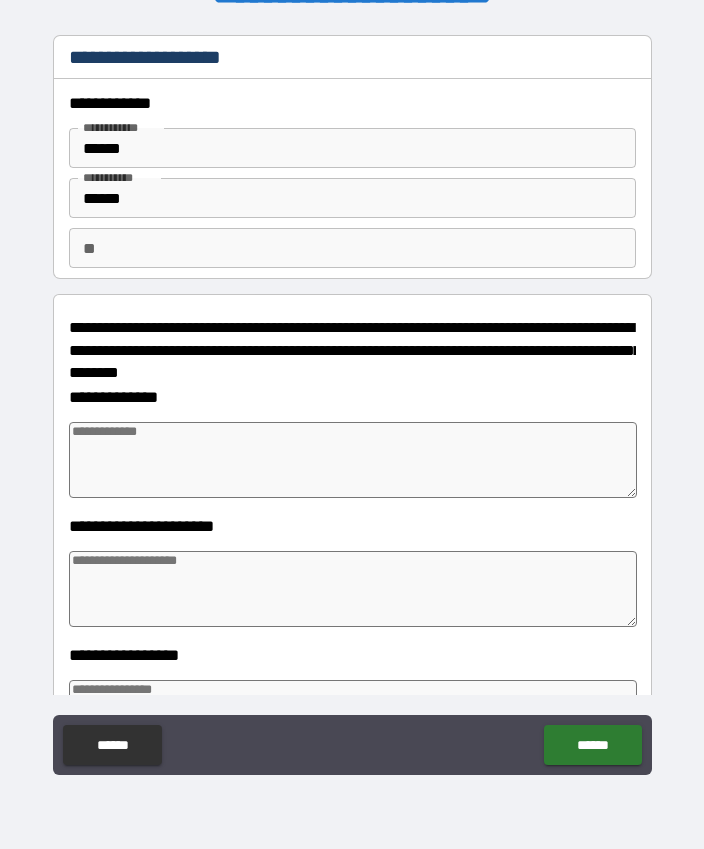 type on "*" 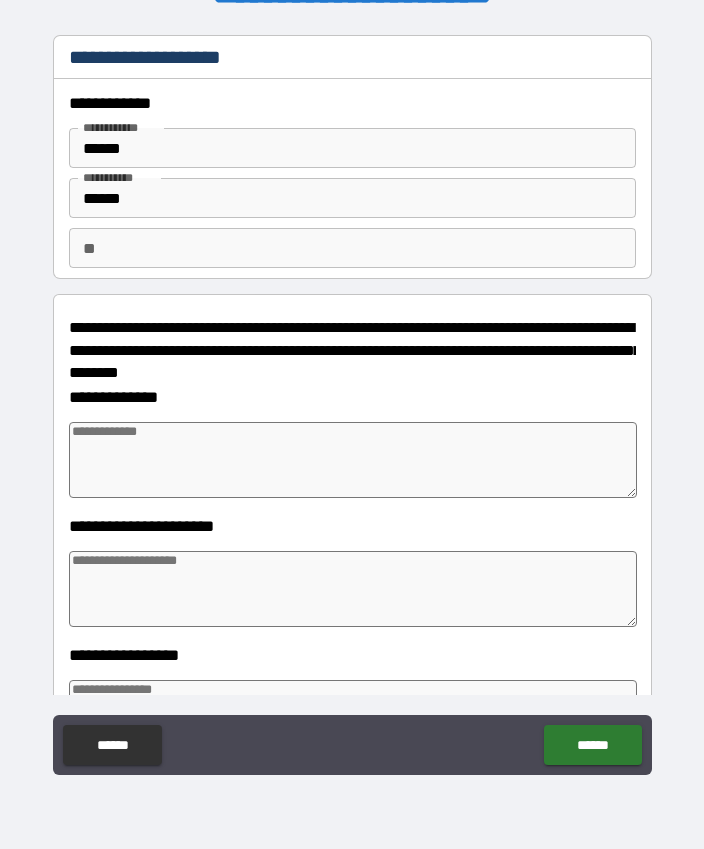 type on "*" 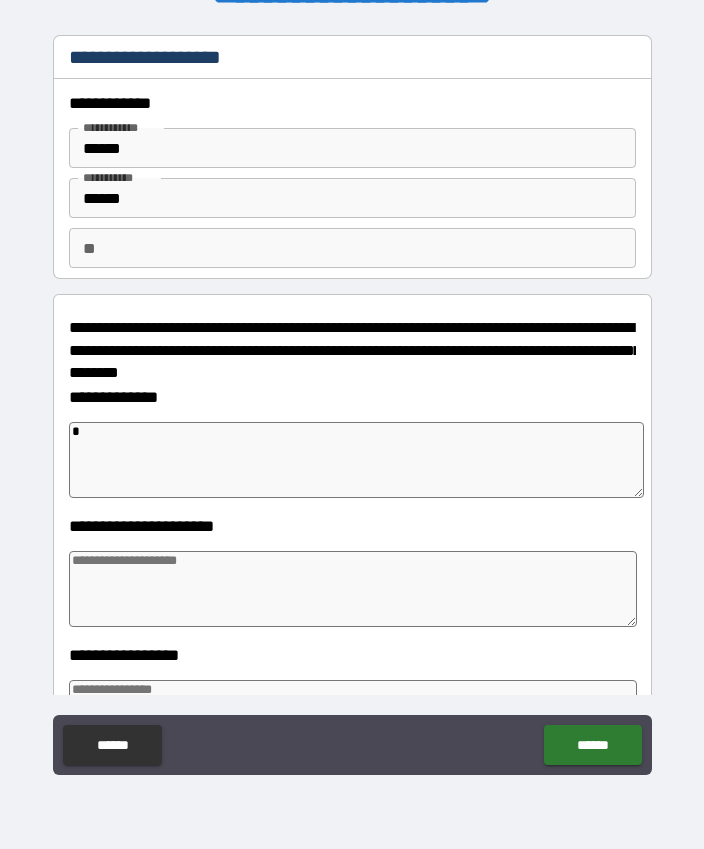type on "*" 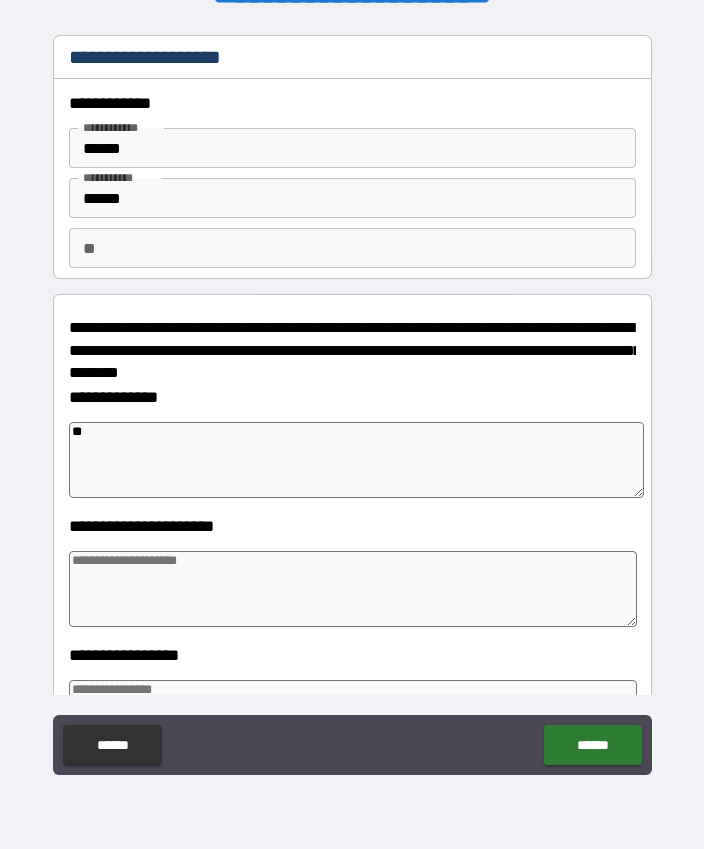 type on "*" 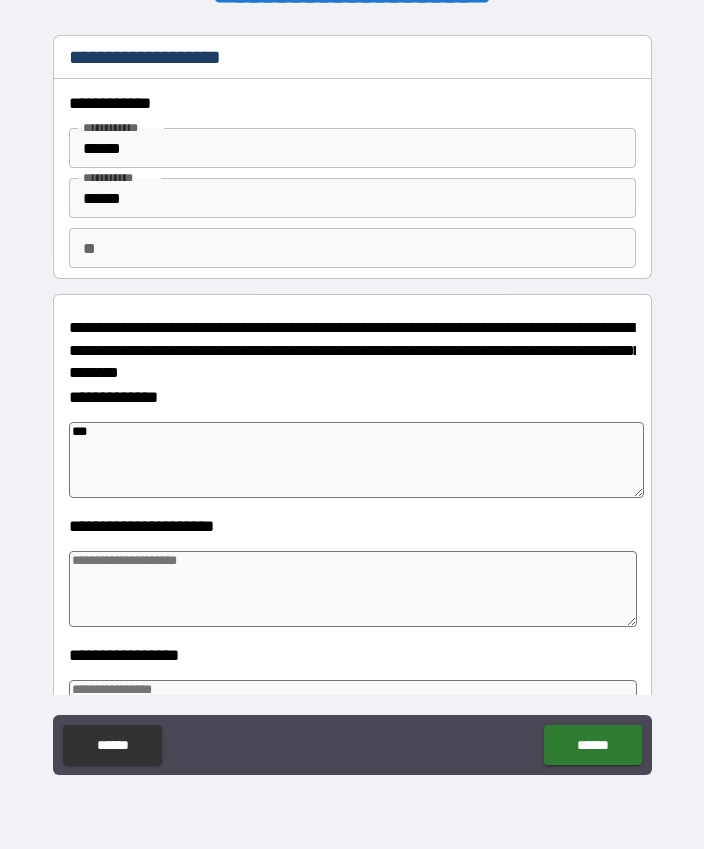 type on "*" 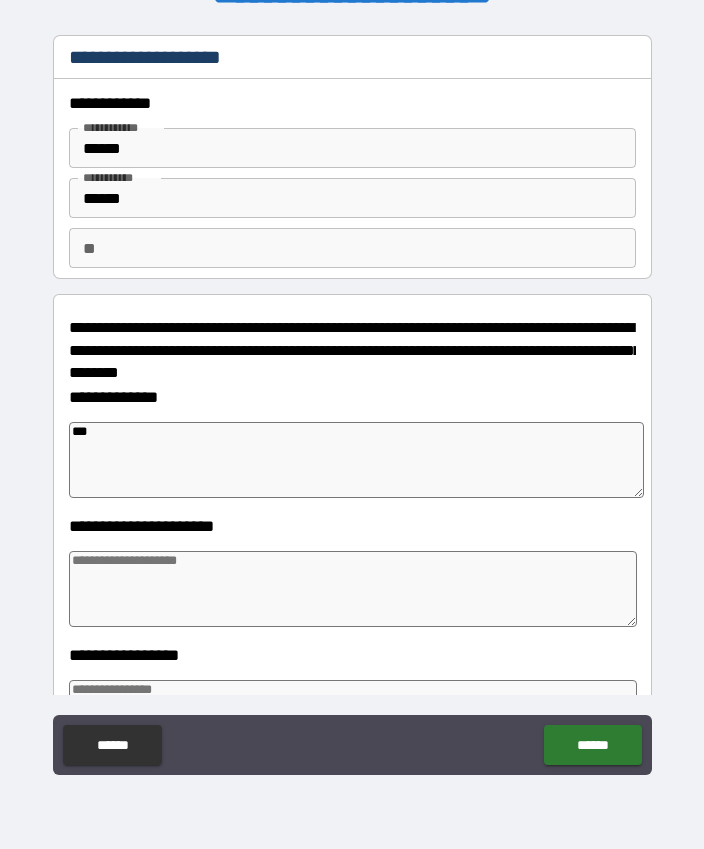 type on "**" 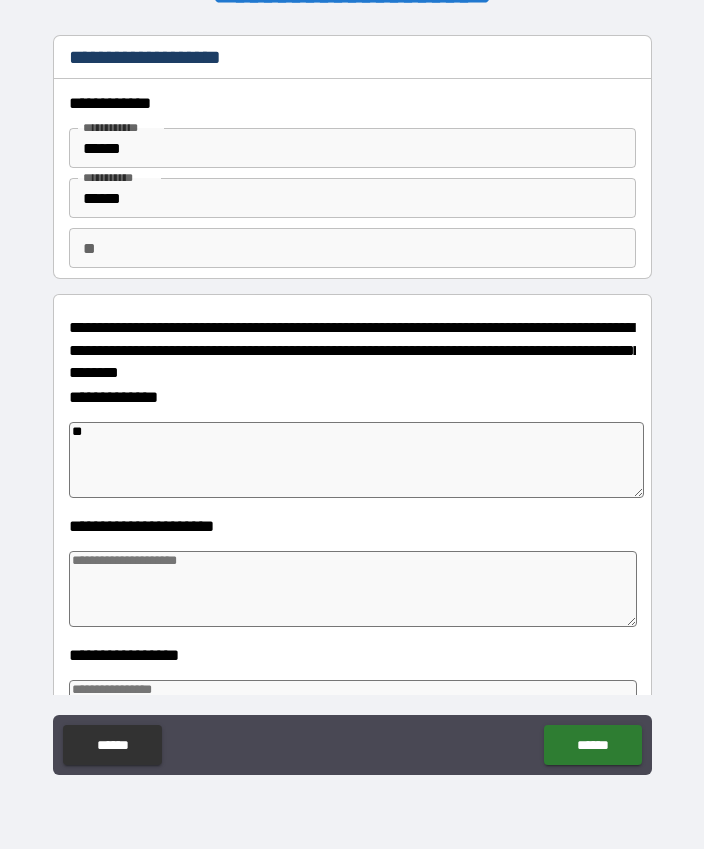 type on "*" 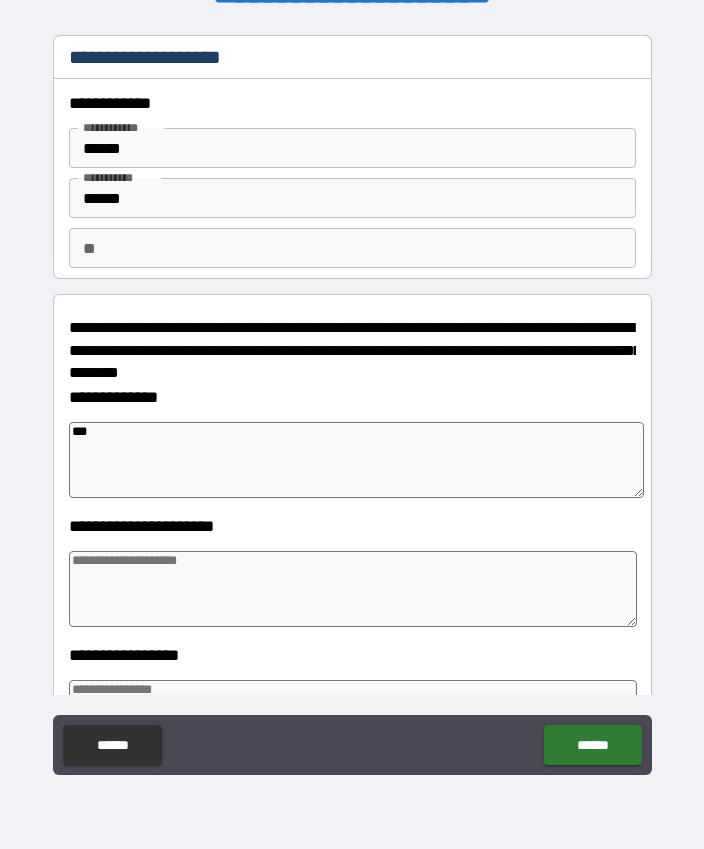 type on "*" 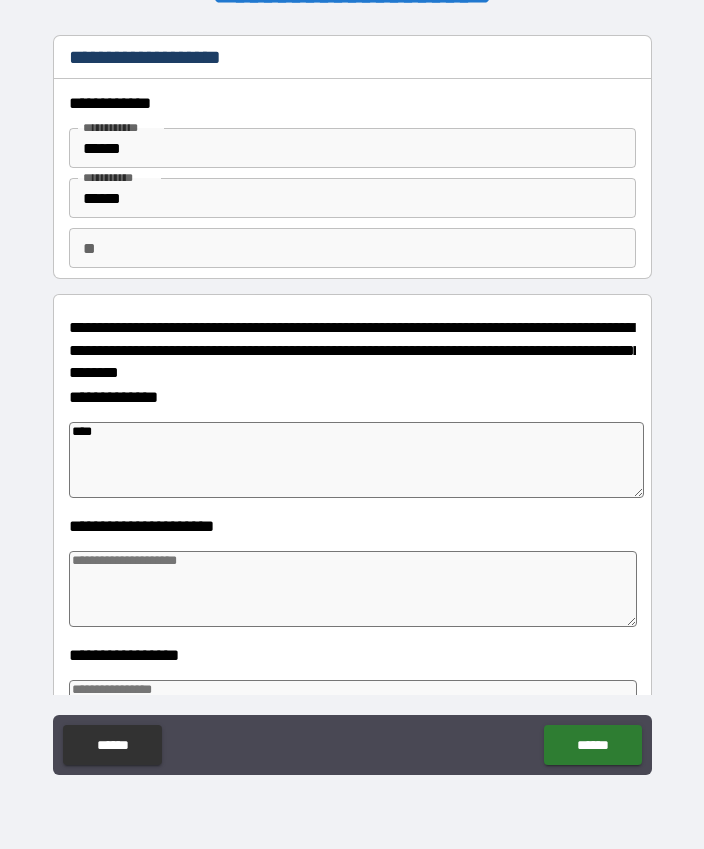 type on "*" 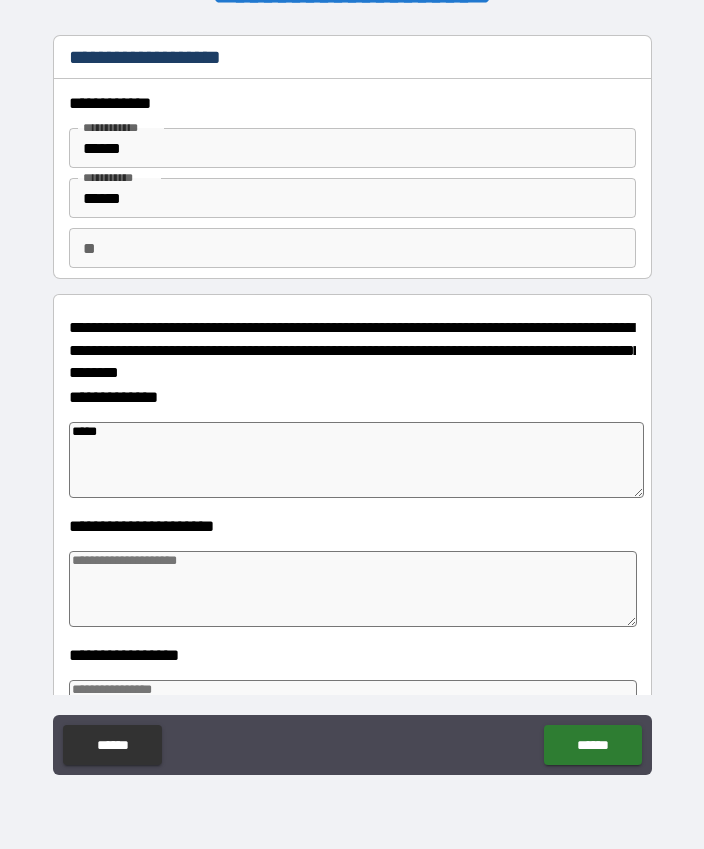type on "*" 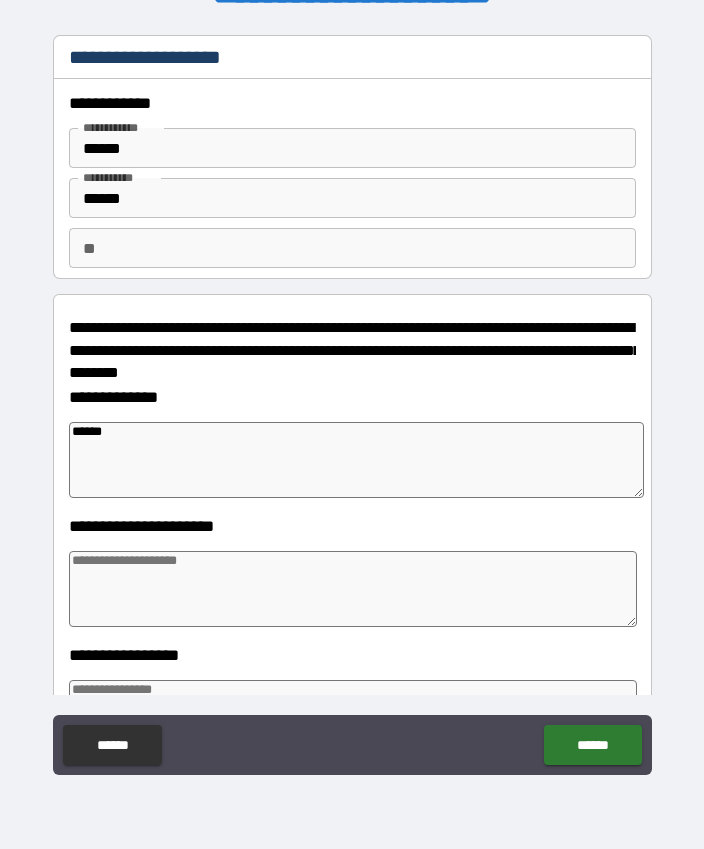 type on "*" 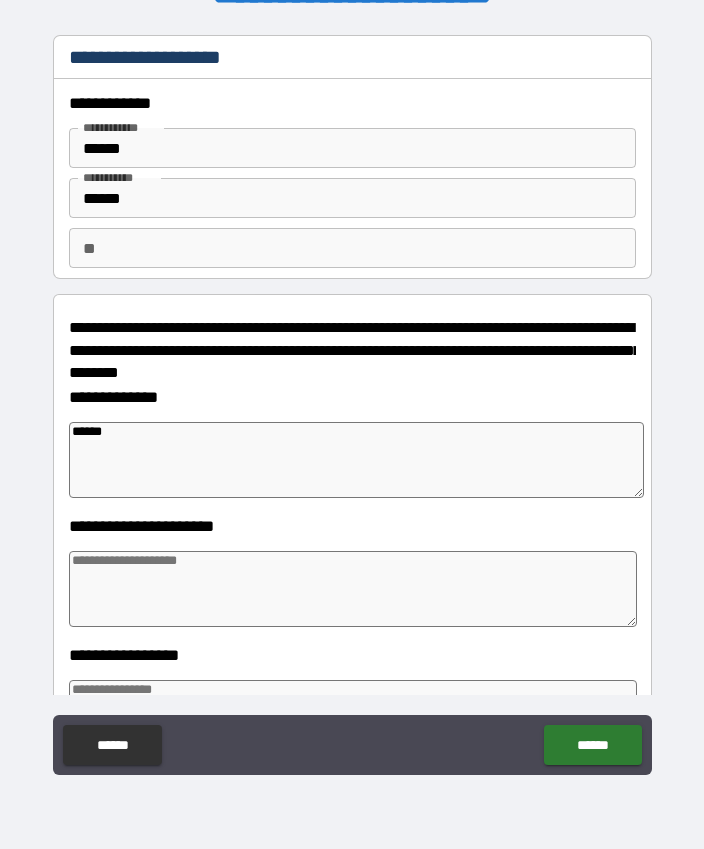 type on "******" 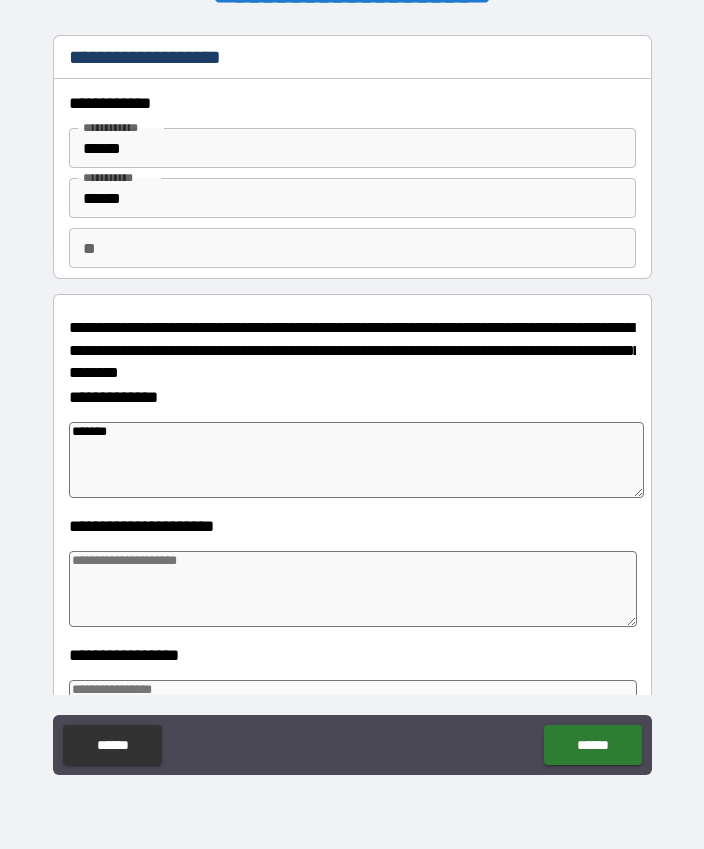 type on "*" 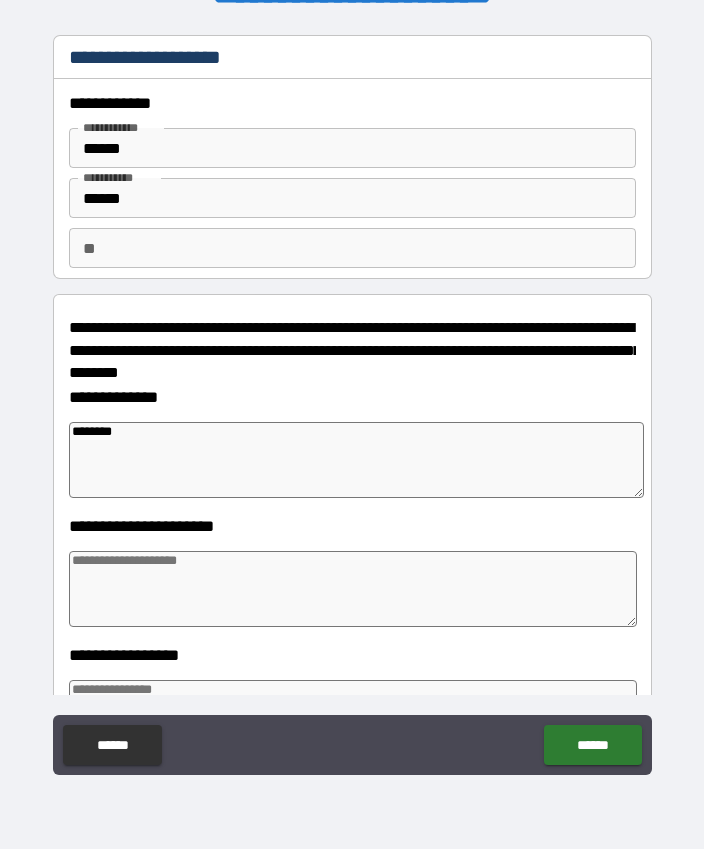 type on "*" 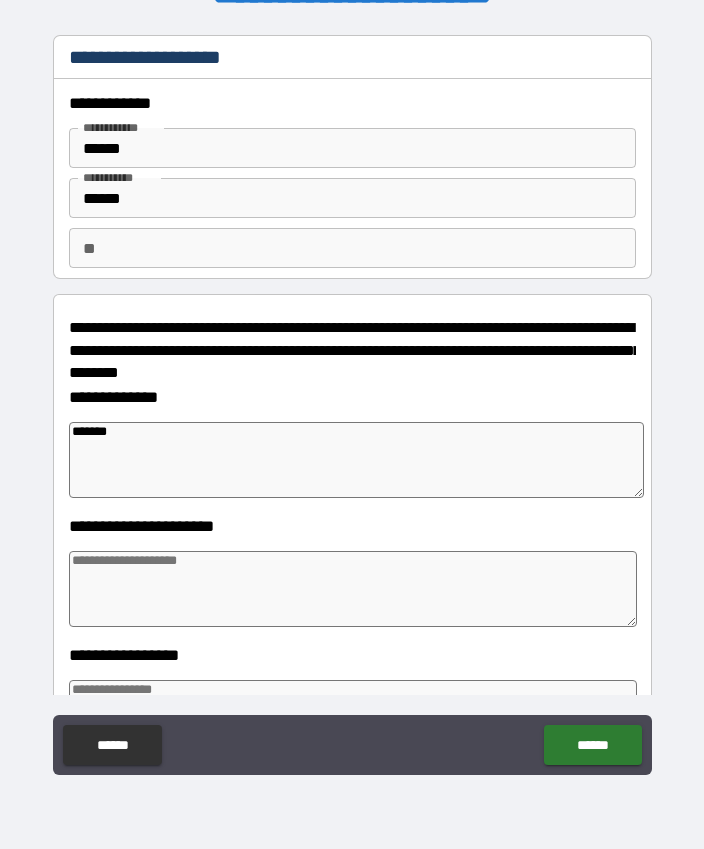 type on "*" 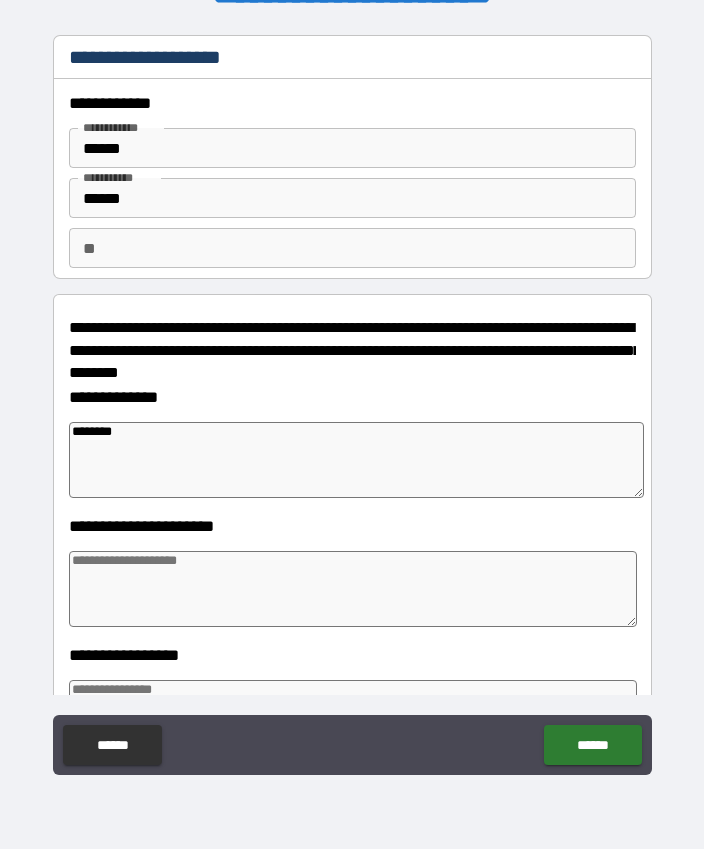 type on "*" 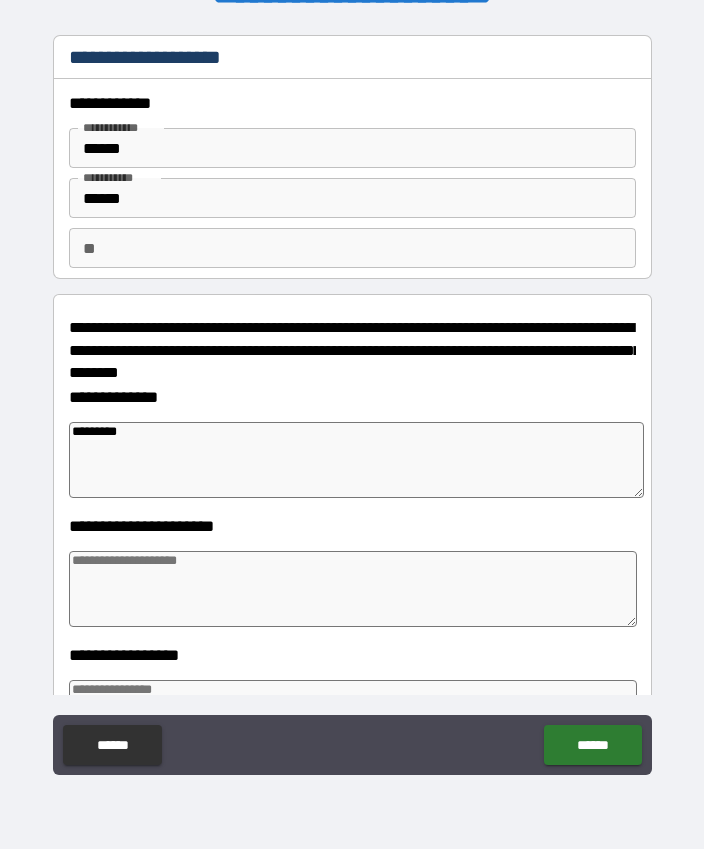 type on "*" 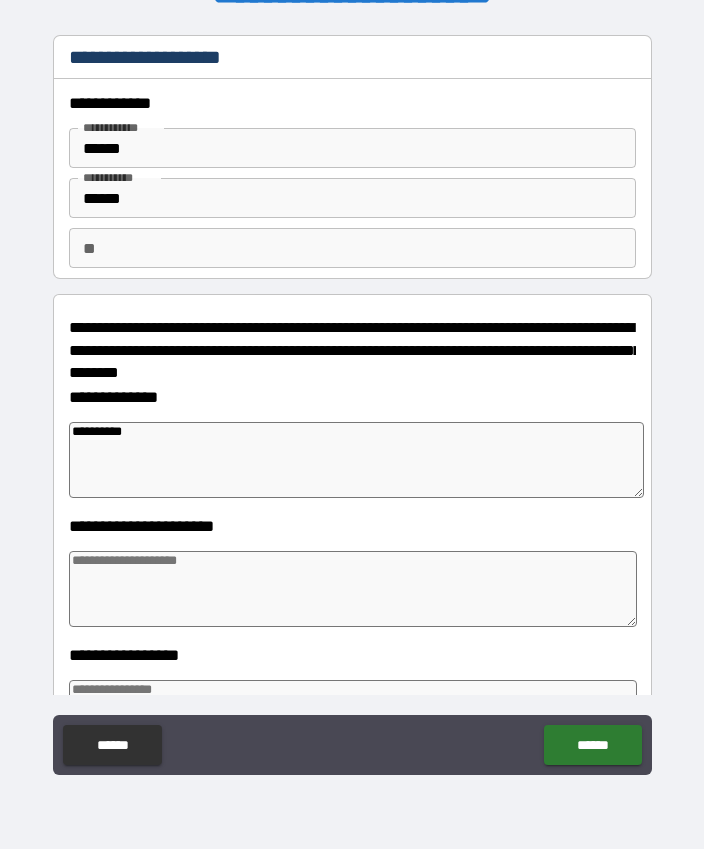 type on "*" 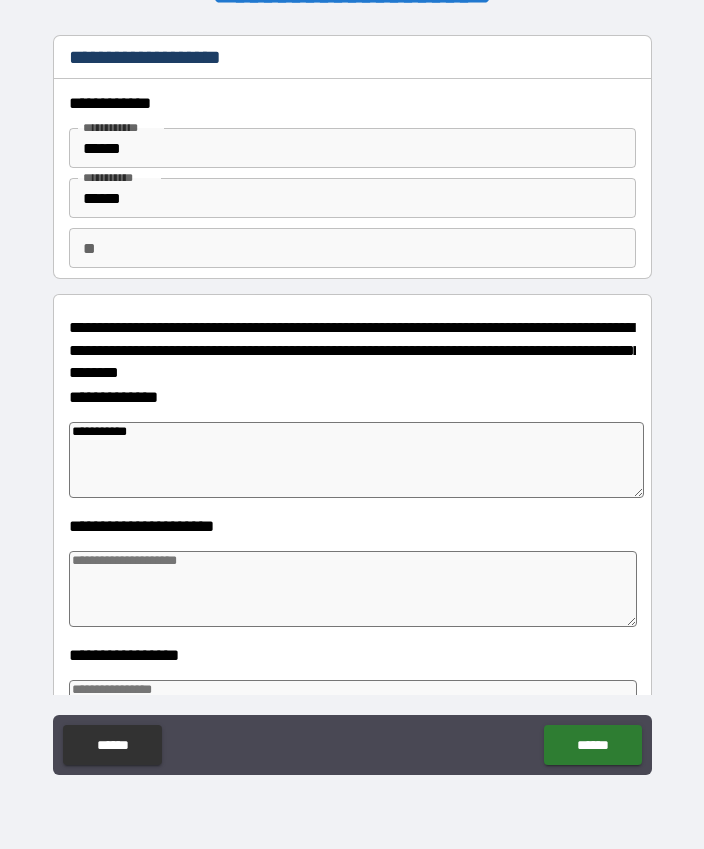 type on "*" 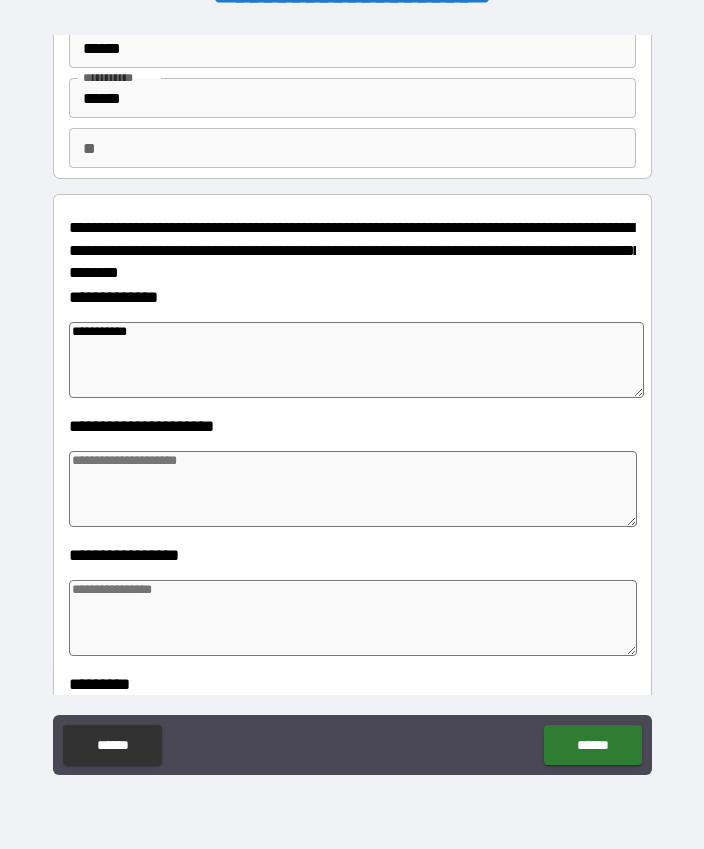 scroll, scrollTop: 136, scrollLeft: 0, axis: vertical 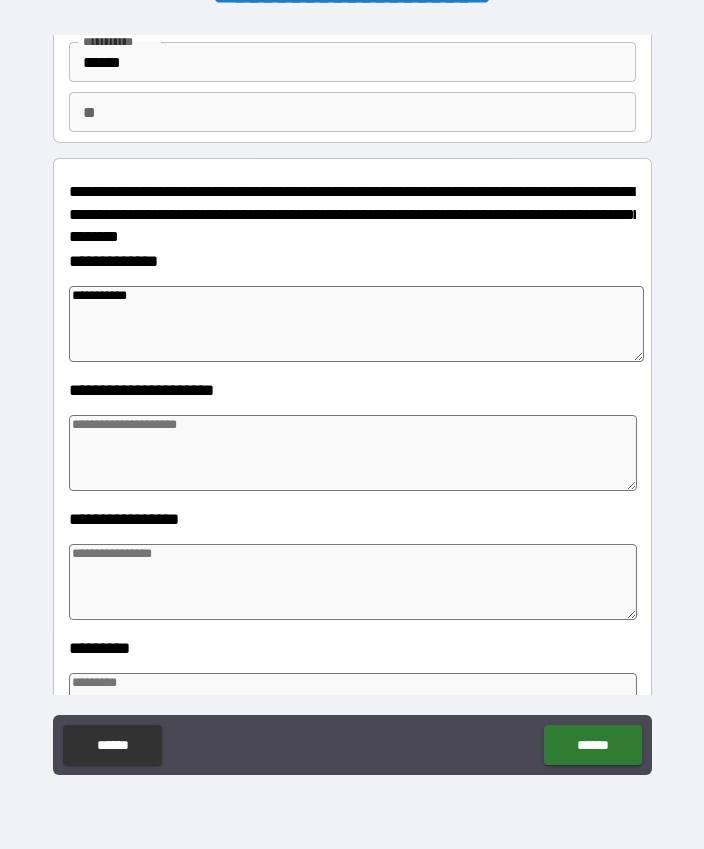 type on "**********" 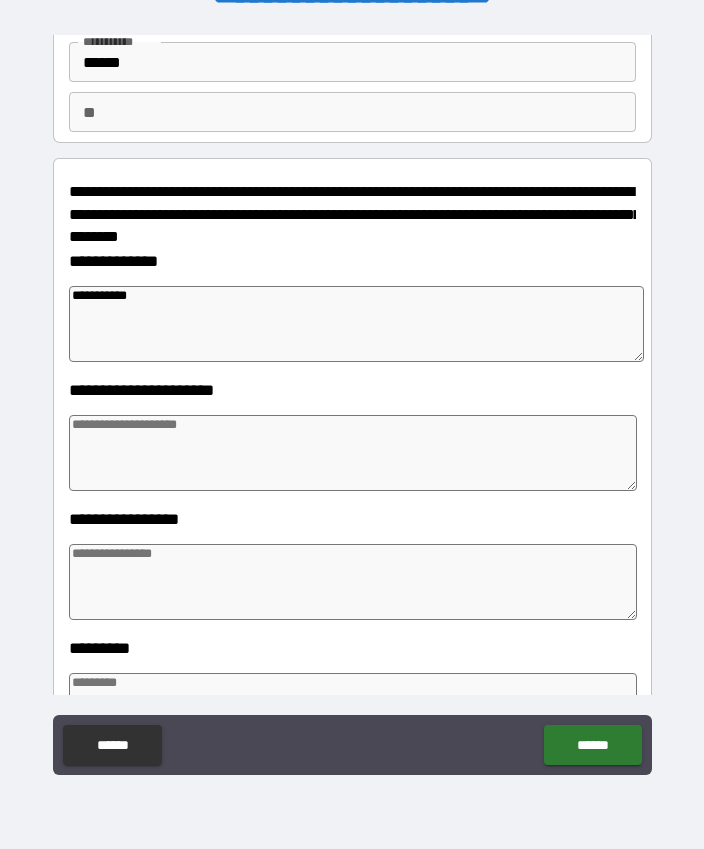 type on "*" 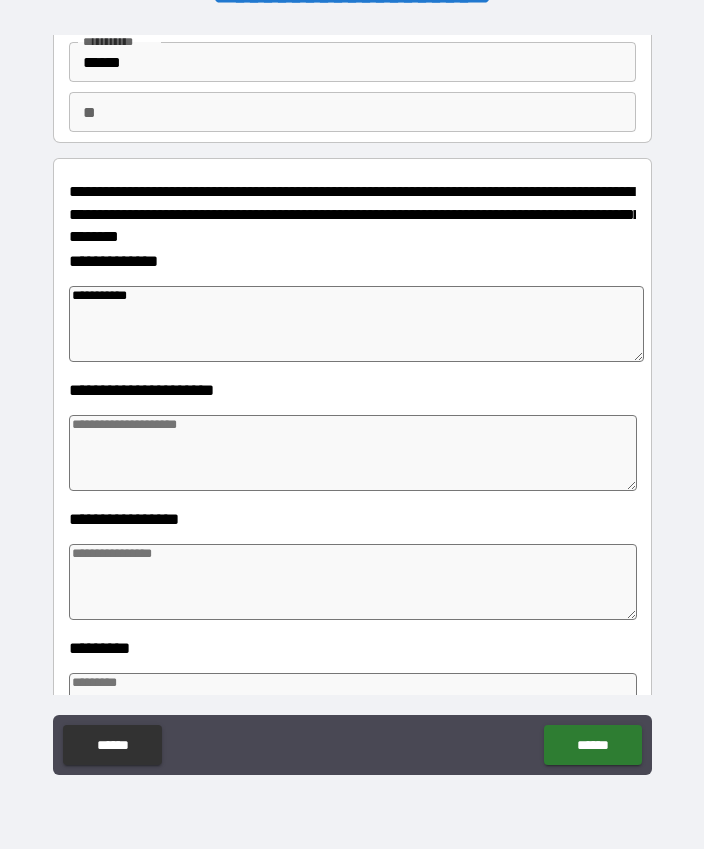 type on "*" 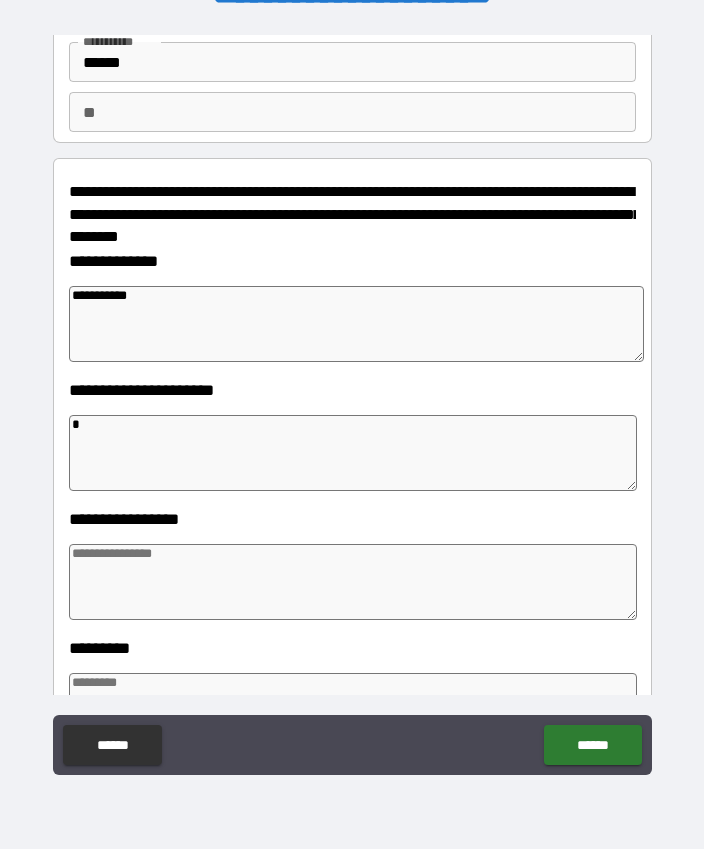 type on "*" 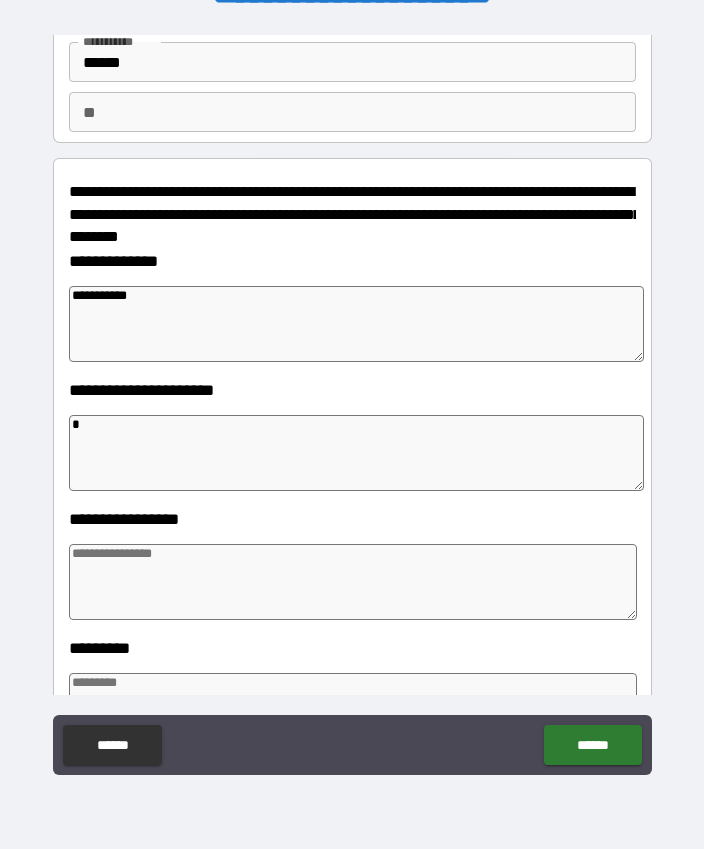 type on "**" 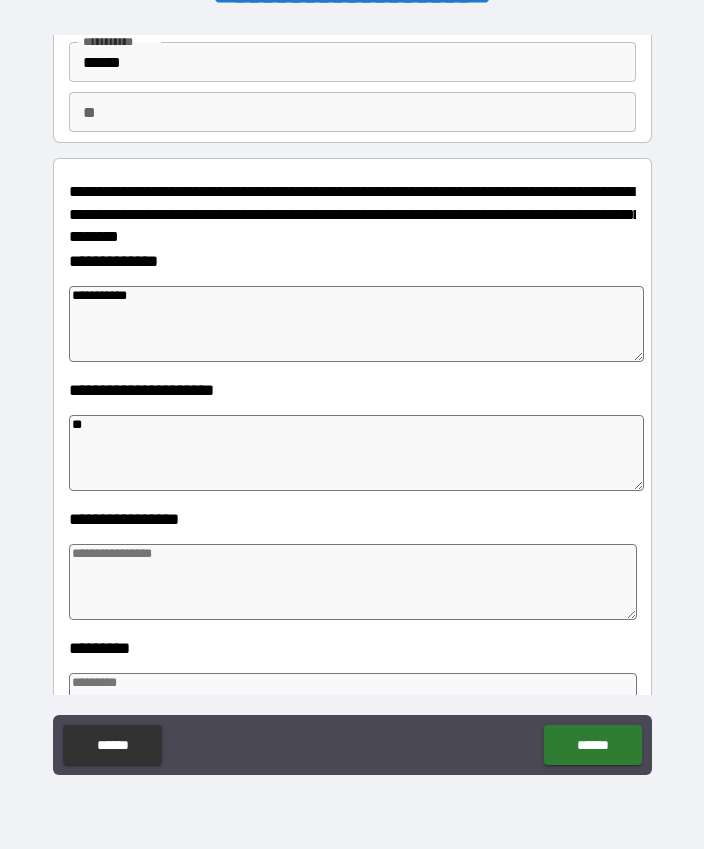 type on "*" 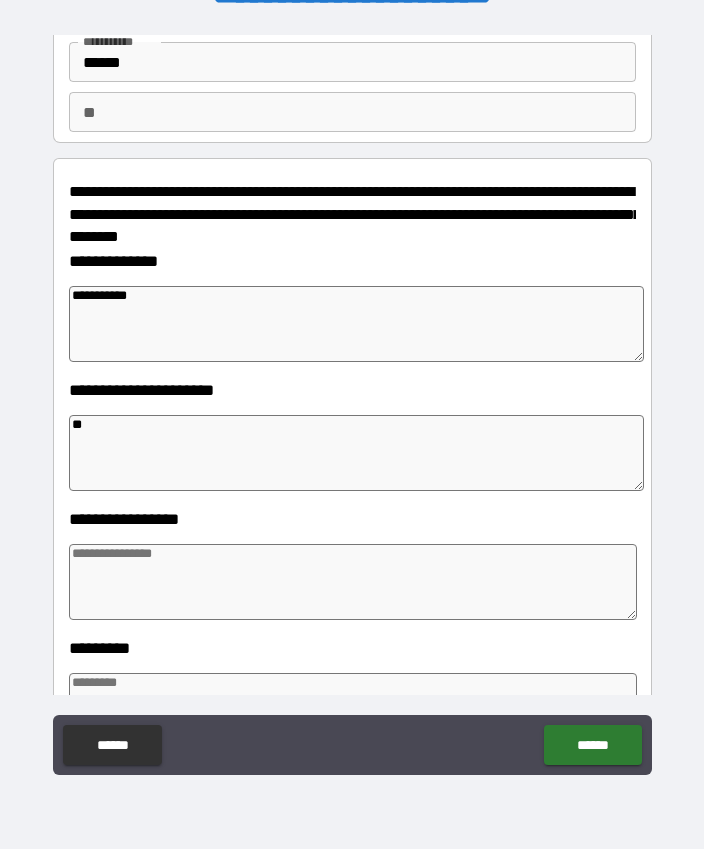 type on "*" 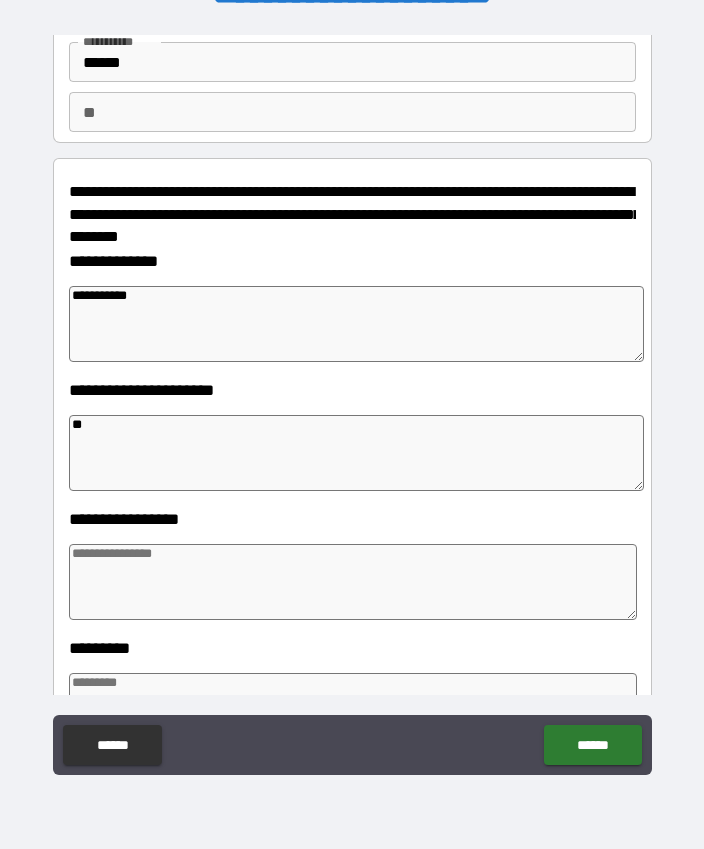 type on "*" 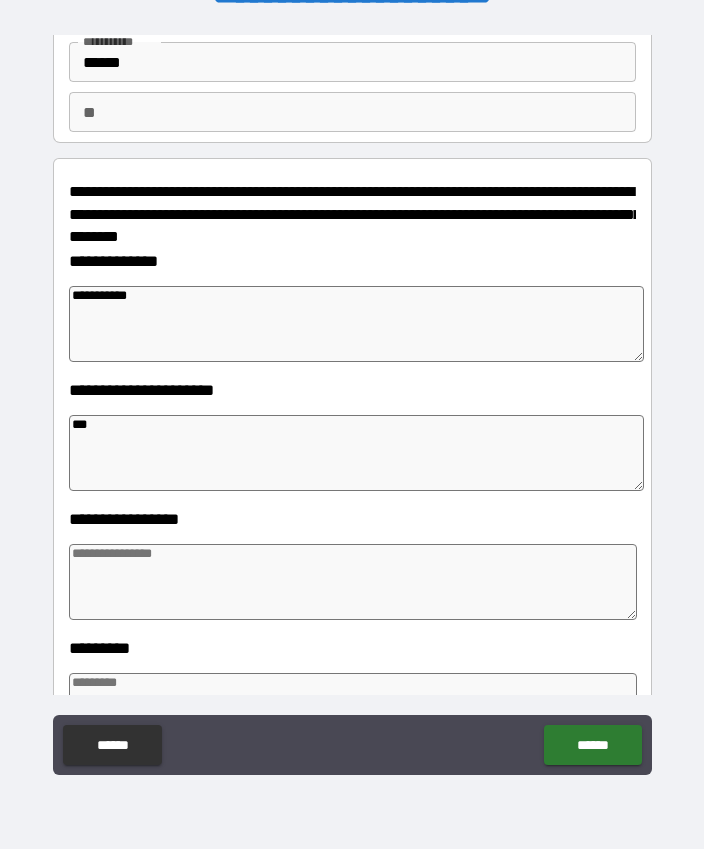 type on "*" 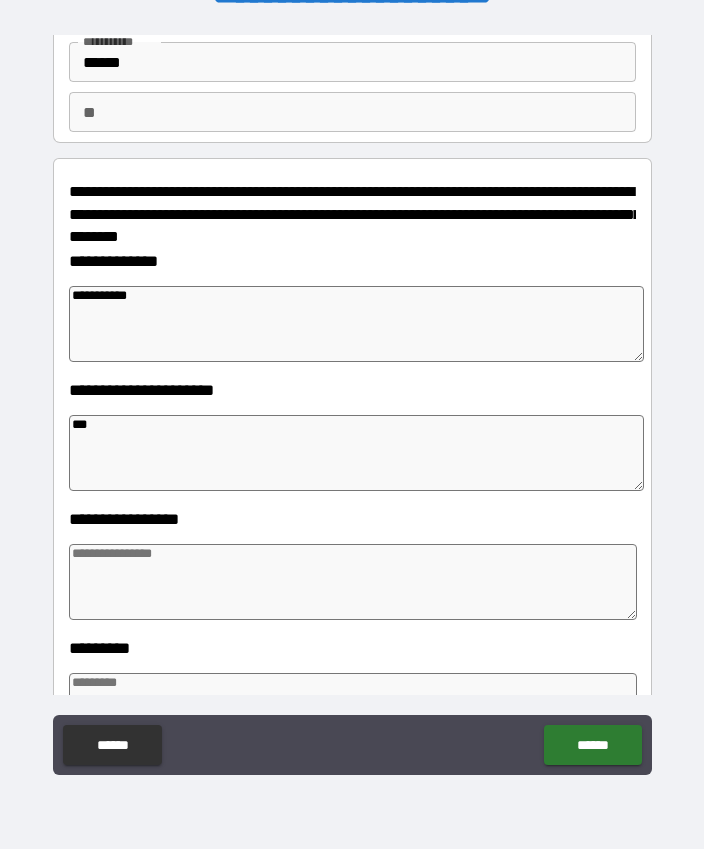 type on "*" 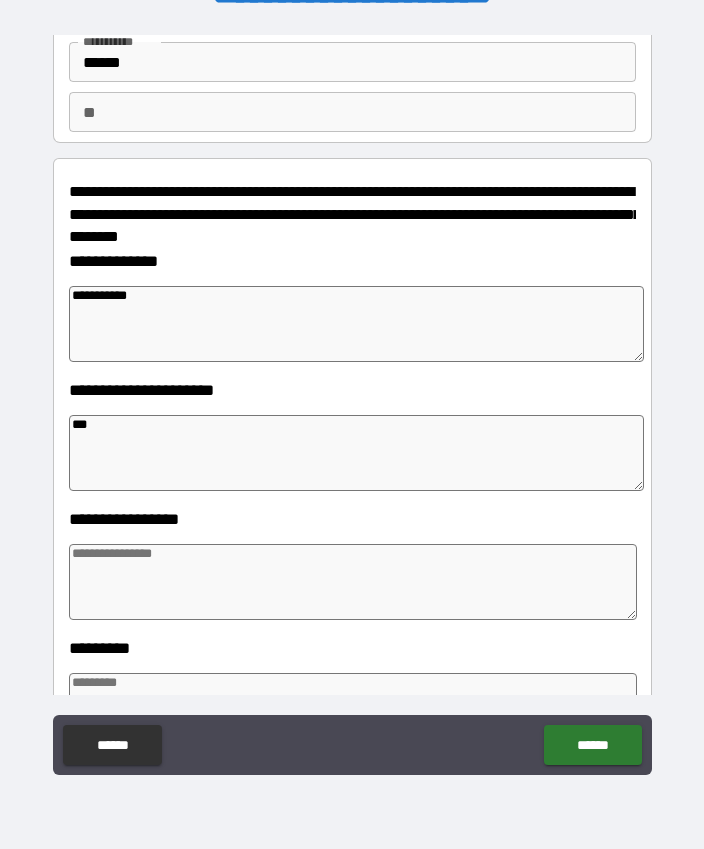 type on "*" 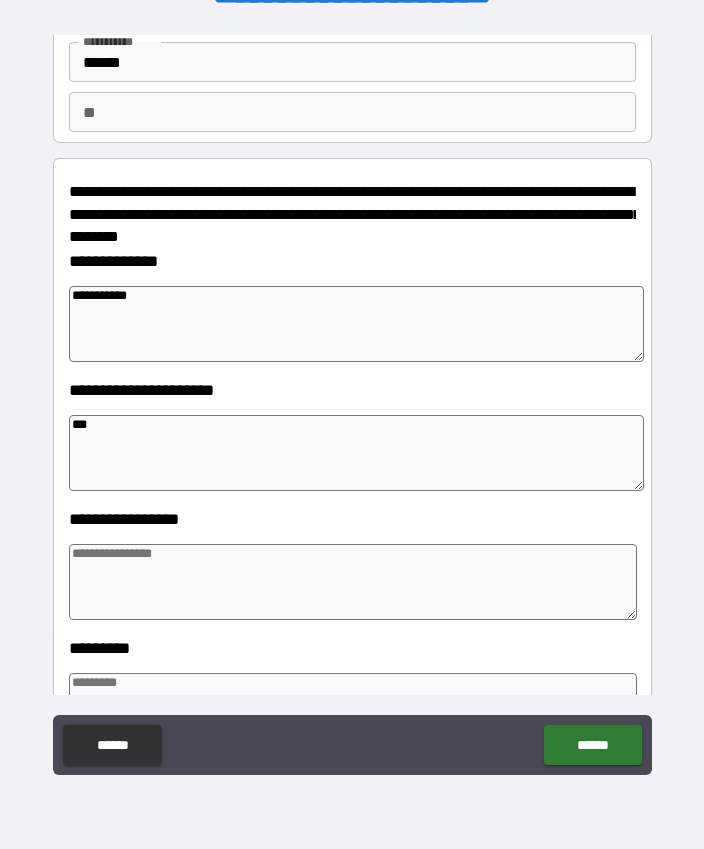 type on "****" 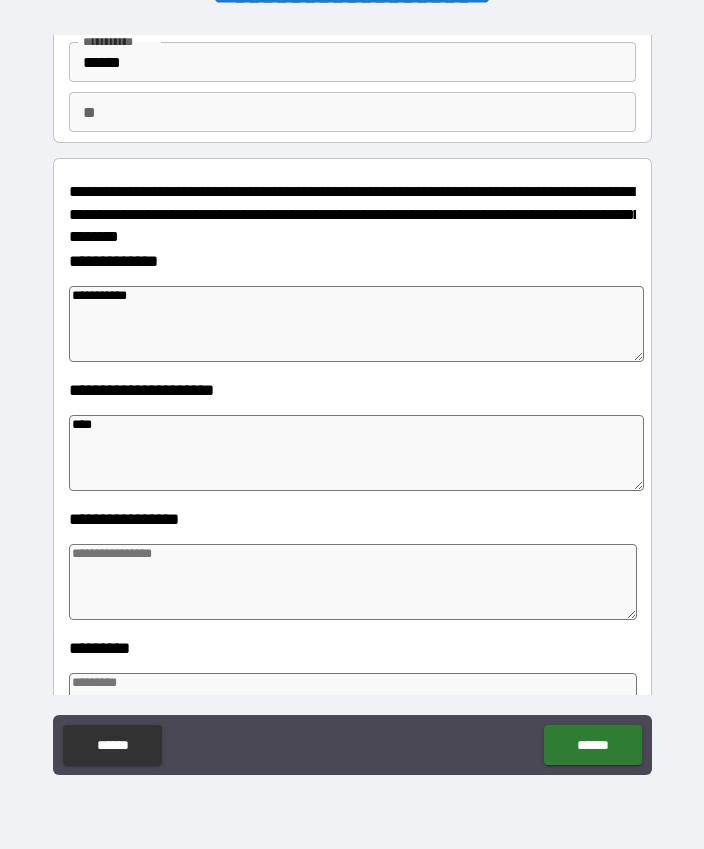 type on "*" 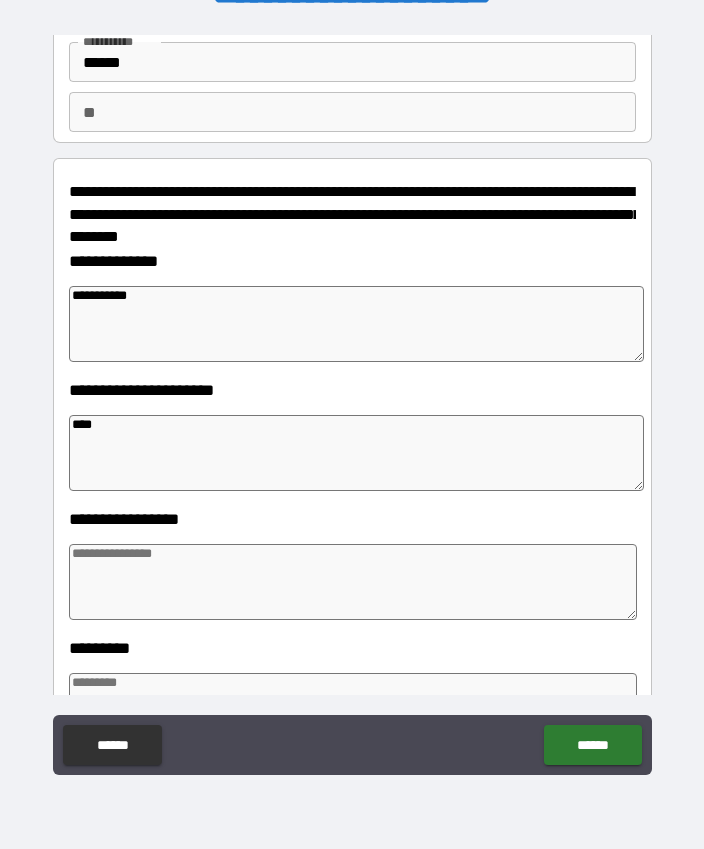 type on "*" 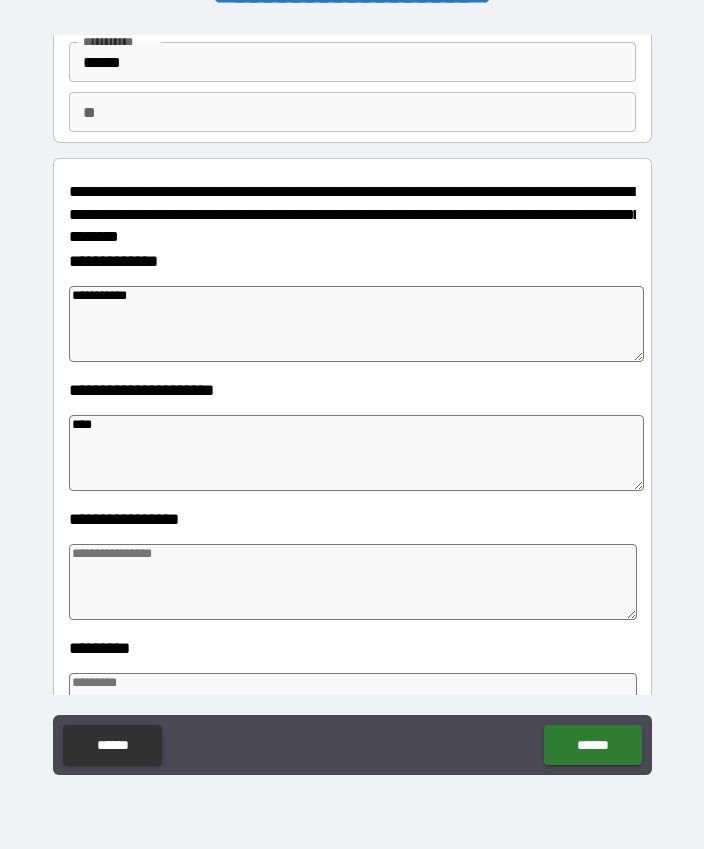 type on "*" 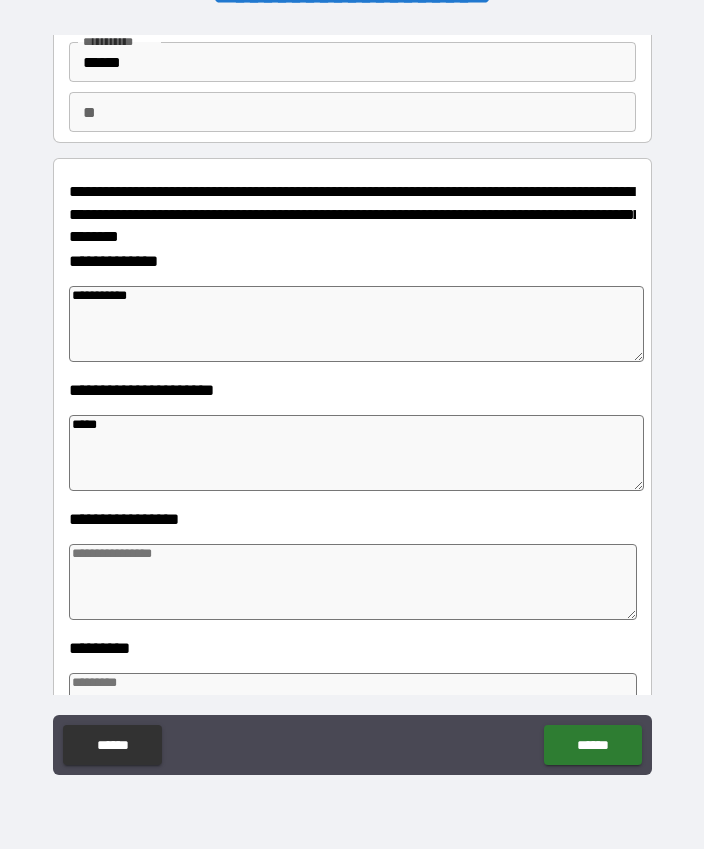 type on "*" 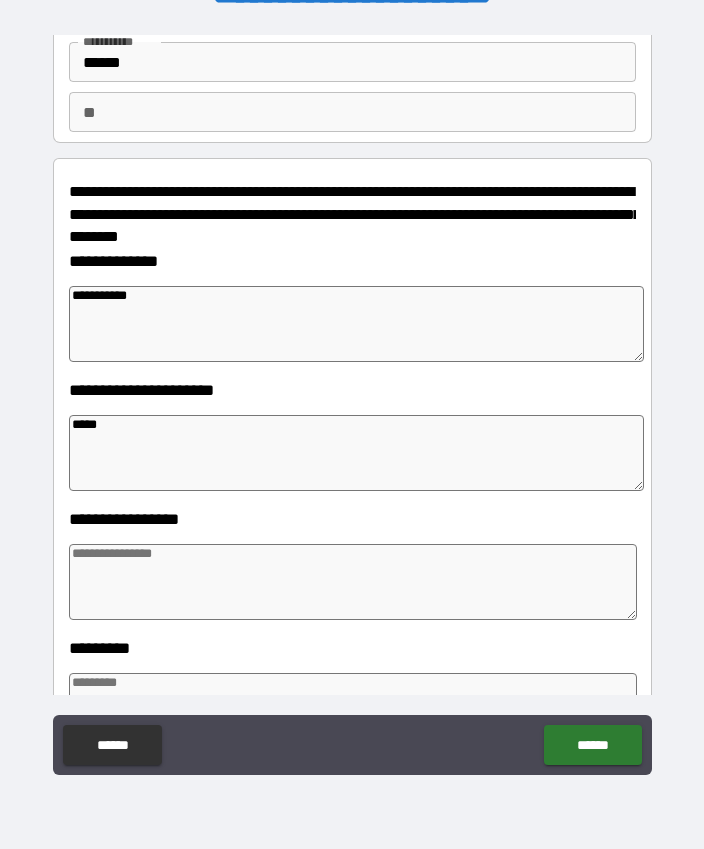type on "*" 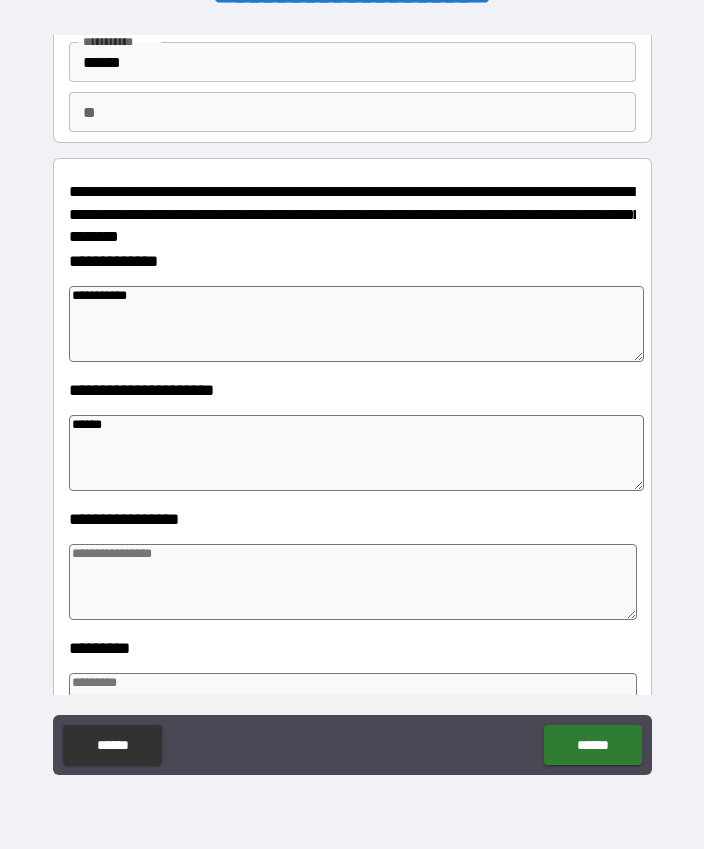 type on "*" 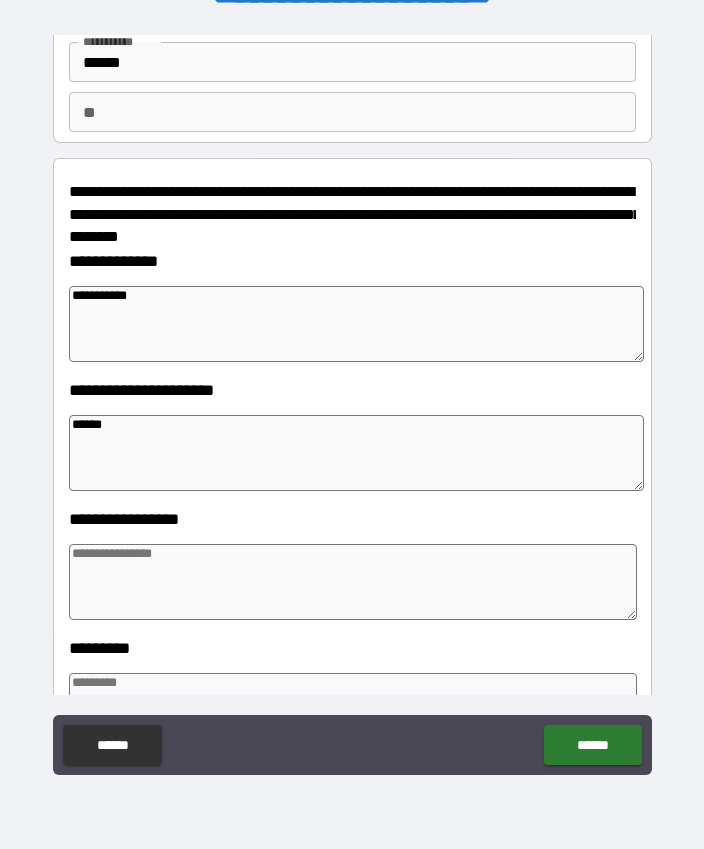 type on "*" 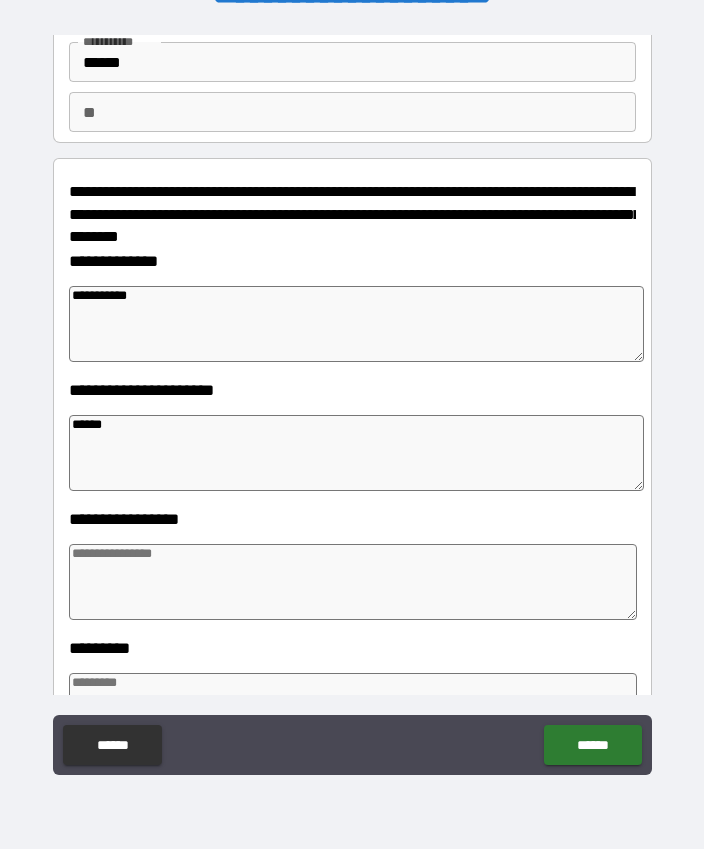 type on "*" 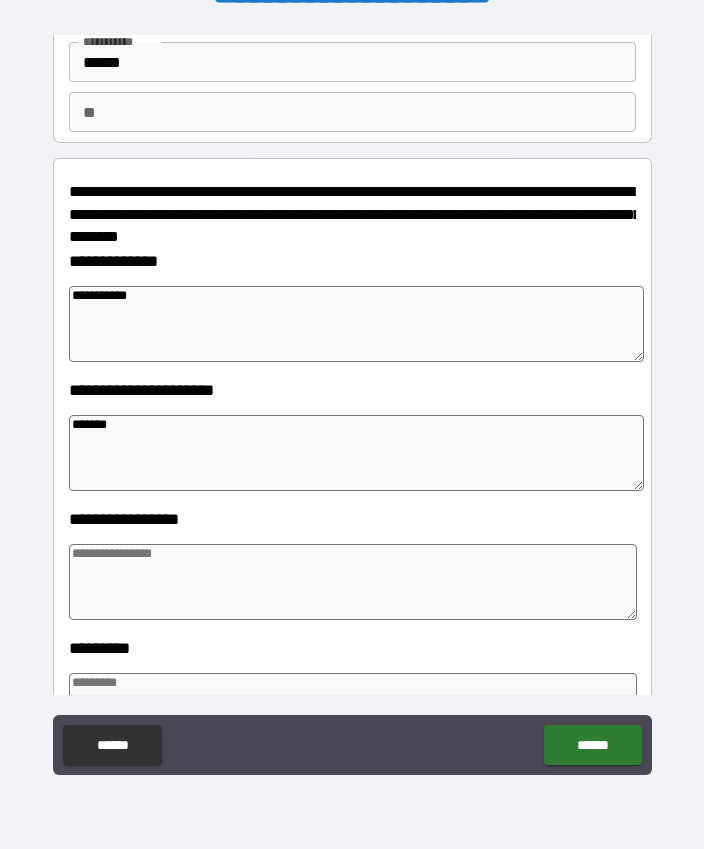 type on "*" 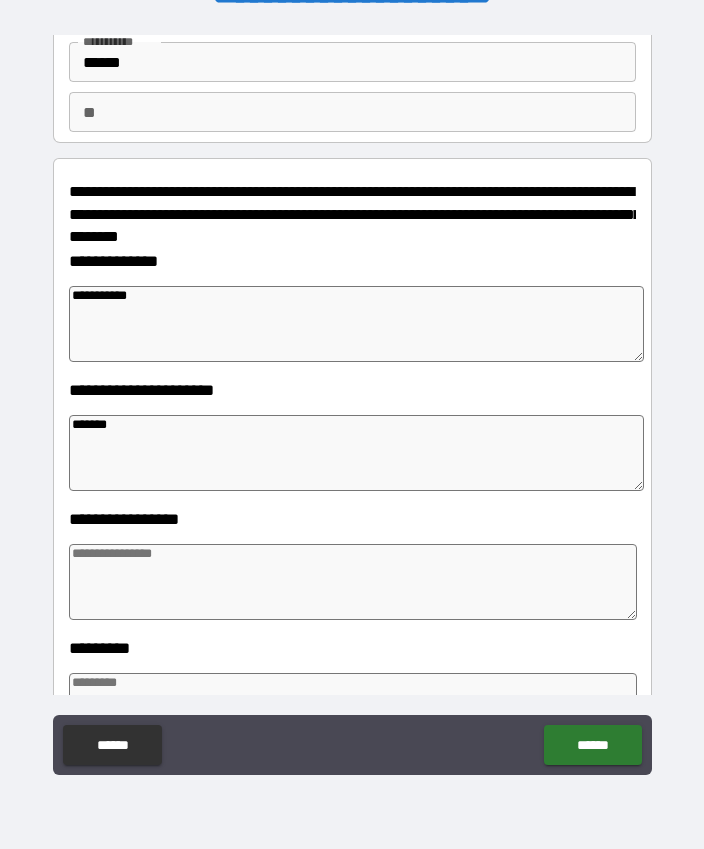 type on "********" 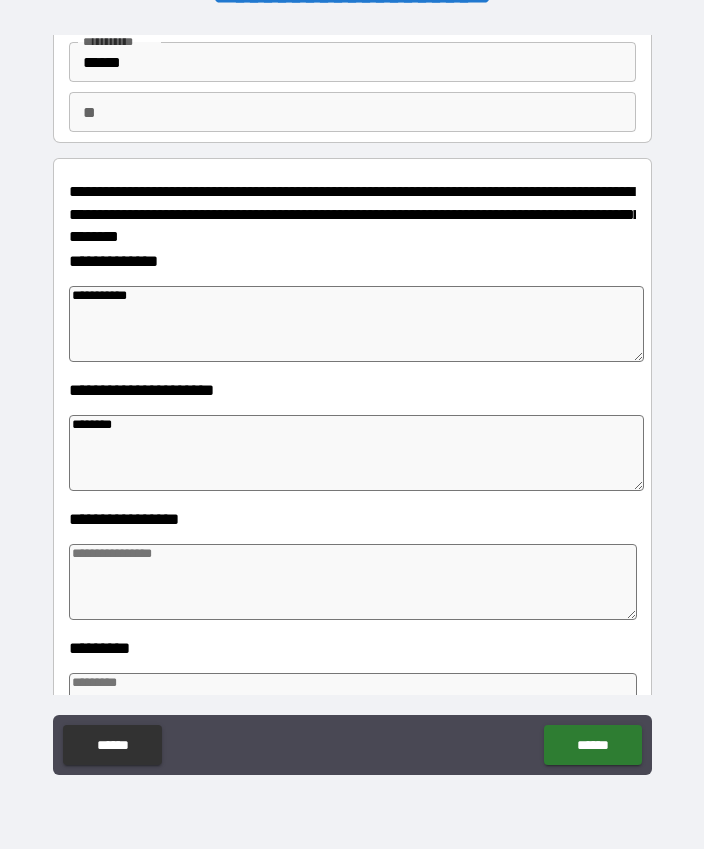 type on "*" 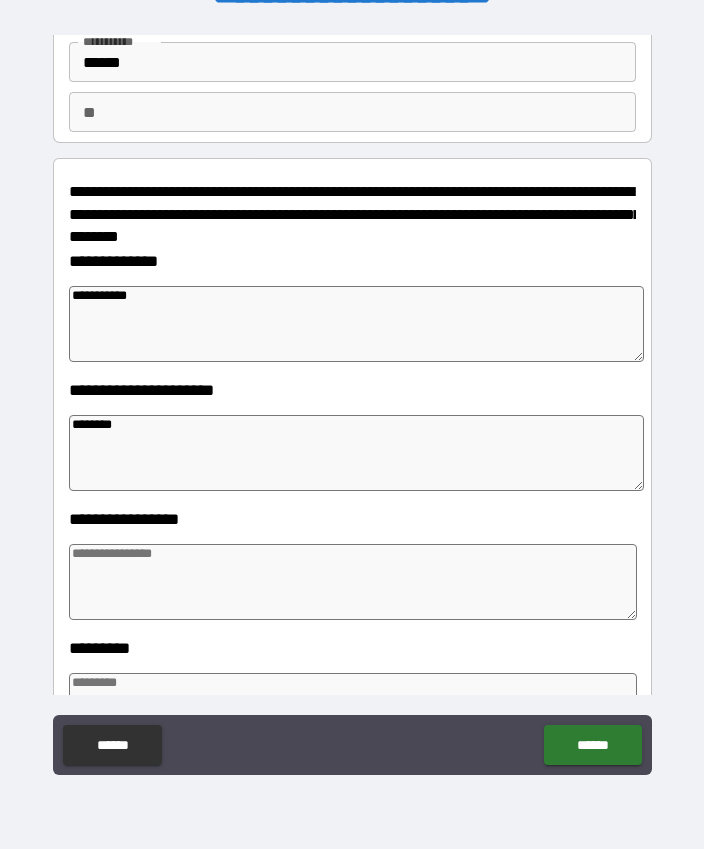 type 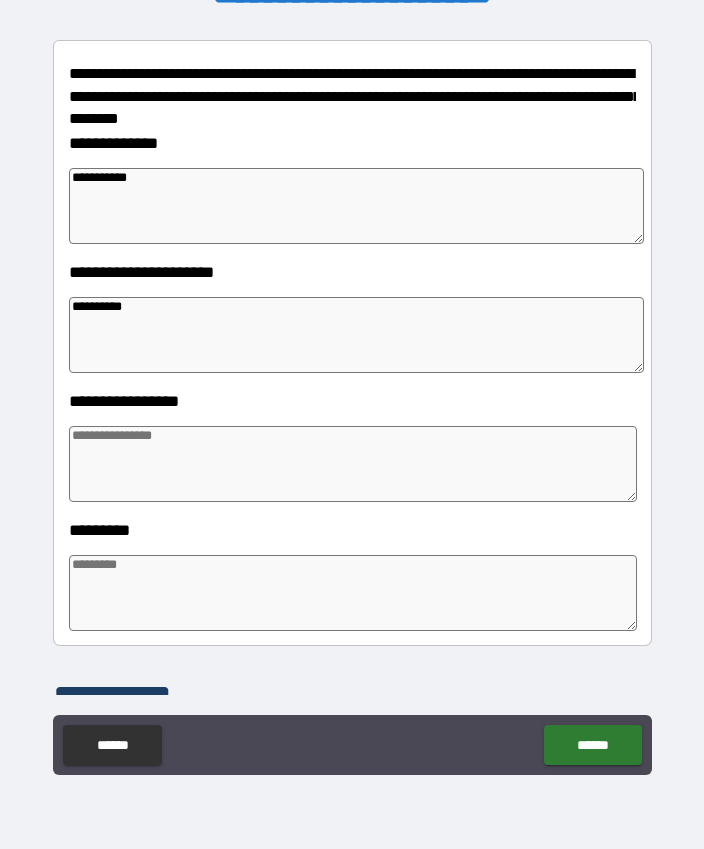 scroll, scrollTop: 256, scrollLeft: 0, axis: vertical 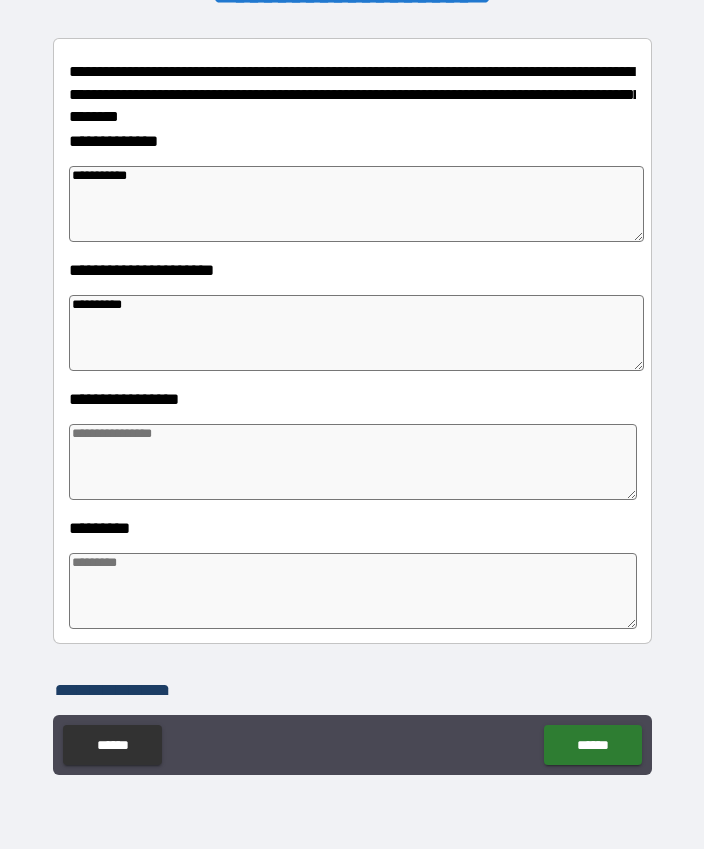 click at bounding box center [353, 462] 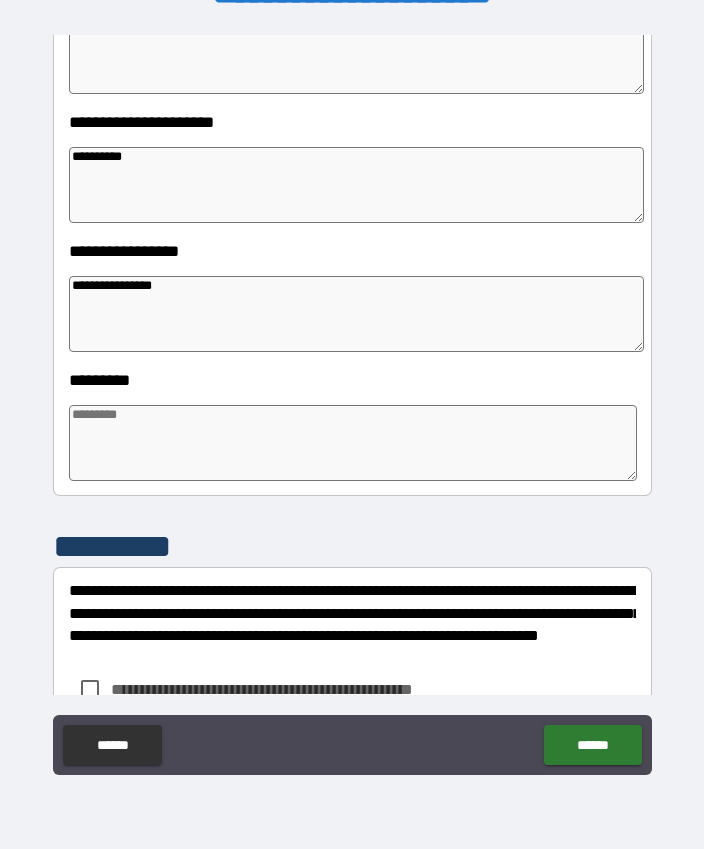 scroll, scrollTop: 408, scrollLeft: 0, axis: vertical 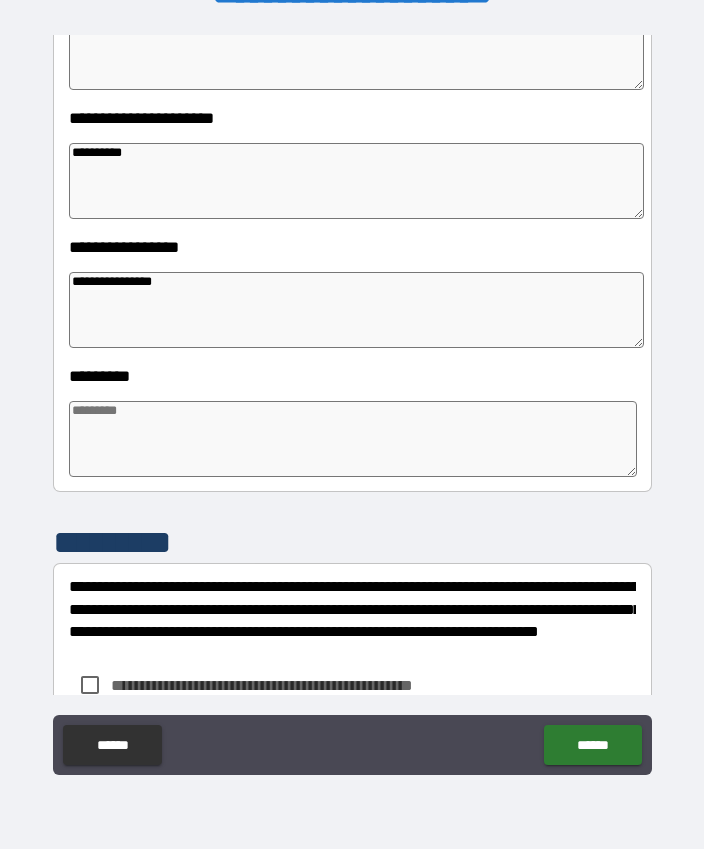 click at bounding box center (353, 439) 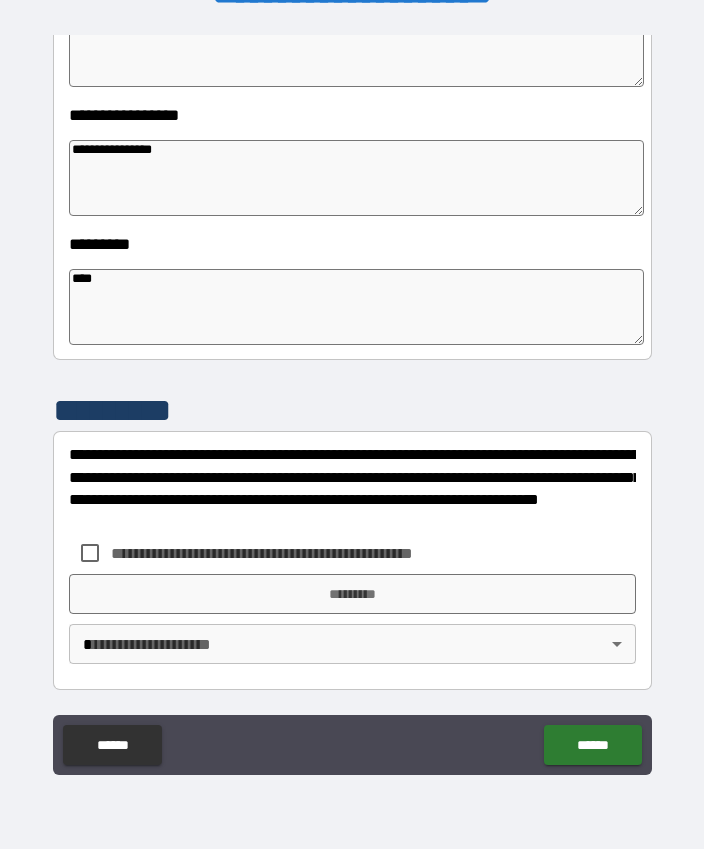 scroll, scrollTop: 540, scrollLeft: 0, axis: vertical 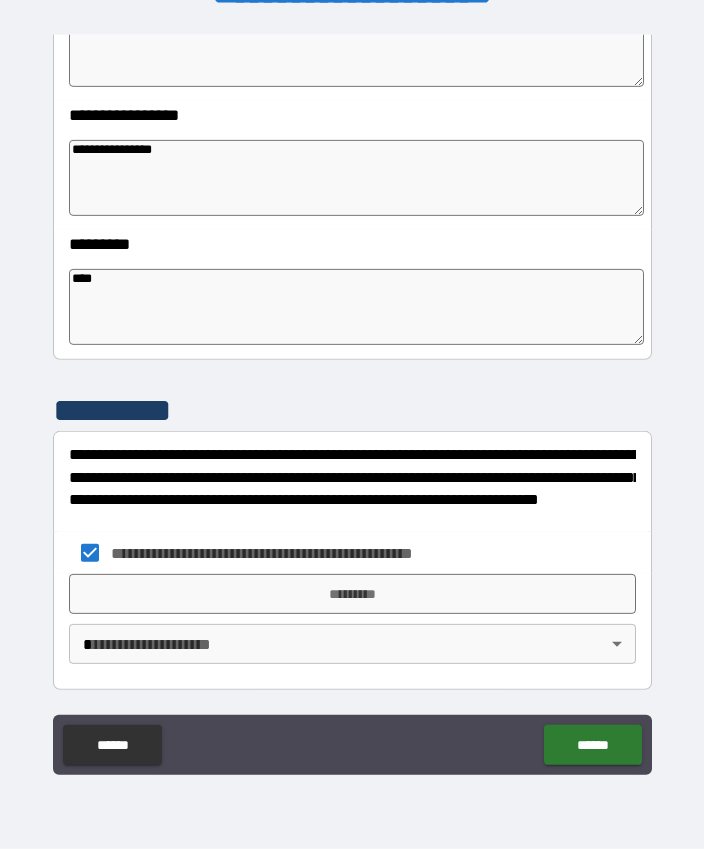 click on "*********" at bounding box center [352, 594] 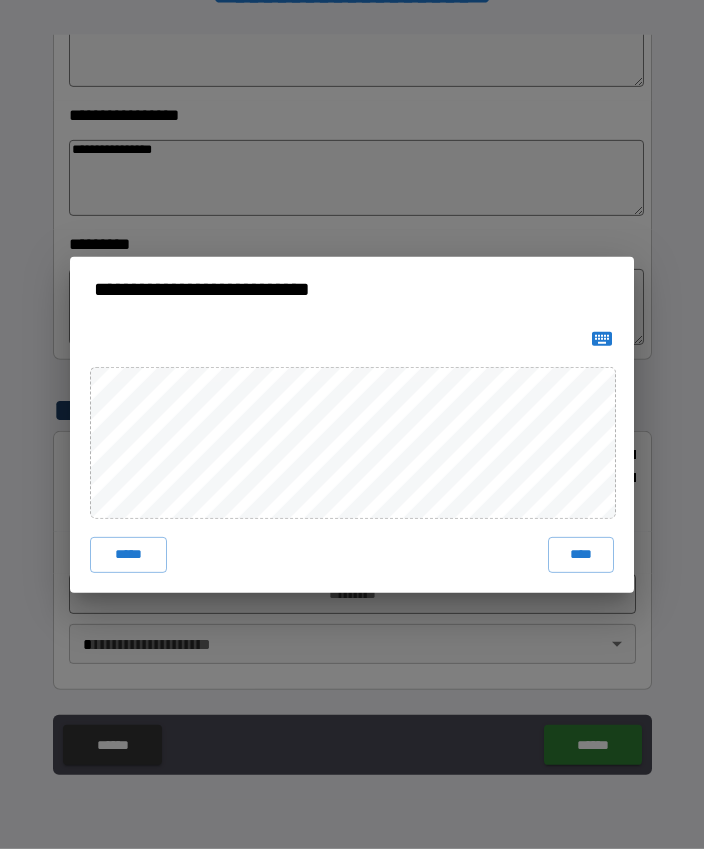 click on "****" at bounding box center [581, 555] 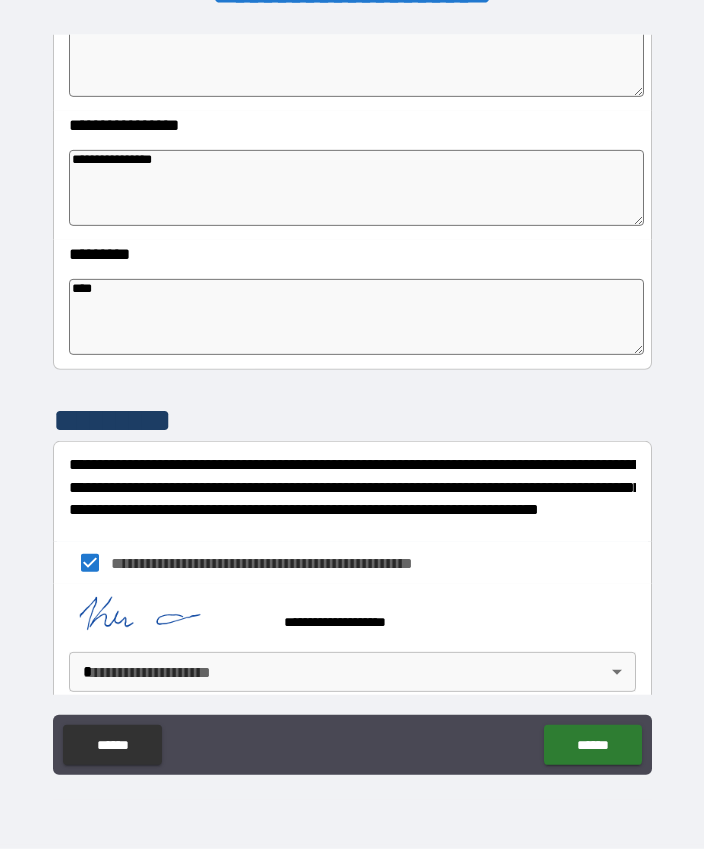 click on "**********" at bounding box center (352, 397) 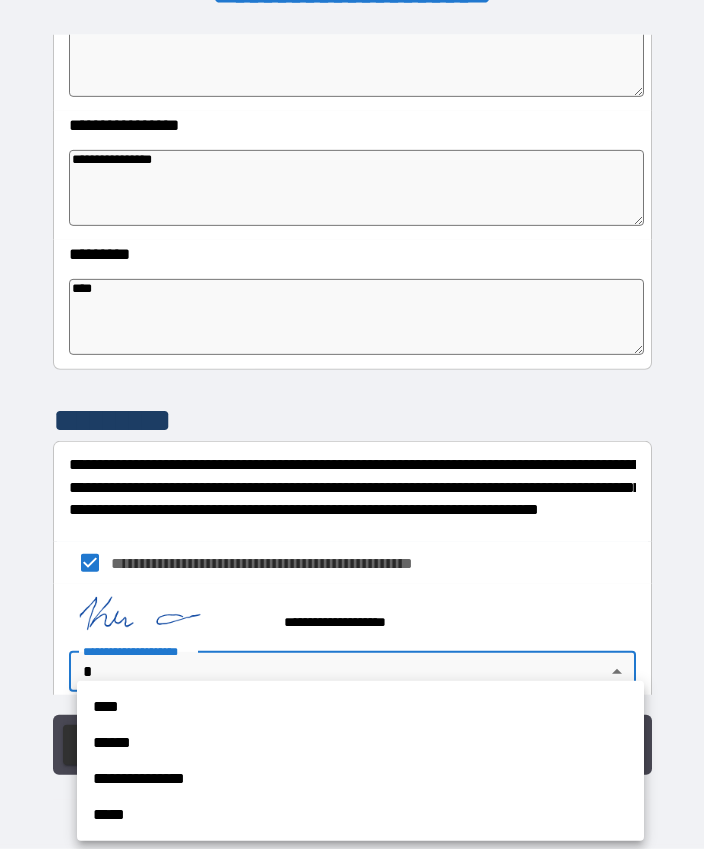 click on "****" at bounding box center [360, 707] 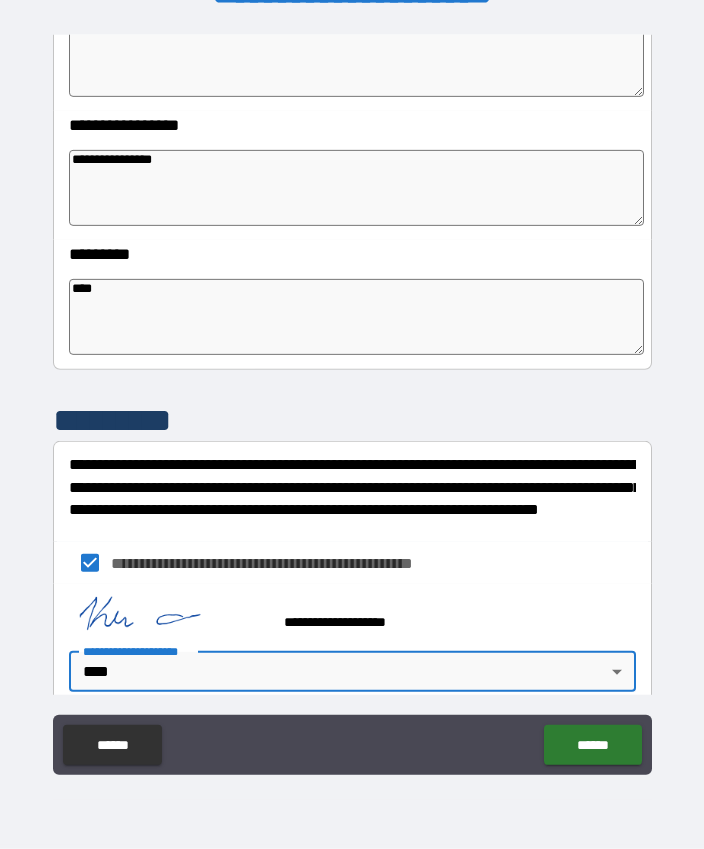 click on "******" at bounding box center [592, 745] 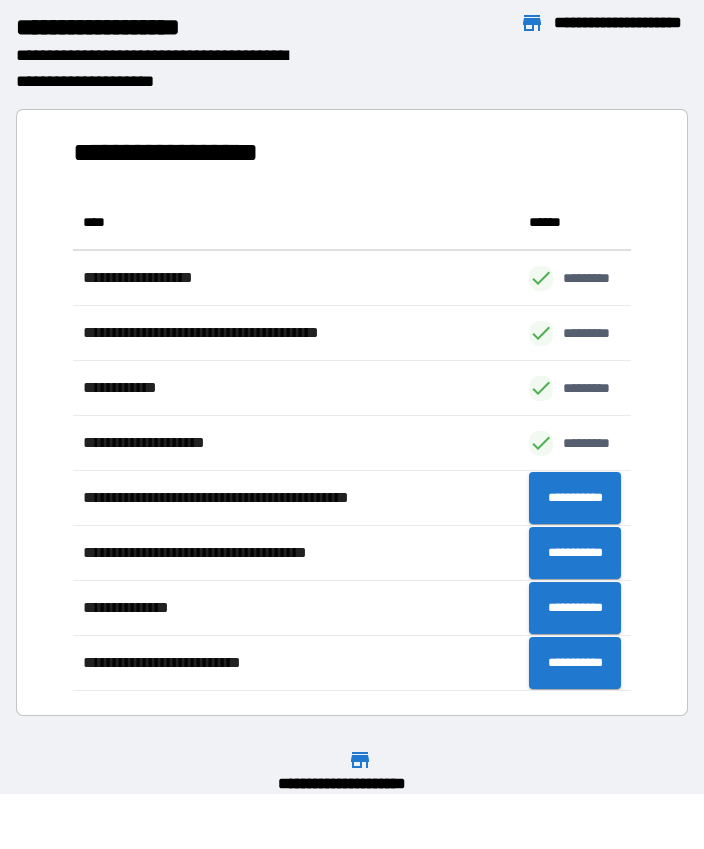 scroll, scrollTop: 496, scrollLeft: 559, axis: both 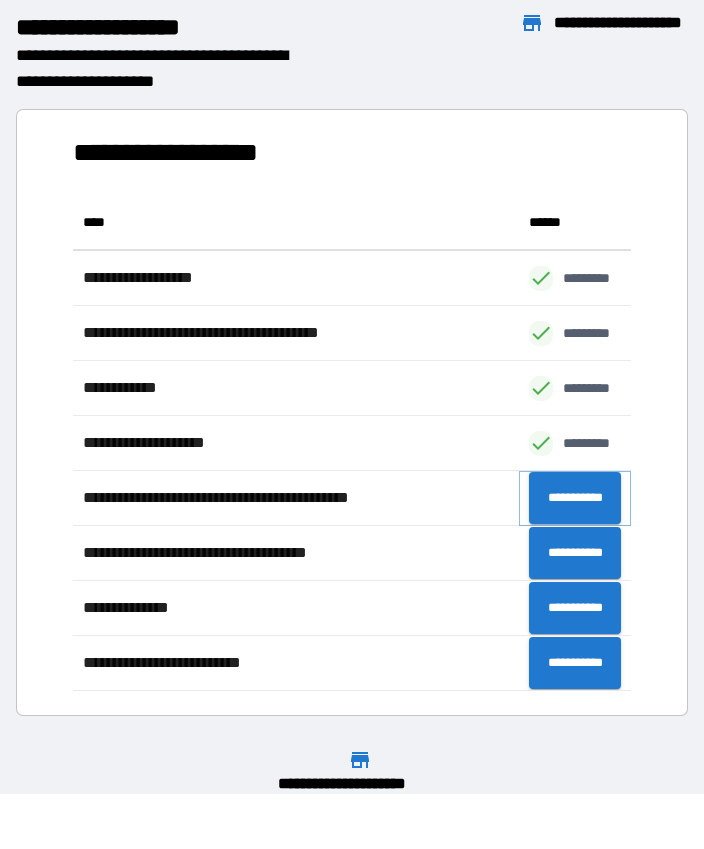 click on "**********" at bounding box center [575, 498] 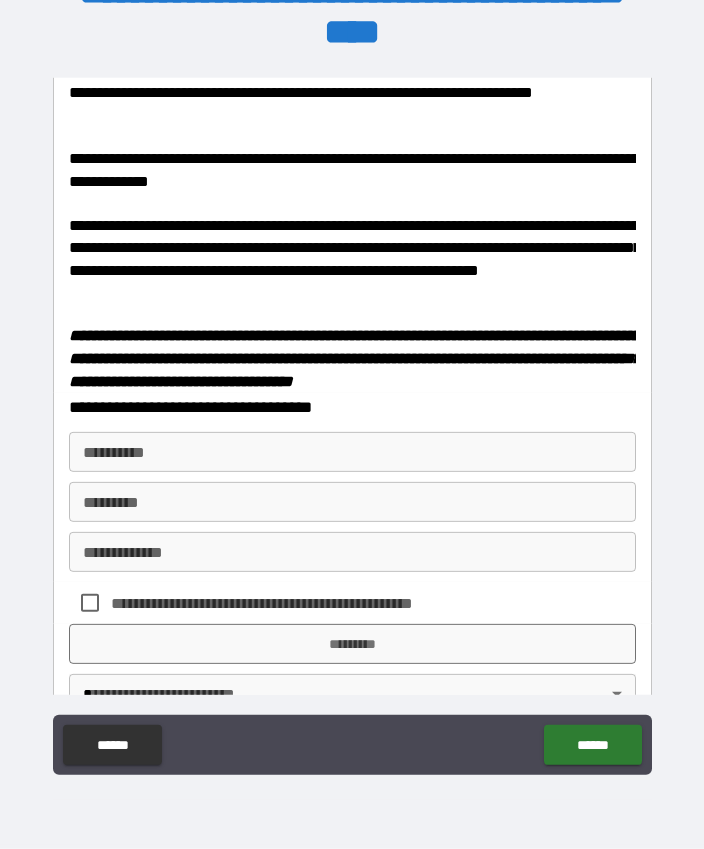 scroll, scrollTop: 847, scrollLeft: 0, axis: vertical 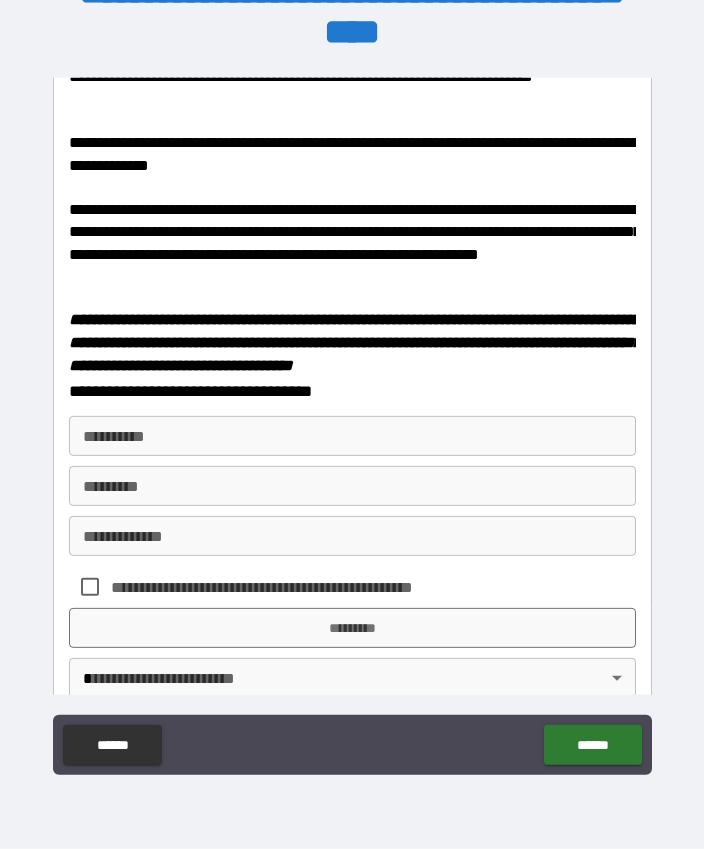 click on "**********" at bounding box center (352, 397) 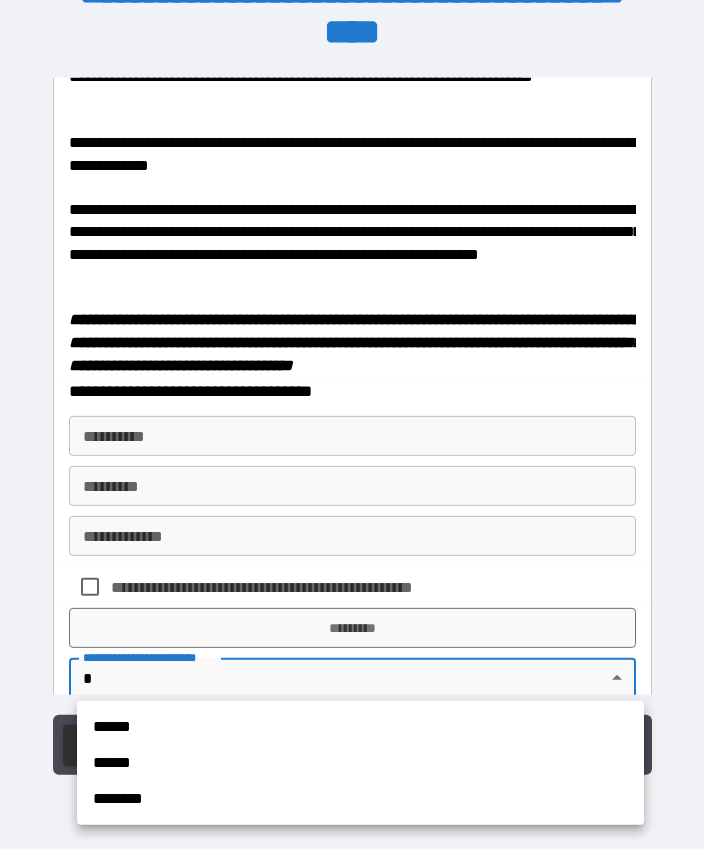 click at bounding box center (352, 424) 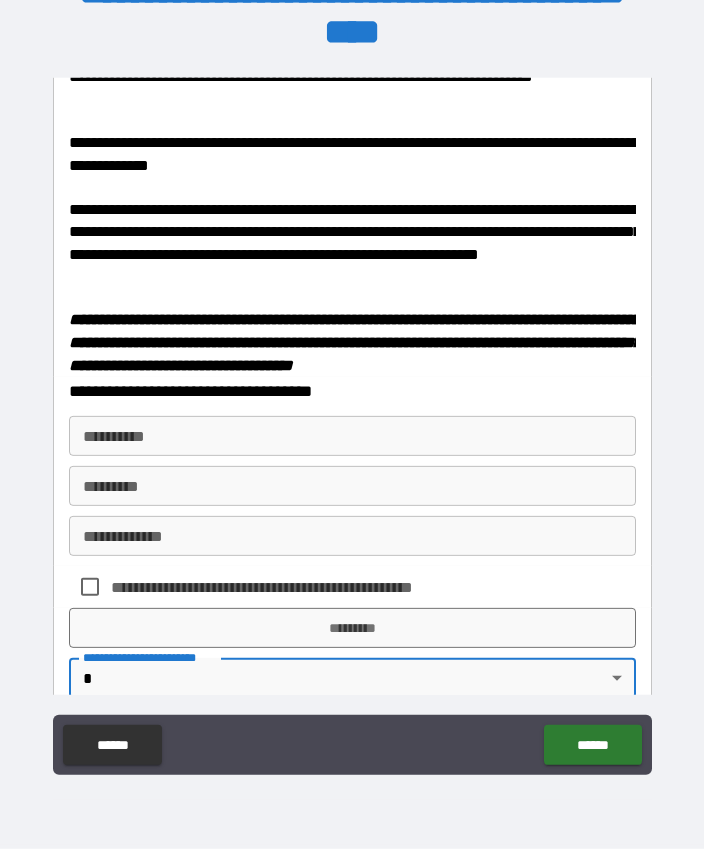 click on "******" at bounding box center (112, 745) 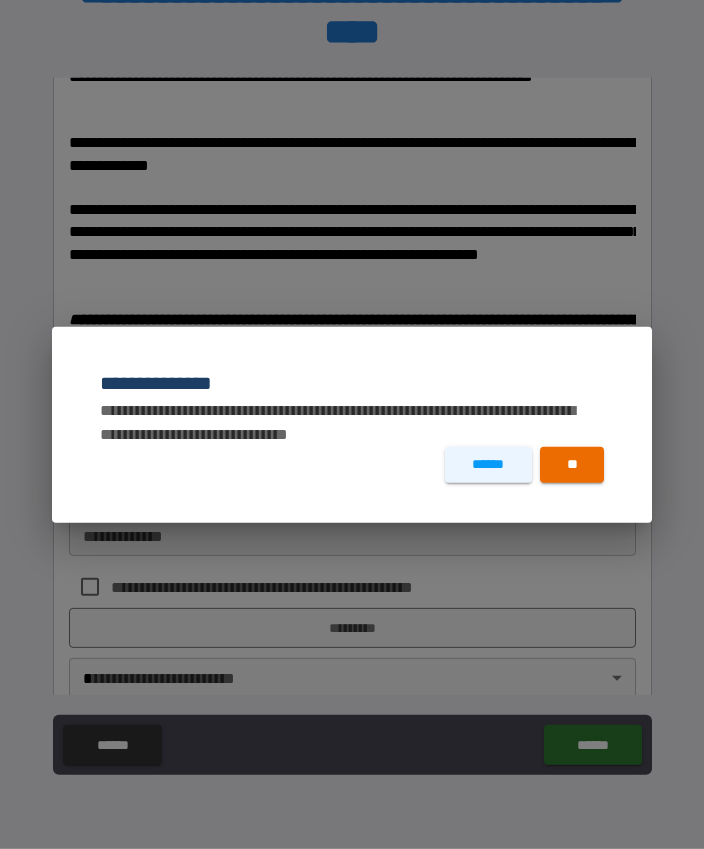 click on "**" at bounding box center [572, 465] 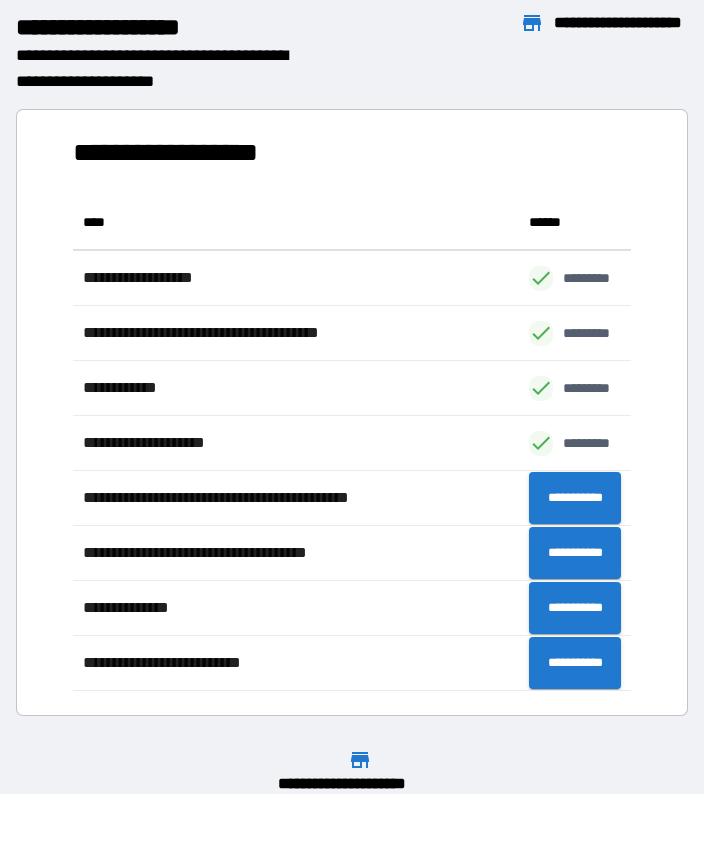 scroll, scrollTop: 496, scrollLeft: 559, axis: both 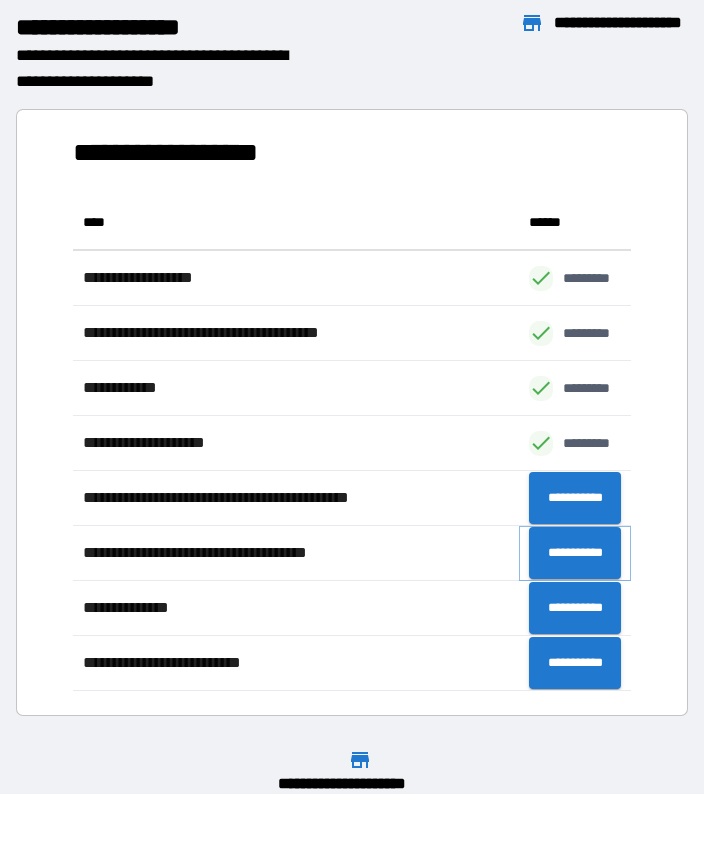 click on "**********" at bounding box center (575, 553) 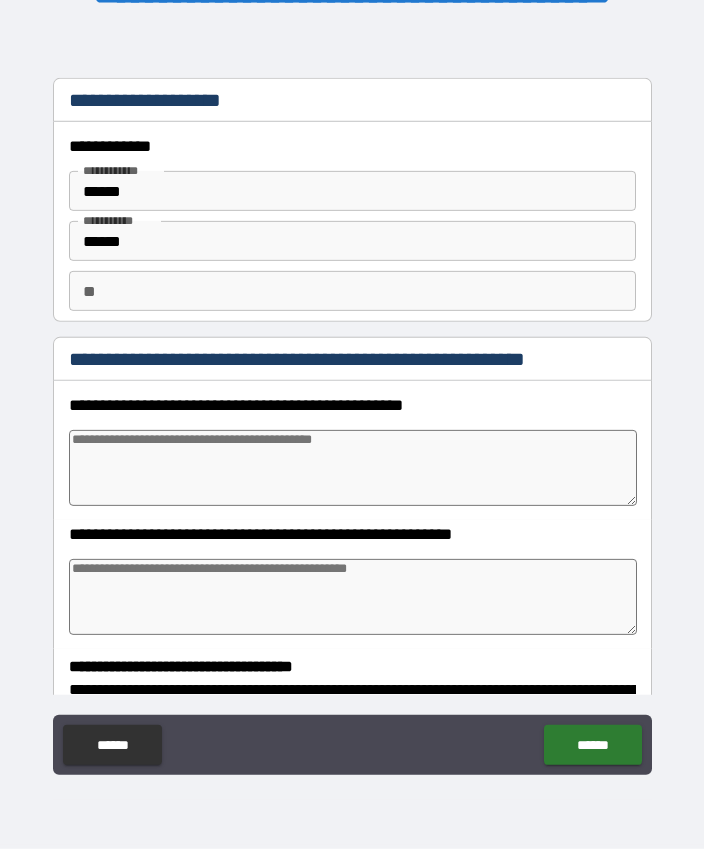 click at bounding box center [353, 468] 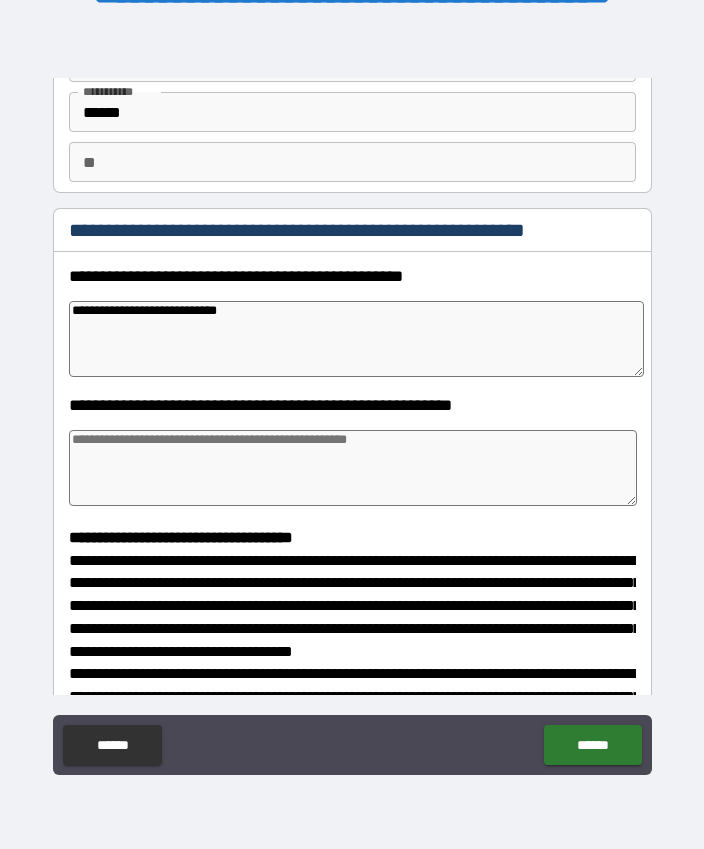 scroll, scrollTop: 134, scrollLeft: 0, axis: vertical 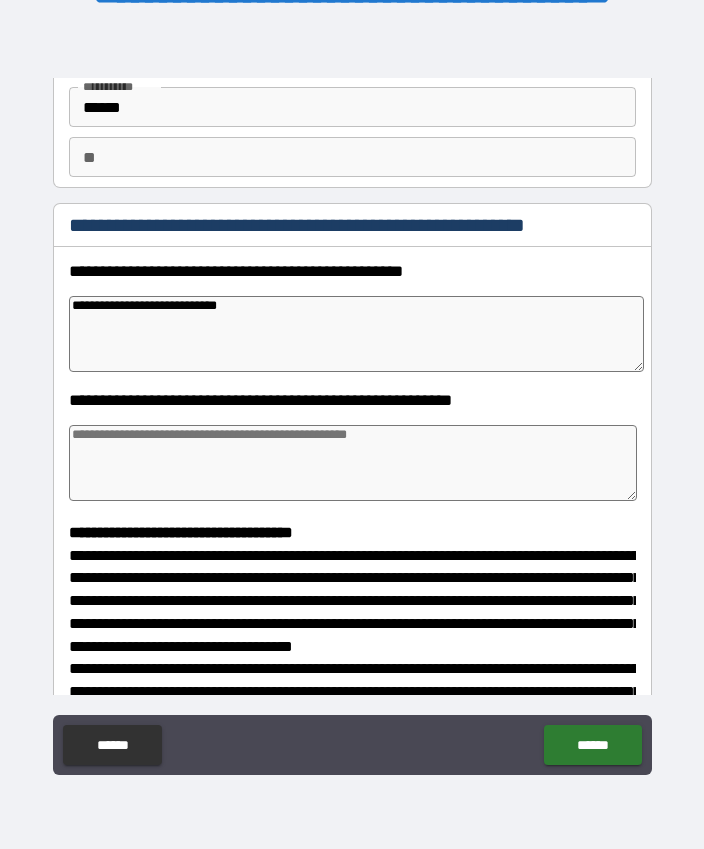 click at bounding box center [353, 463] 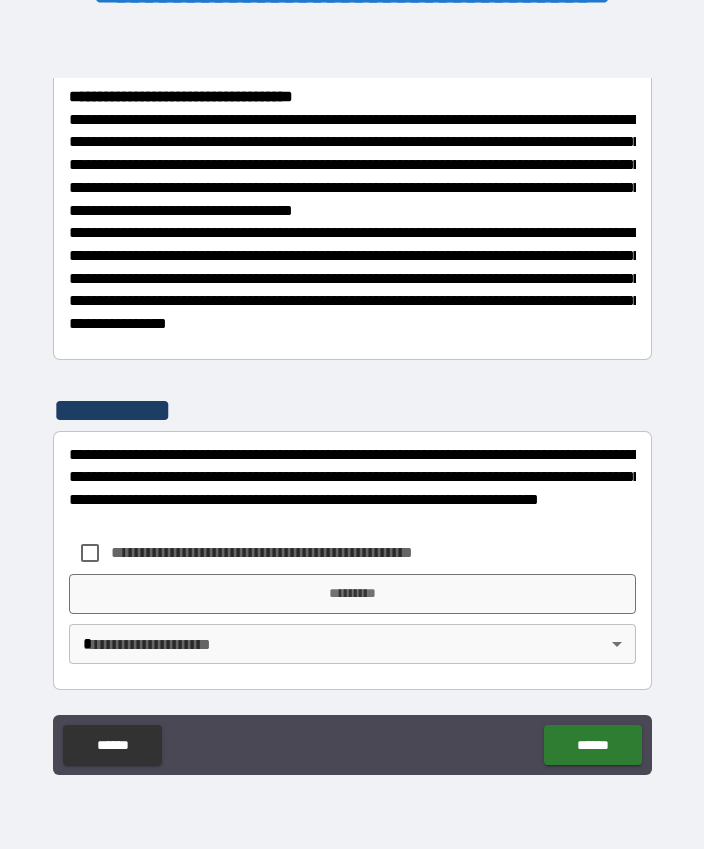 scroll, scrollTop: 583, scrollLeft: 0, axis: vertical 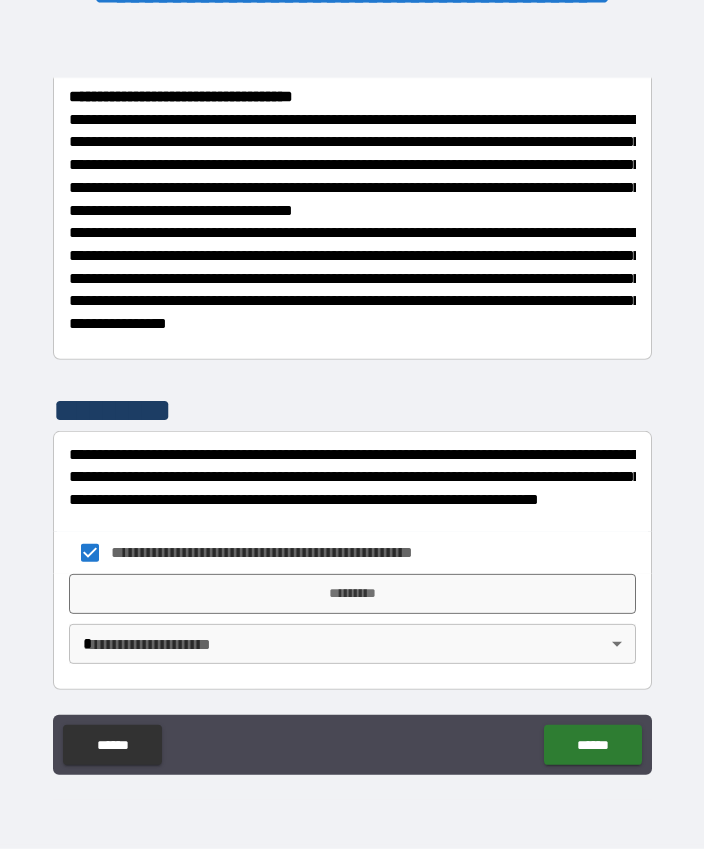 click on "*********" at bounding box center [352, 594] 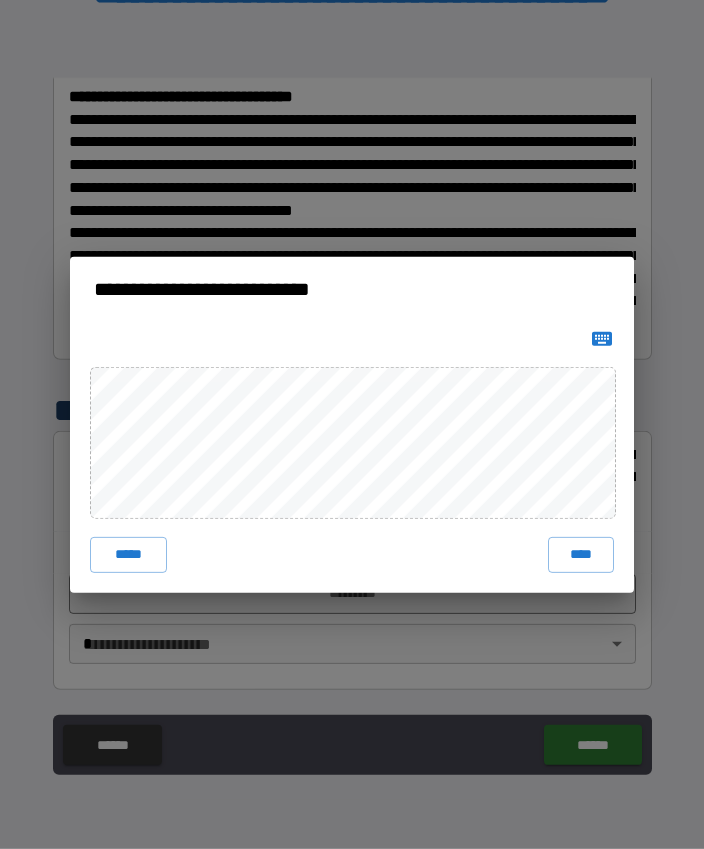 click on "****" at bounding box center [581, 555] 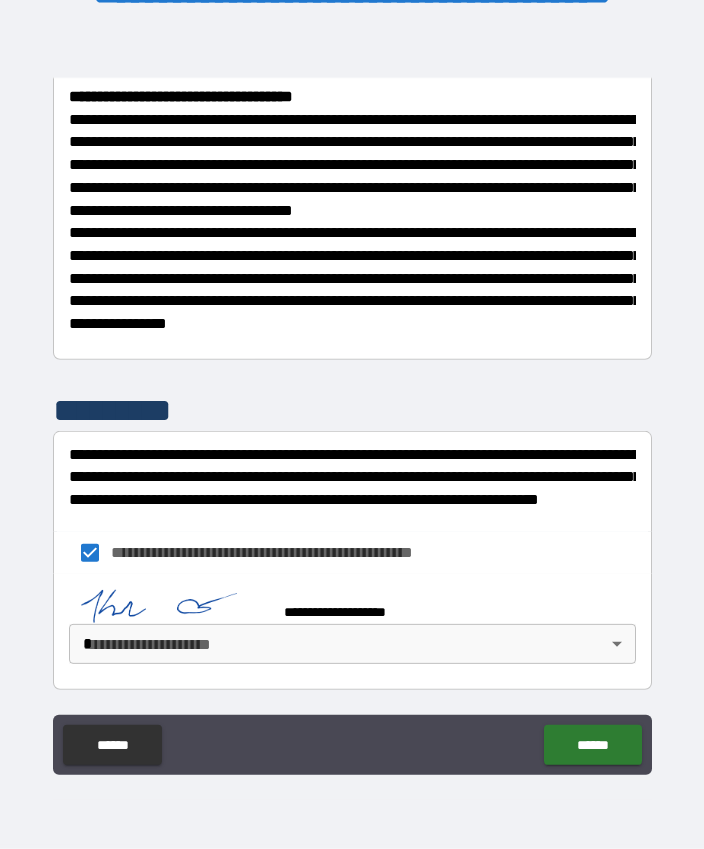 scroll, scrollTop: 573, scrollLeft: 0, axis: vertical 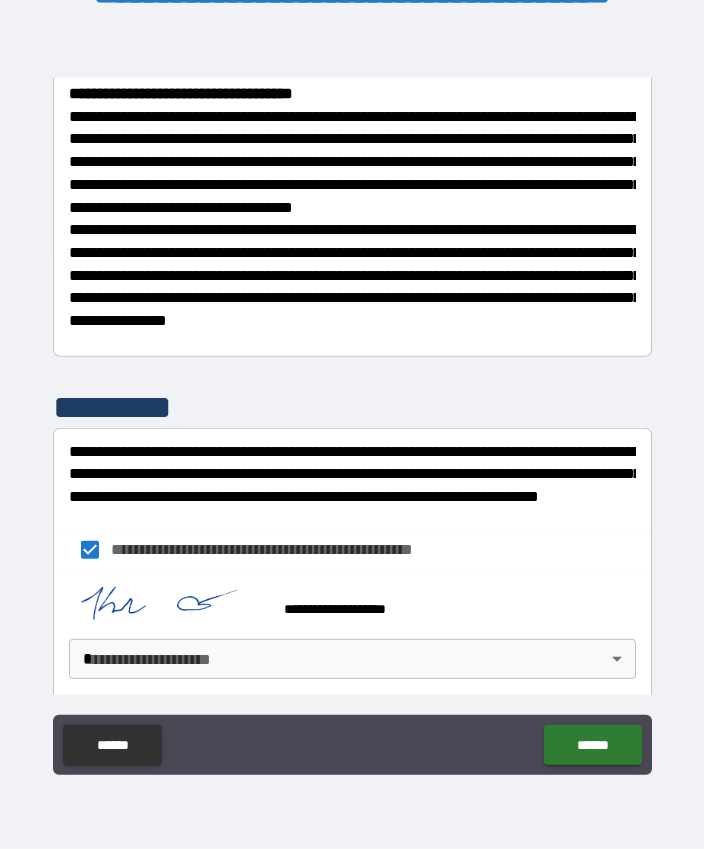 click on "**********" at bounding box center [352, 397] 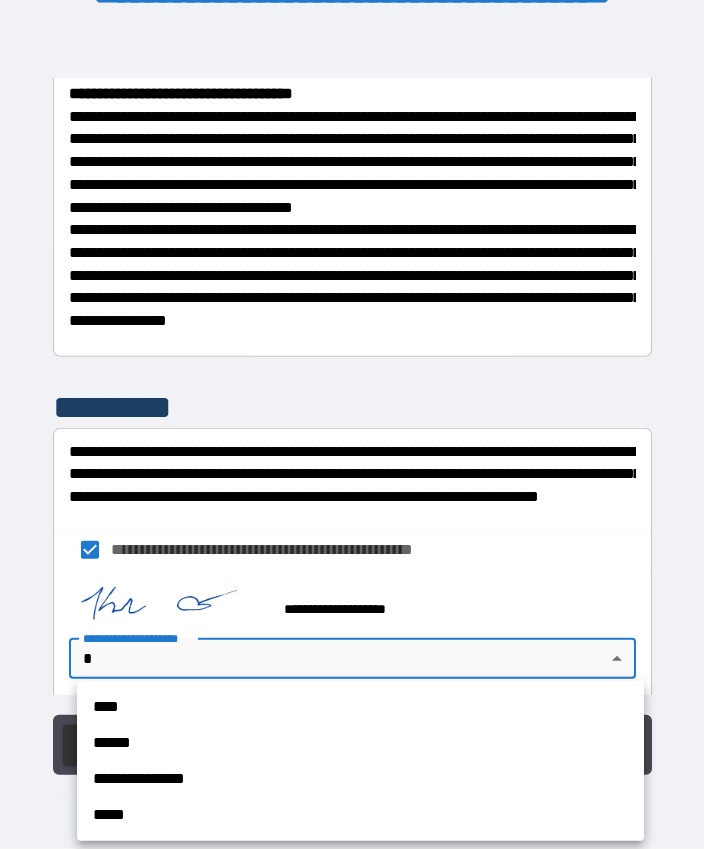 click on "****" at bounding box center [360, 707] 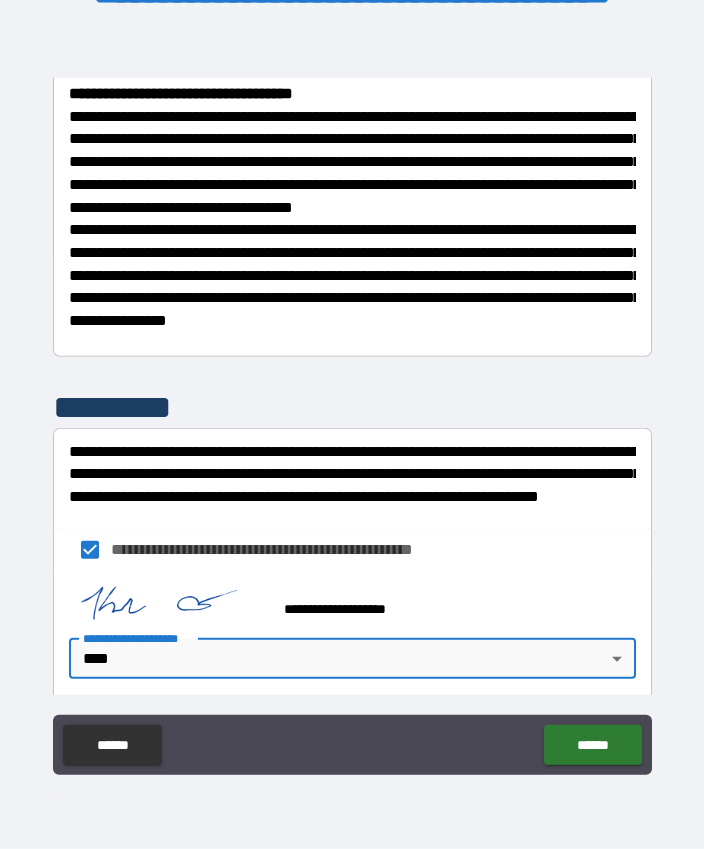 click on "******" at bounding box center (592, 745) 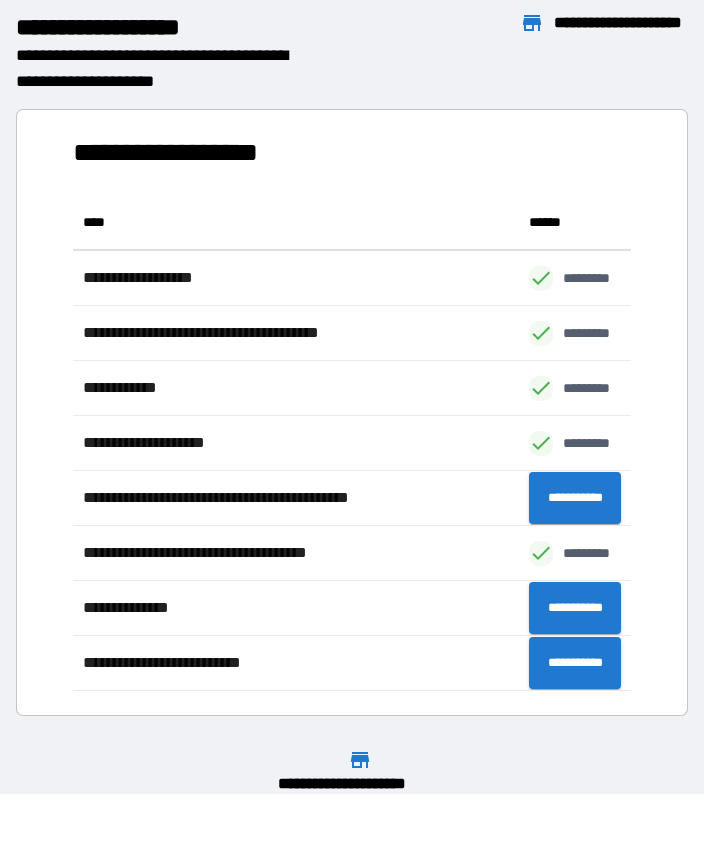scroll, scrollTop: 496, scrollLeft: 559, axis: both 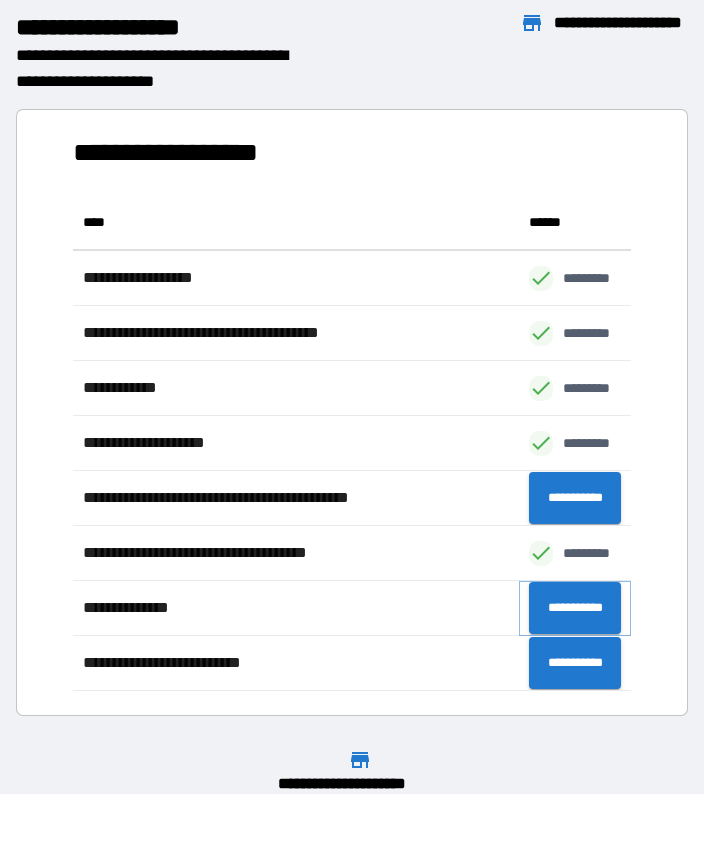click on "**********" at bounding box center [575, 608] 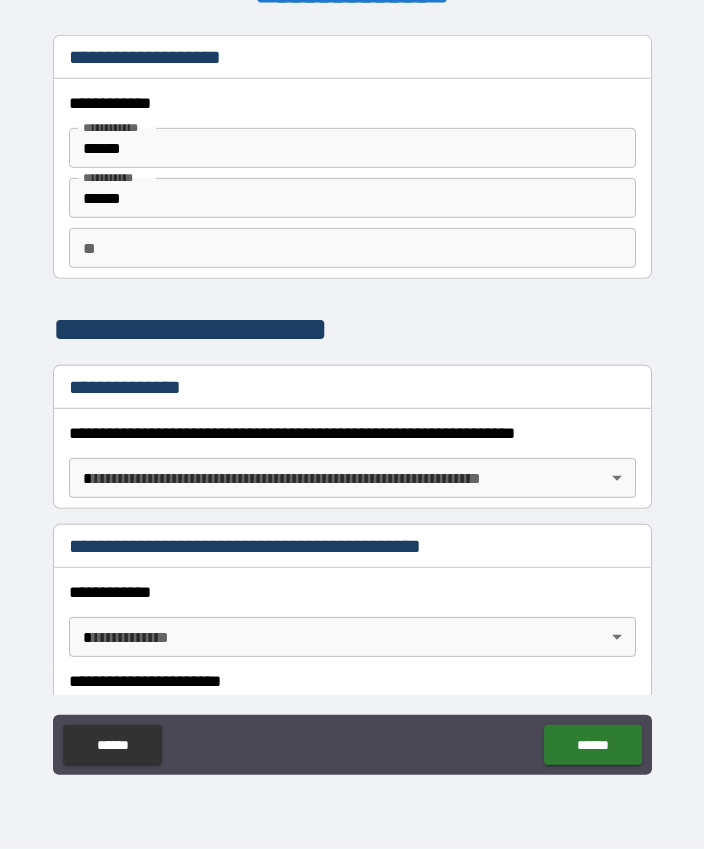 click on "**********" at bounding box center [352, 397] 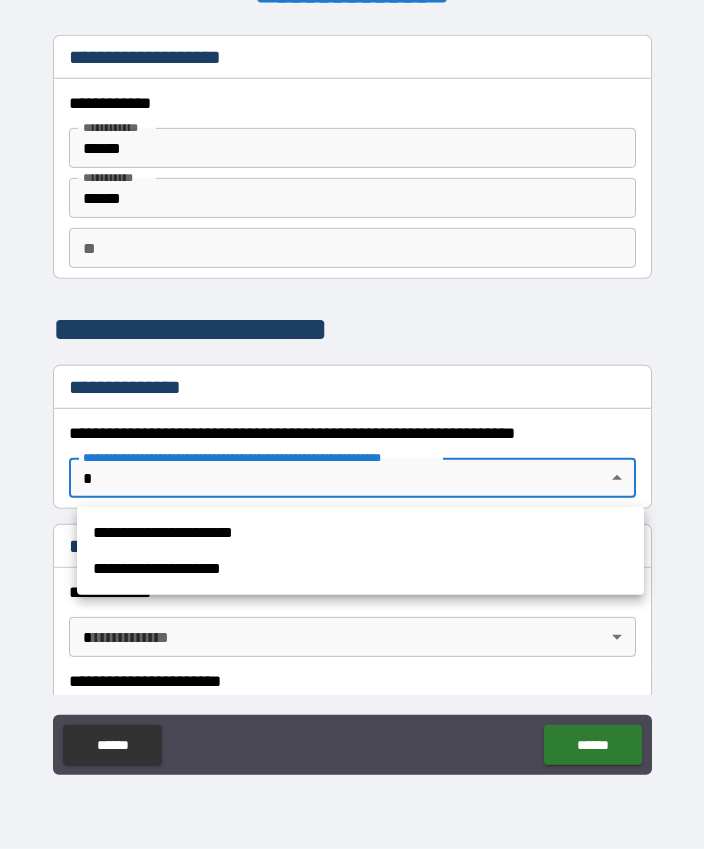 click on "**********" at bounding box center (360, 533) 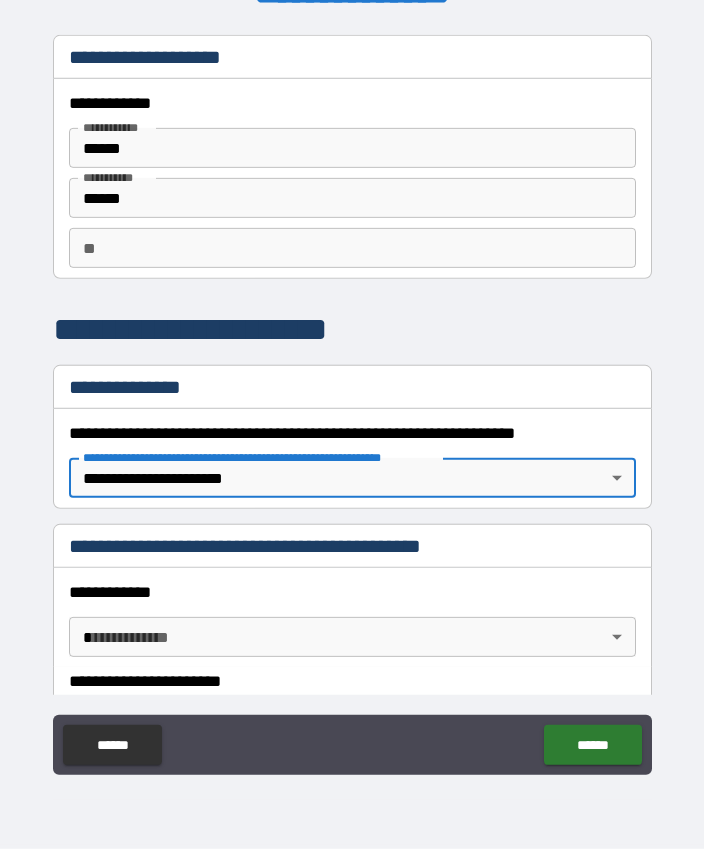 click on "**********" at bounding box center (352, 397) 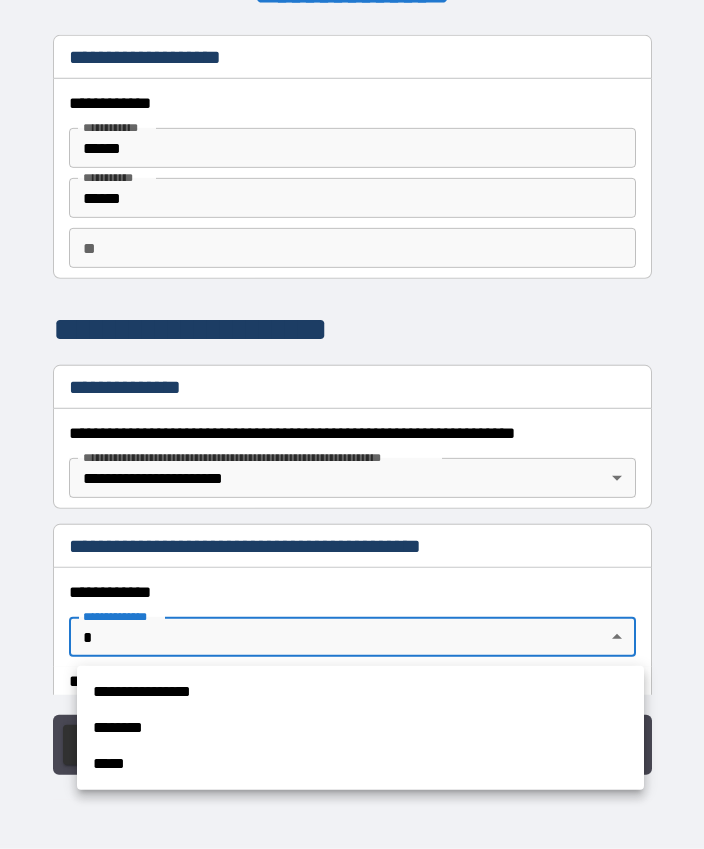 click on "********" at bounding box center [360, 728] 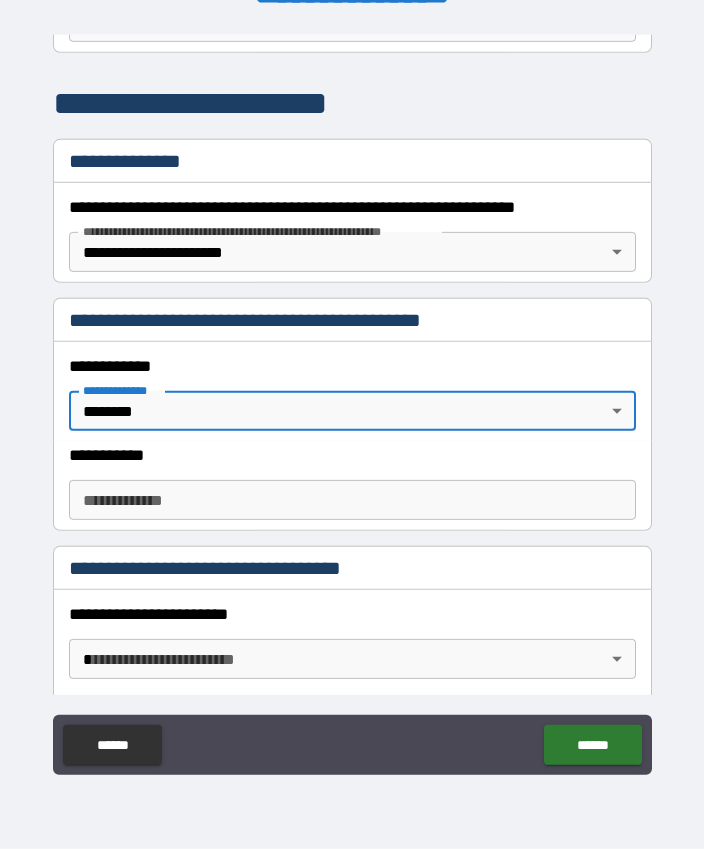 scroll, scrollTop: 243, scrollLeft: 0, axis: vertical 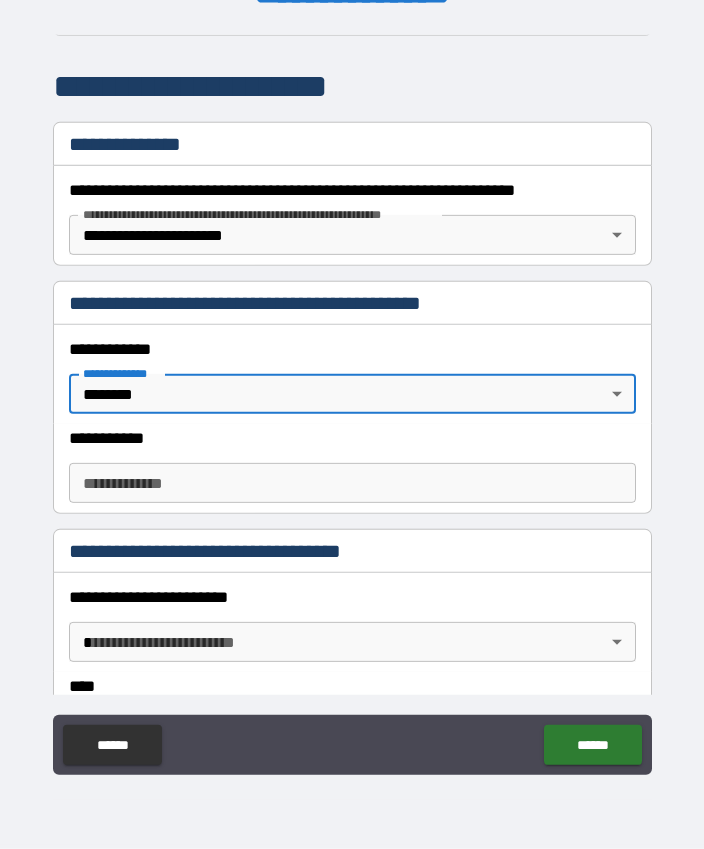 click on "**********" at bounding box center [352, 483] 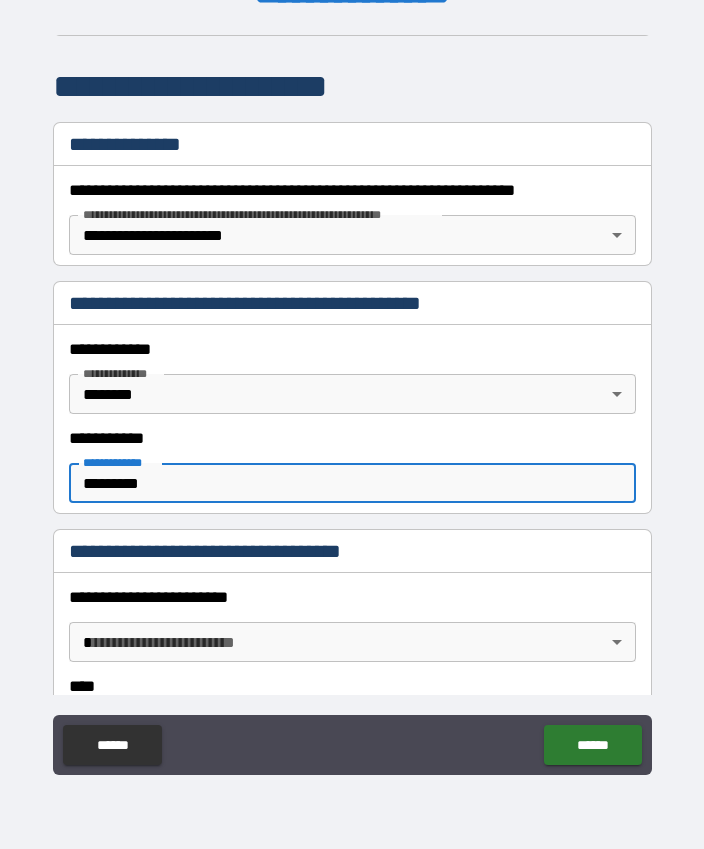 click on "**********" at bounding box center [352, 400] 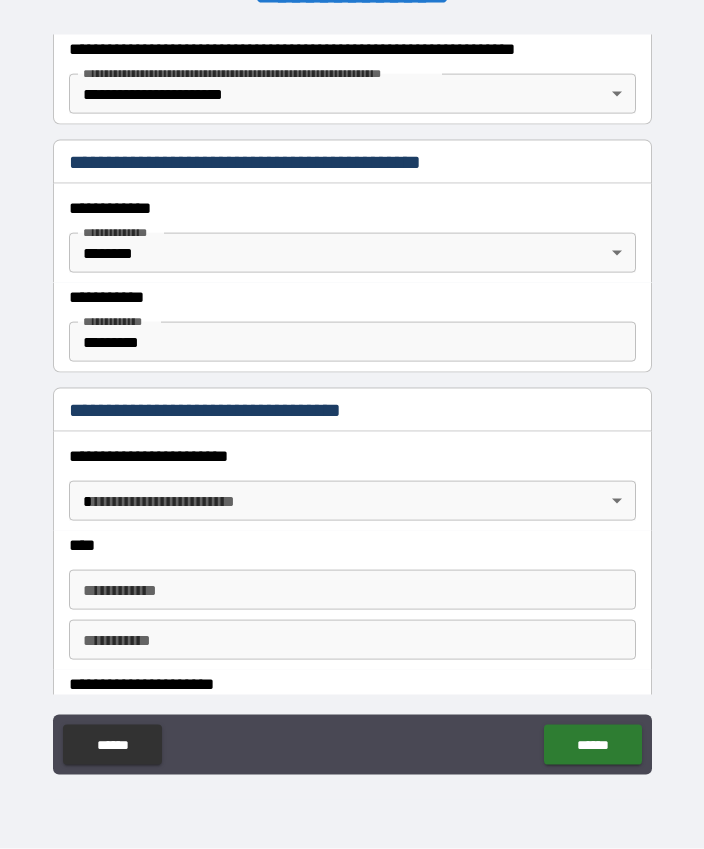 scroll, scrollTop: 386, scrollLeft: 0, axis: vertical 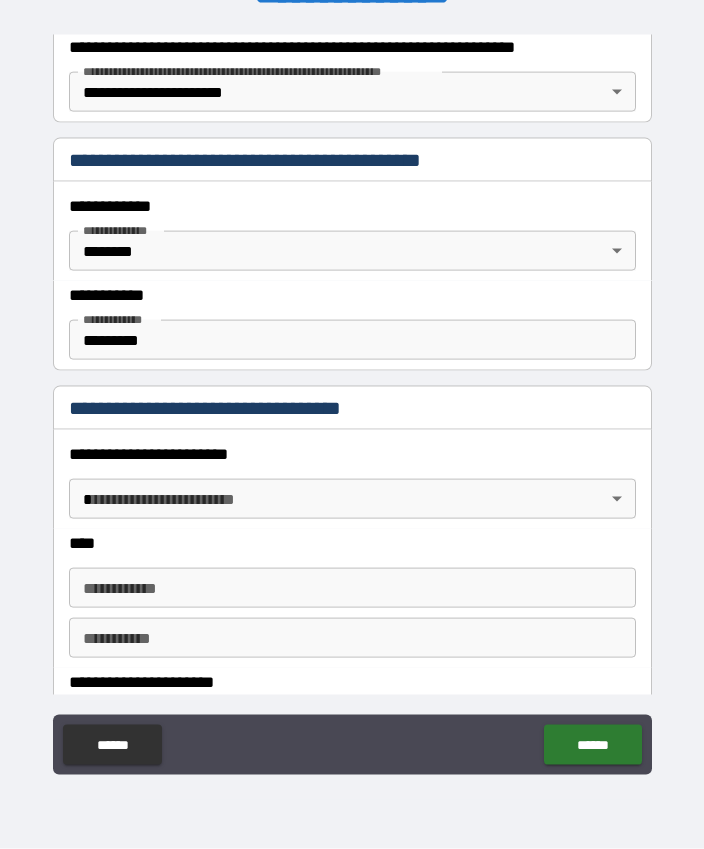 click on "**********" at bounding box center (352, 397) 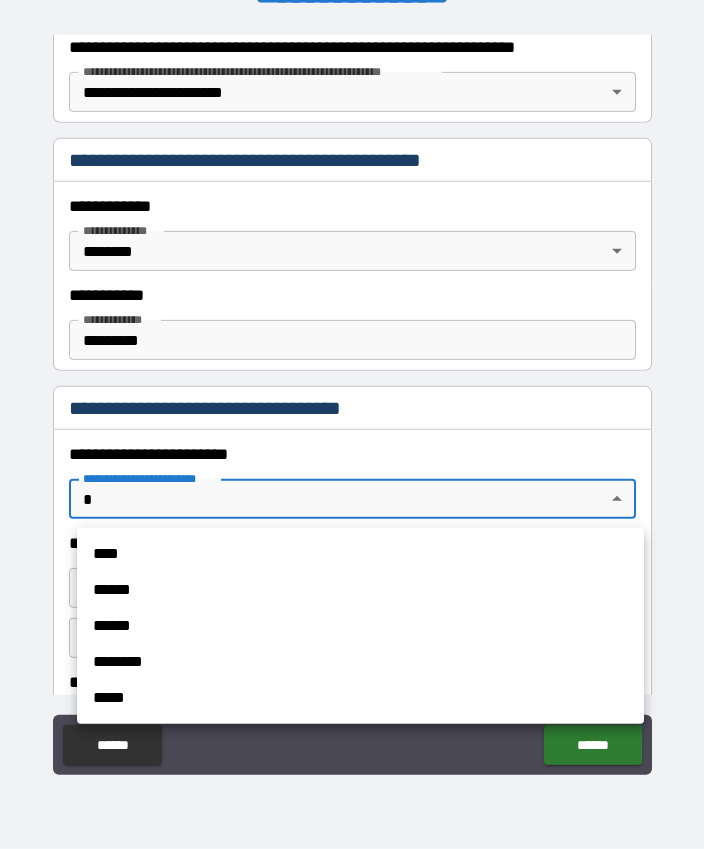 click on "****" at bounding box center [360, 554] 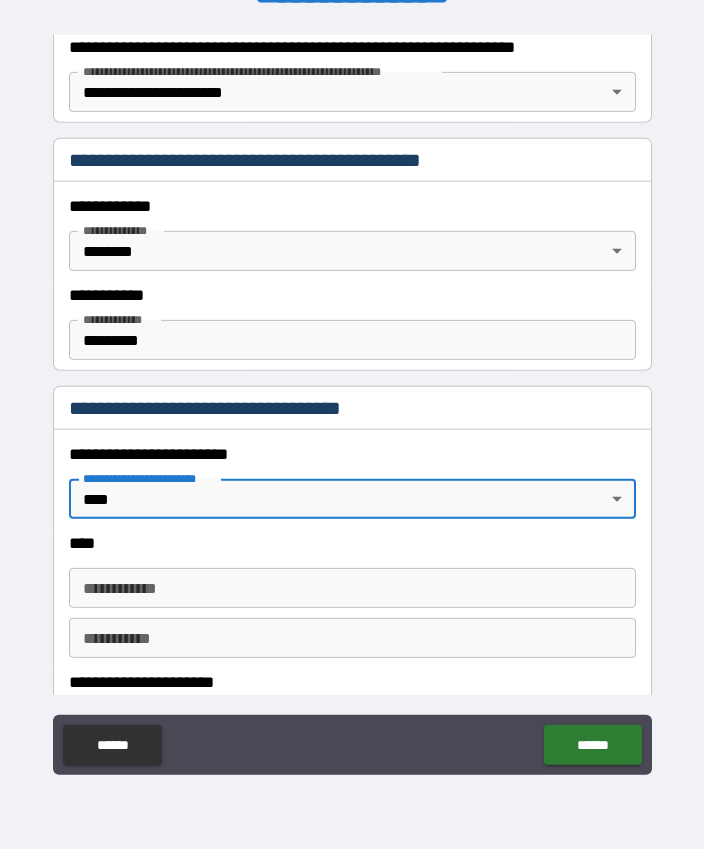 click on "**********" at bounding box center [352, 588] 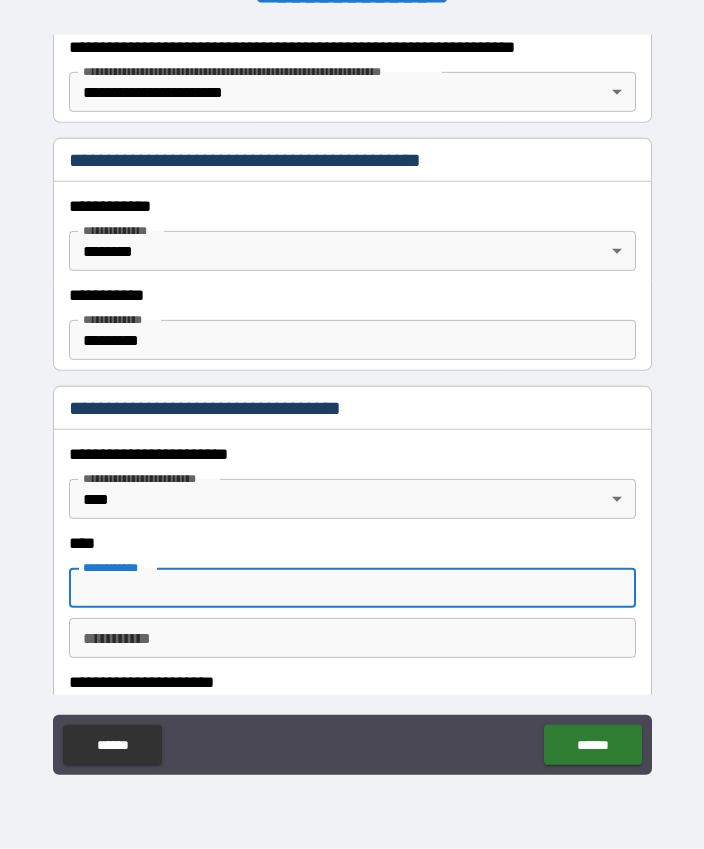 scroll, scrollTop: 55, scrollLeft: 0, axis: vertical 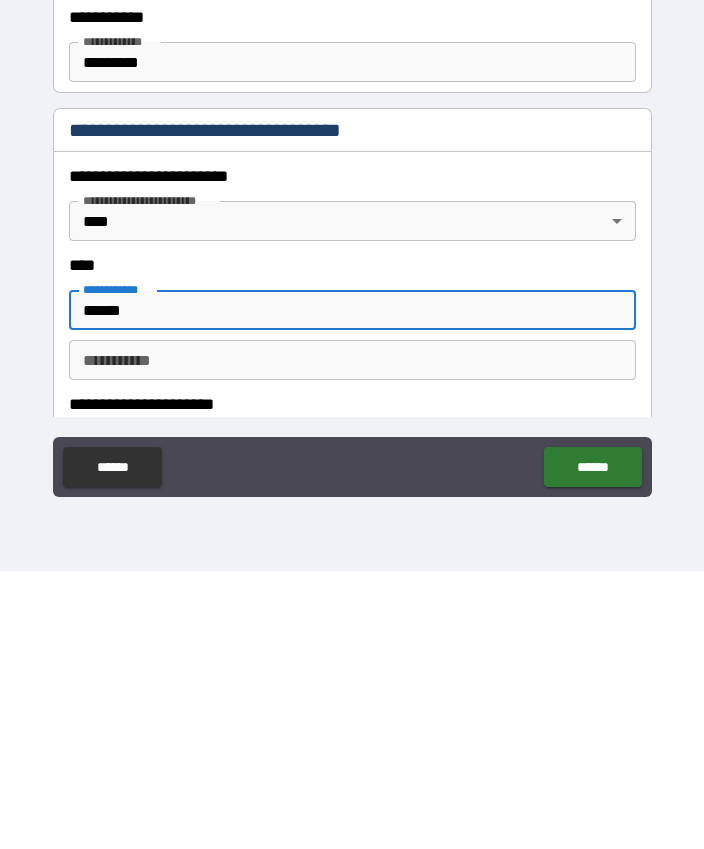click on "*********   *" at bounding box center (352, 638) 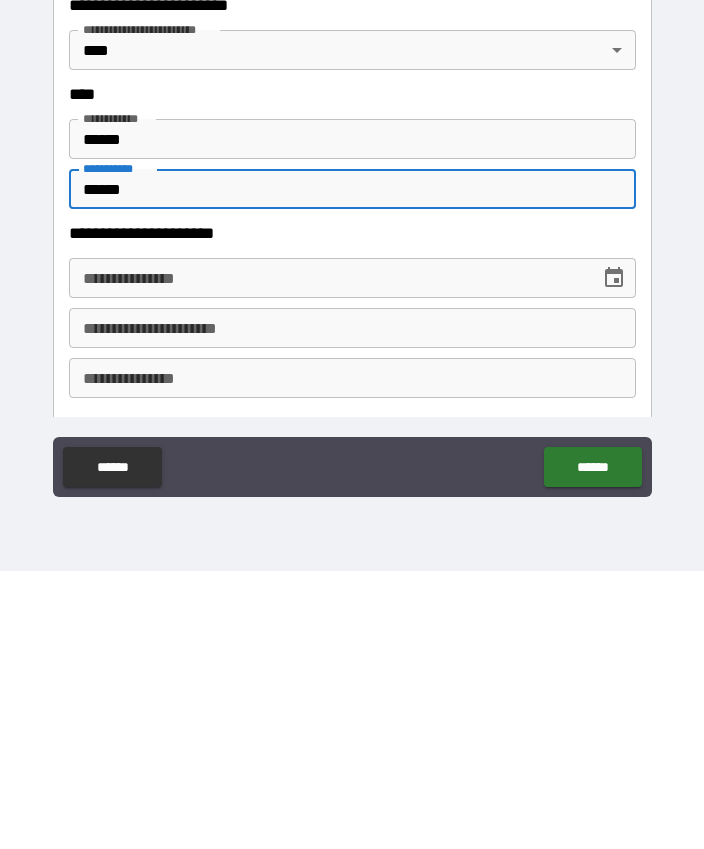 scroll, scrollTop: 572, scrollLeft: 0, axis: vertical 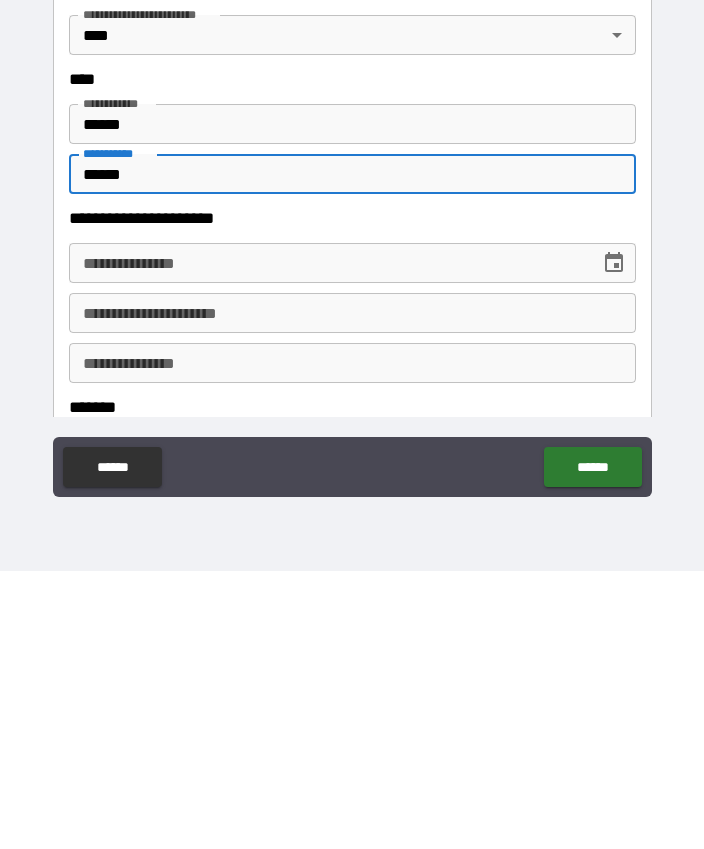 click on "**********" at bounding box center [327, 541] 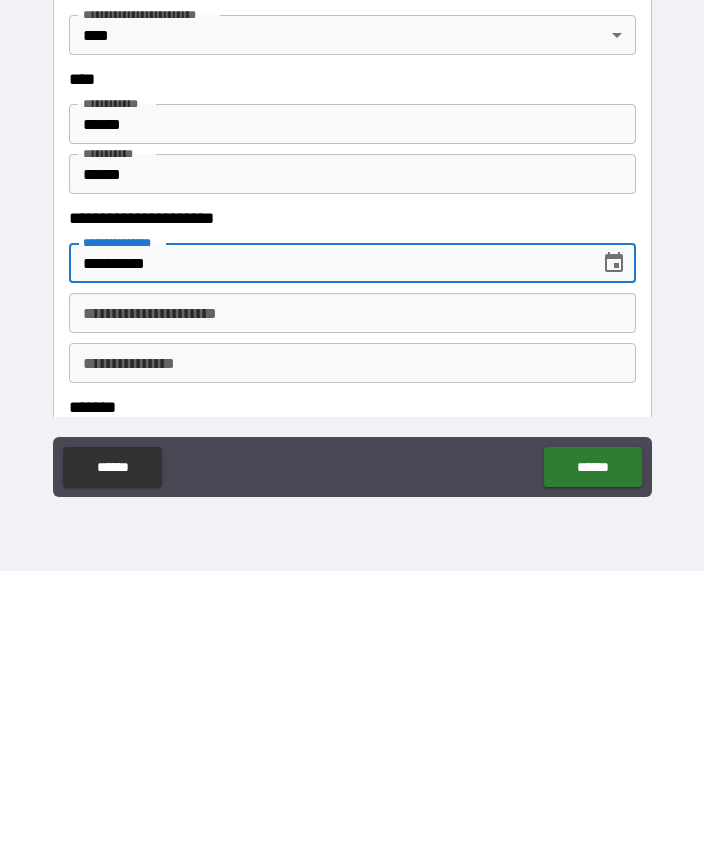 click on "**********" at bounding box center [352, 591] 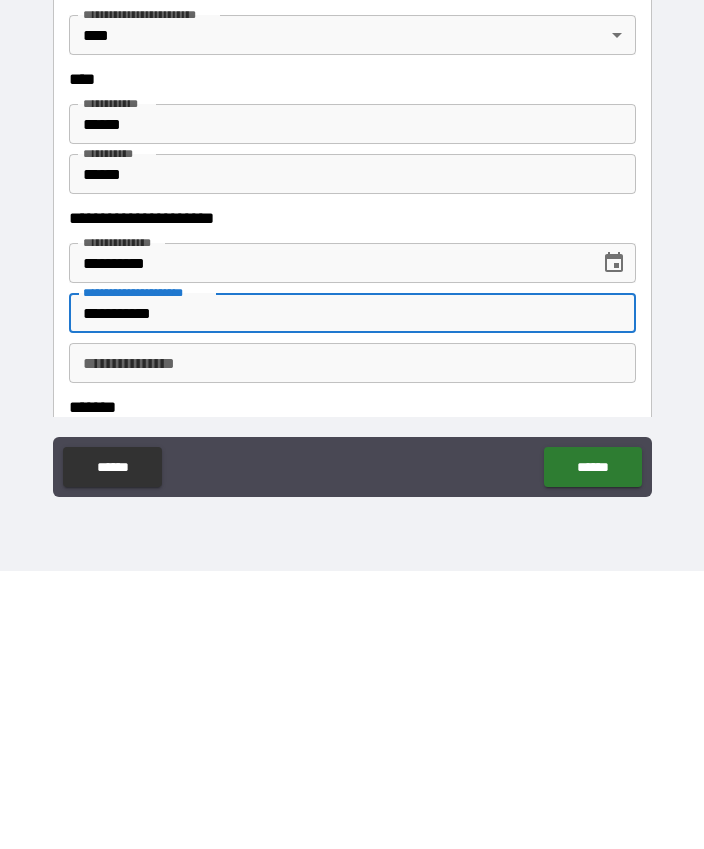 scroll, scrollTop: 56, scrollLeft: 0, axis: vertical 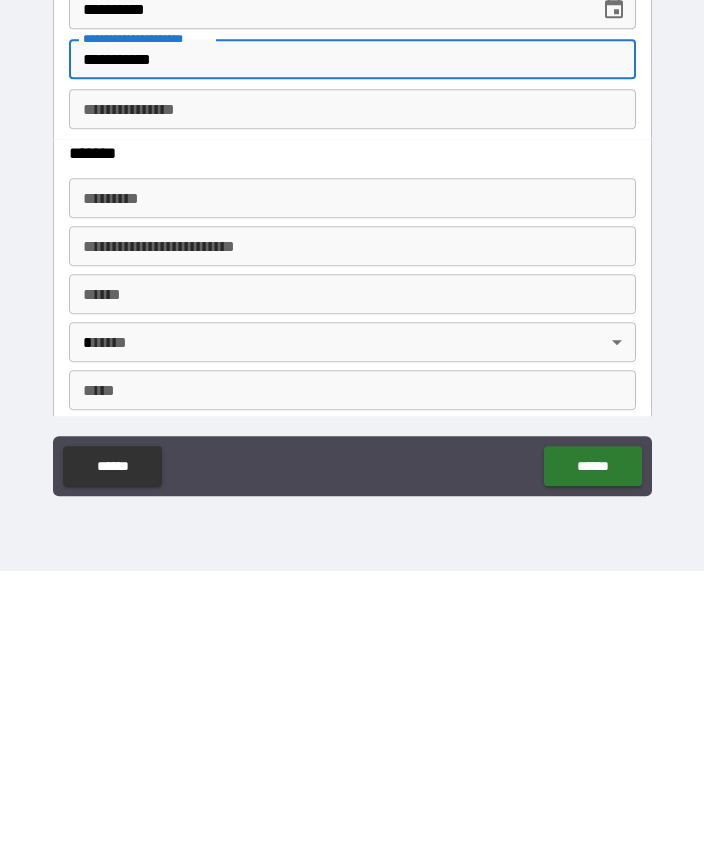 click on "*******   *" at bounding box center (352, 476) 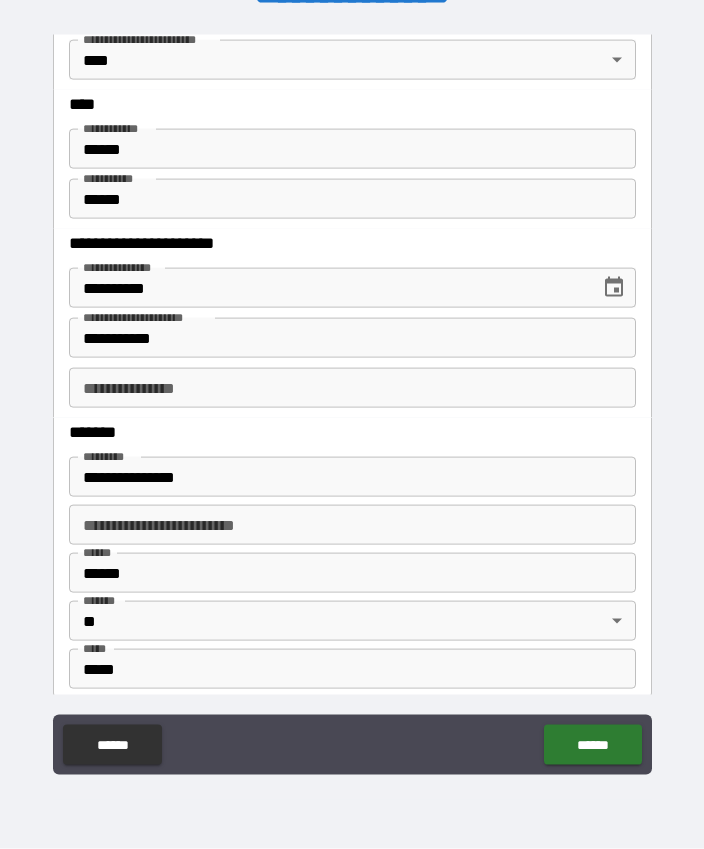 scroll, scrollTop: 55, scrollLeft: 0, axis: vertical 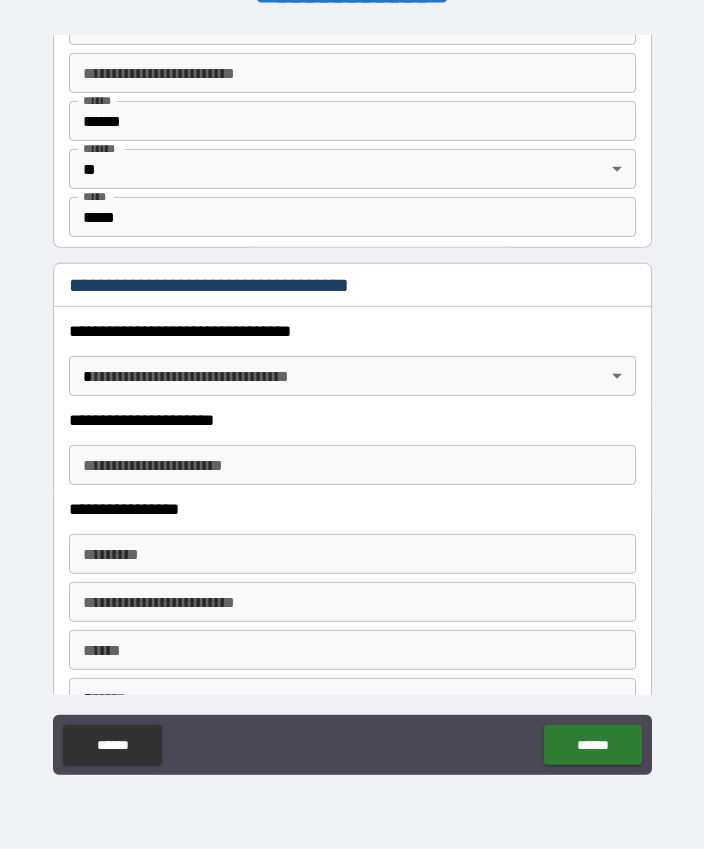 click on "**********" at bounding box center (352, 397) 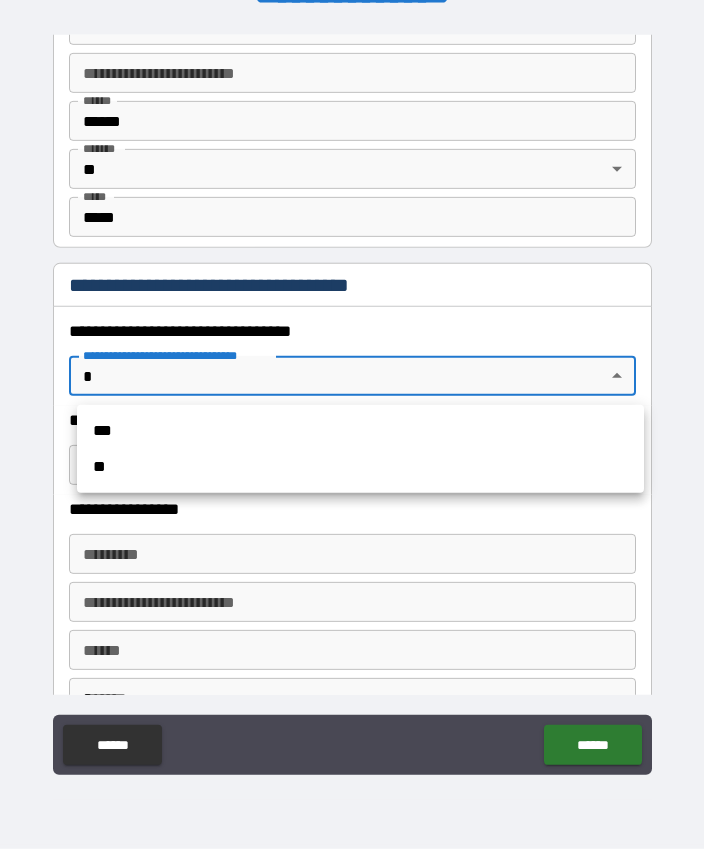 click on "**" at bounding box center [360, 467] 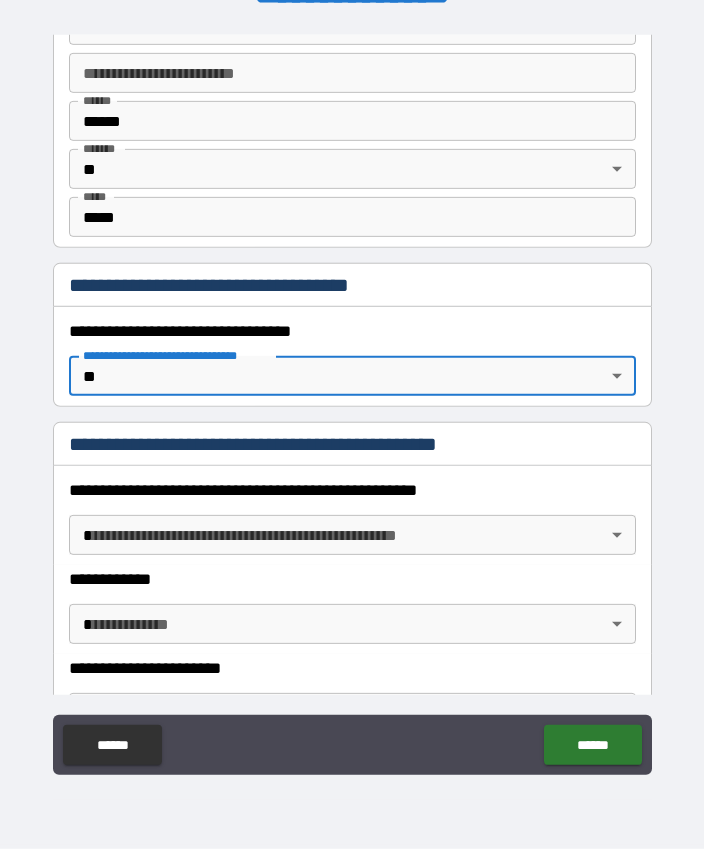 click on "**********" at bounding box center [352, 397] 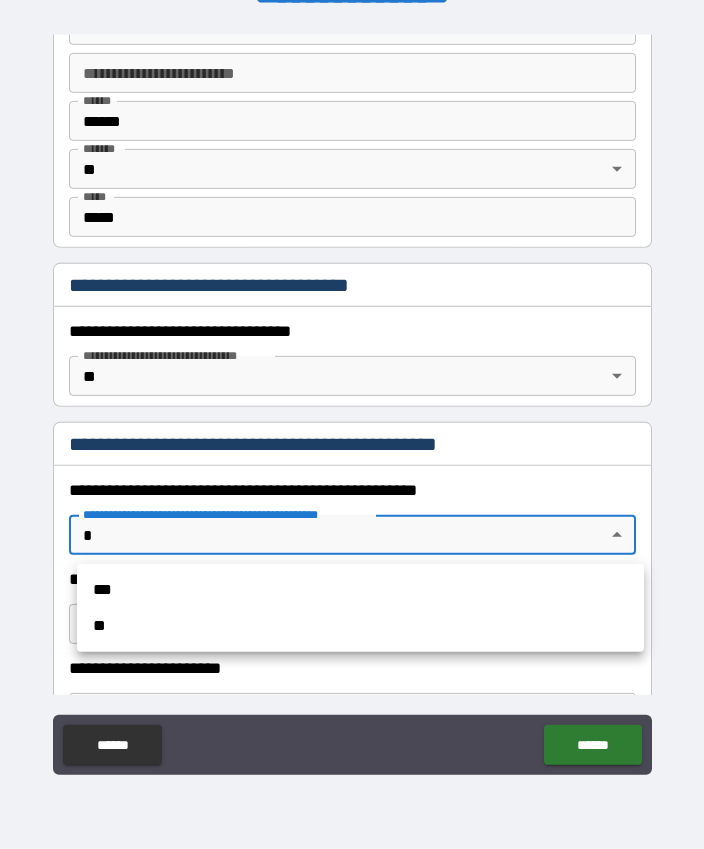 click on "**" at bounding box center (360, 626) 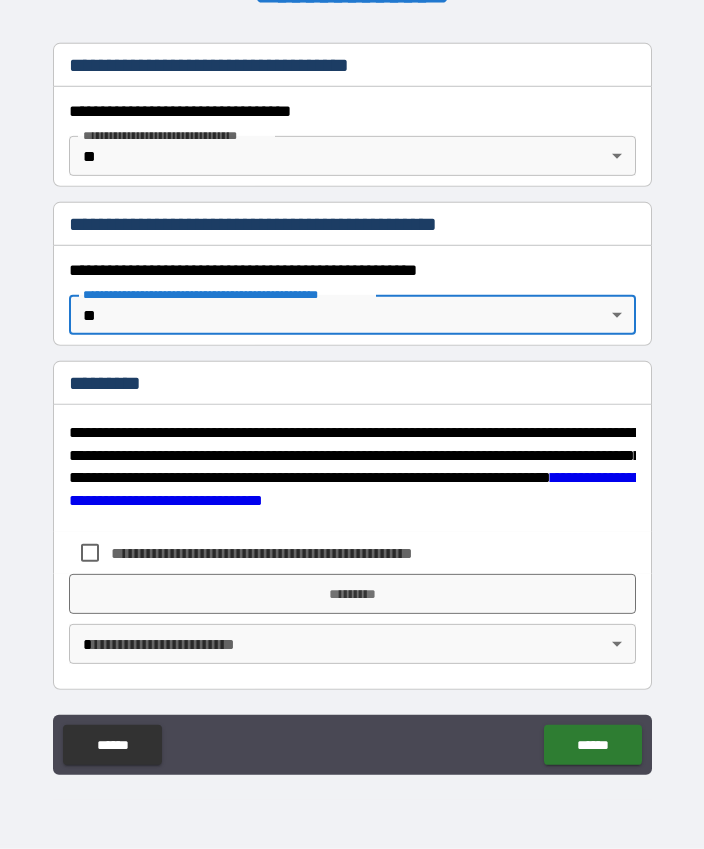 scroll, scrollTop: 1497, scrollLeft: 0, axis: vertical 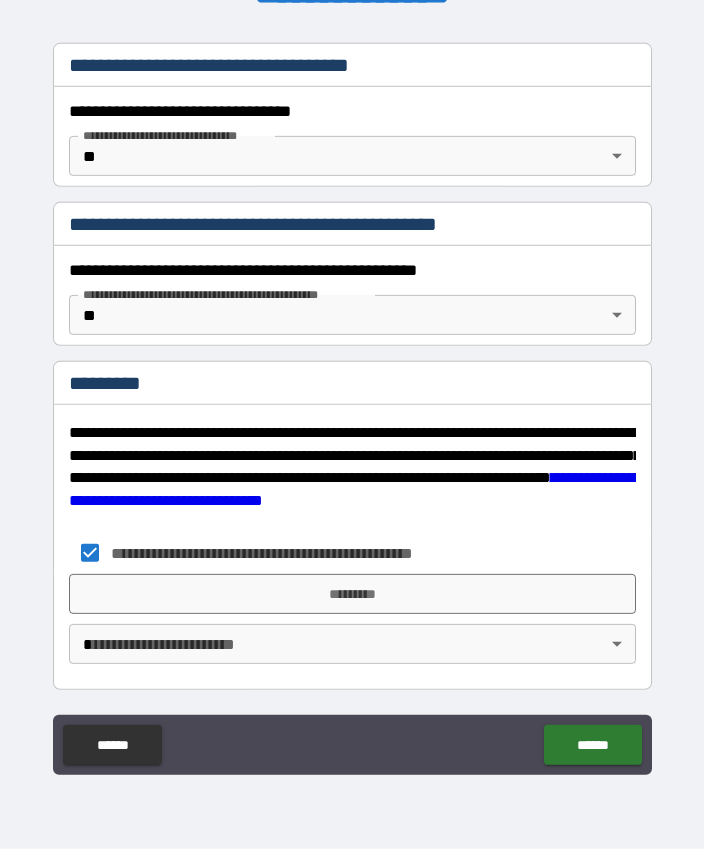 click on "*********" at bounding box center [352, 594] 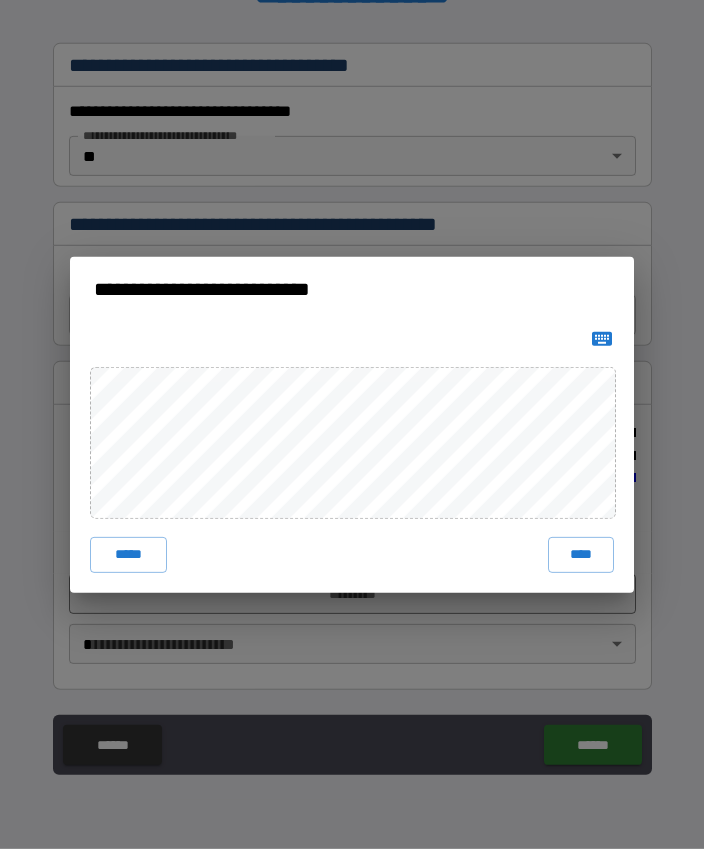 click on "****" at bounding box center [581, 555] 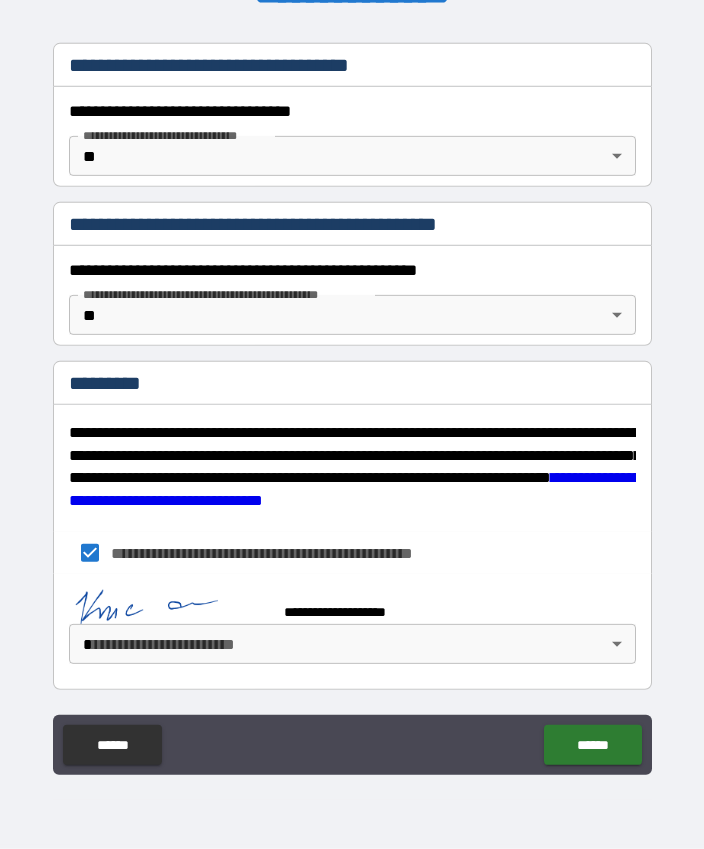 scroll, scrollTop: 1487, scrollLeft: 0, axis: vertical 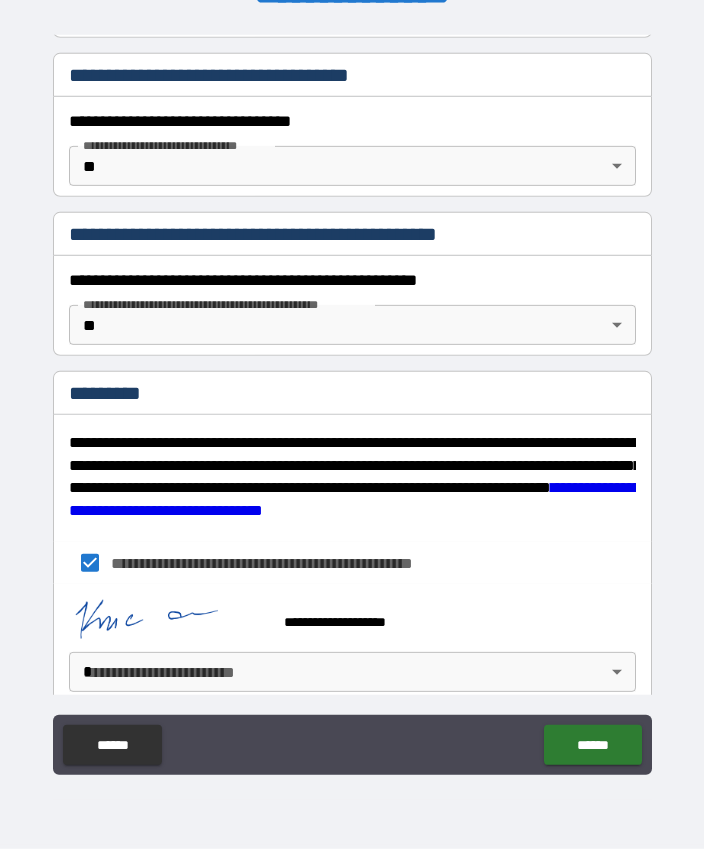 click on "**********" at bounding box center [352, 397] 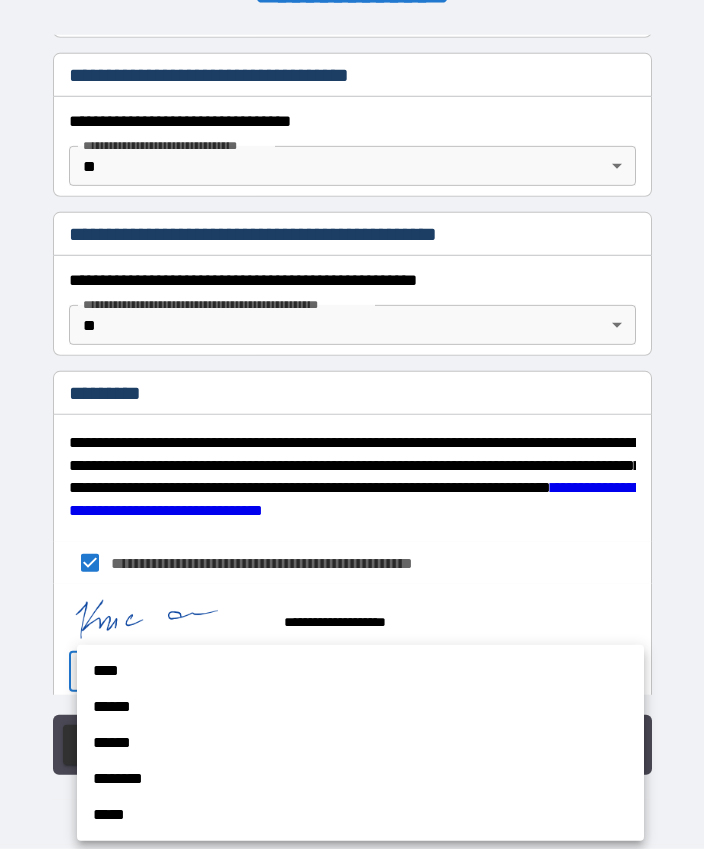 click on "****" at bounding box center [360, 671] 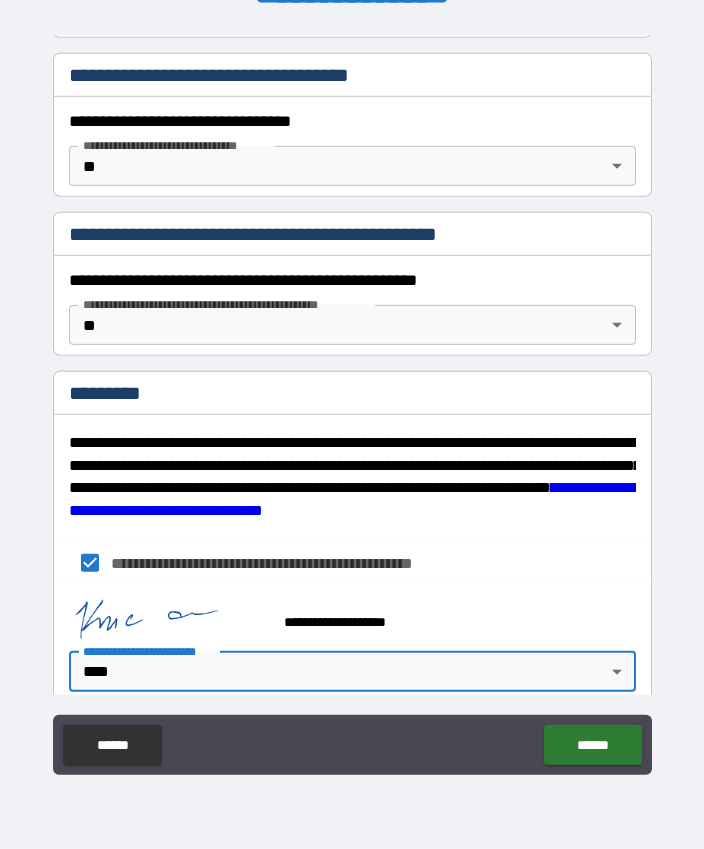click on "******" at bounding box center [592, 745] 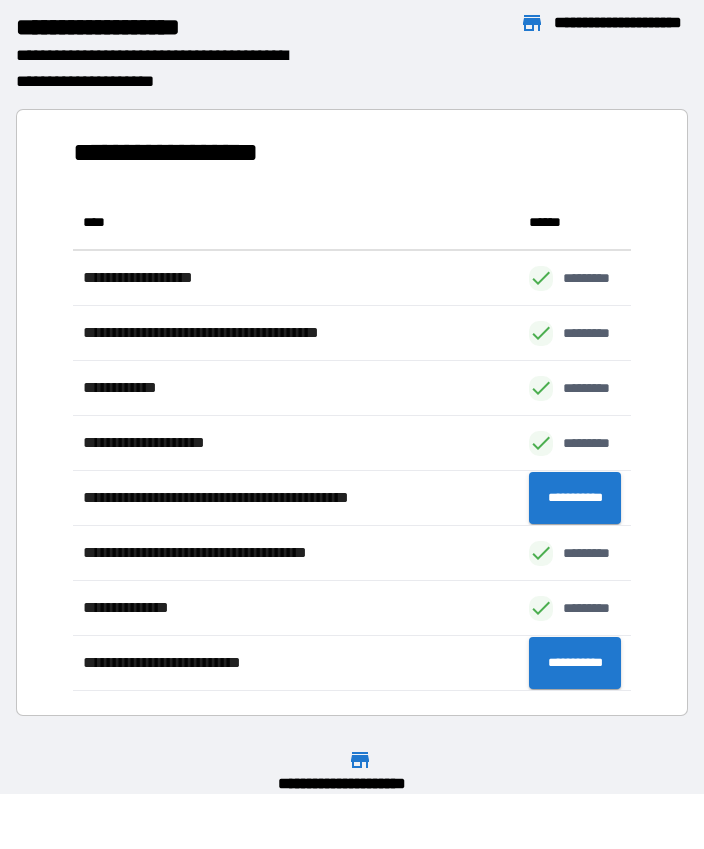 scroll, scrollTop: 1, scrollLeft: 1, axis: both 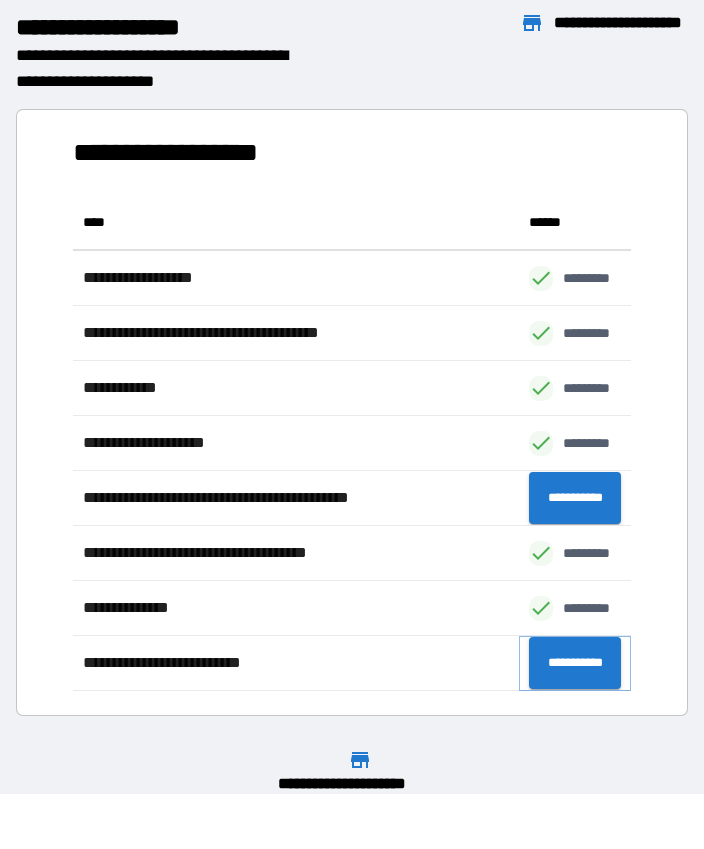 click on "**********" at bounding box center (575, 663) 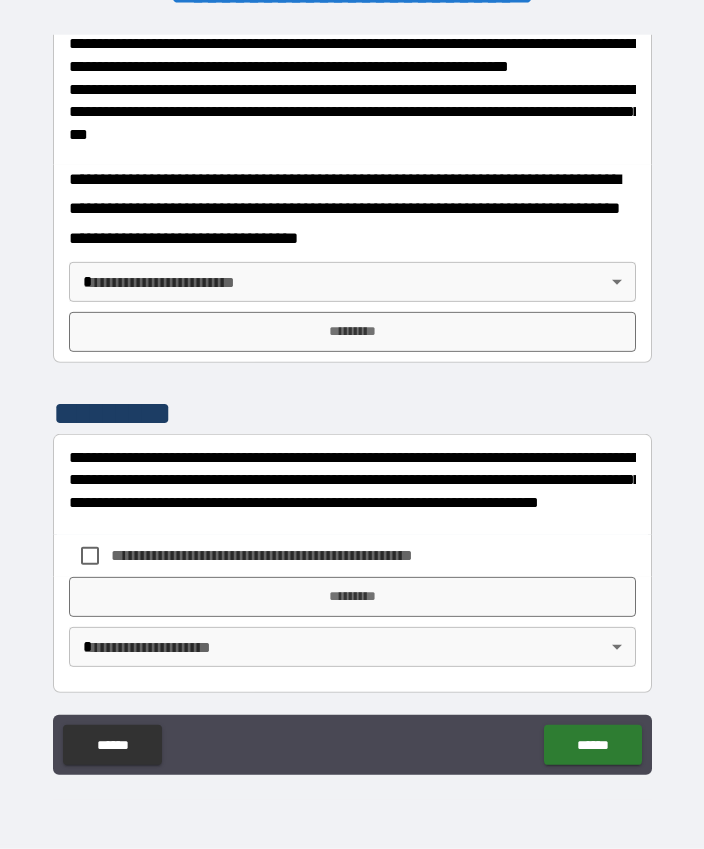 scroll, scrollTop: 874, scrollLeft: 0, axis: vertical 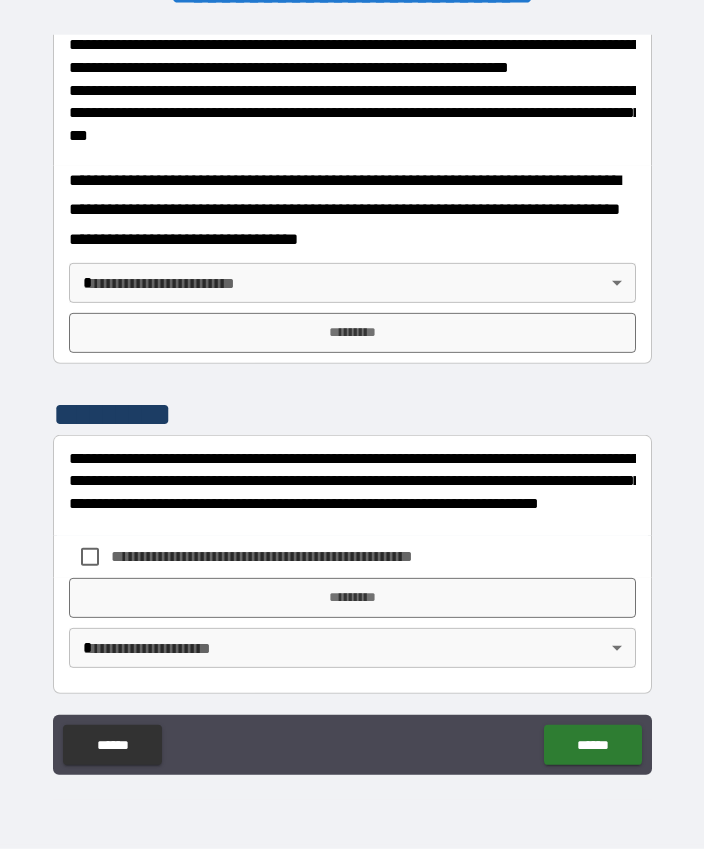 click on "**********" at bounding box center [352, 397] 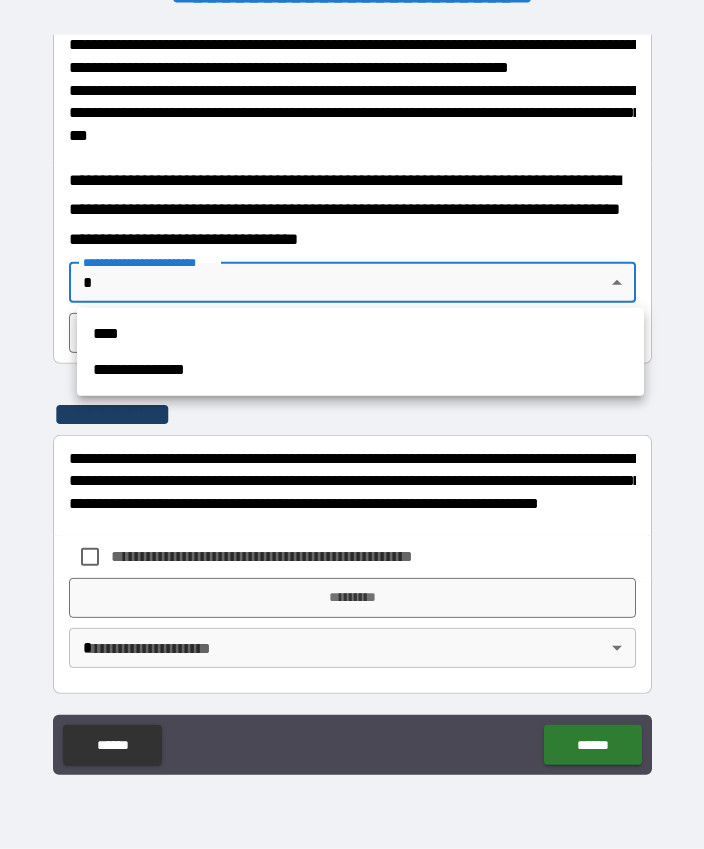 click on "****" at bounding box center (360, 334) 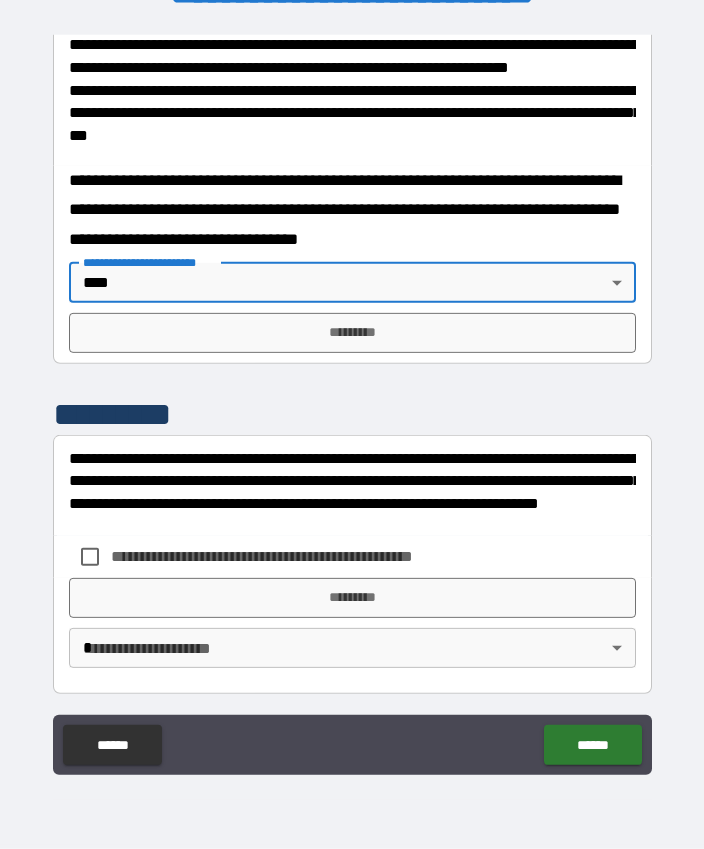 click on "*********" at bounding box center [352, 333] 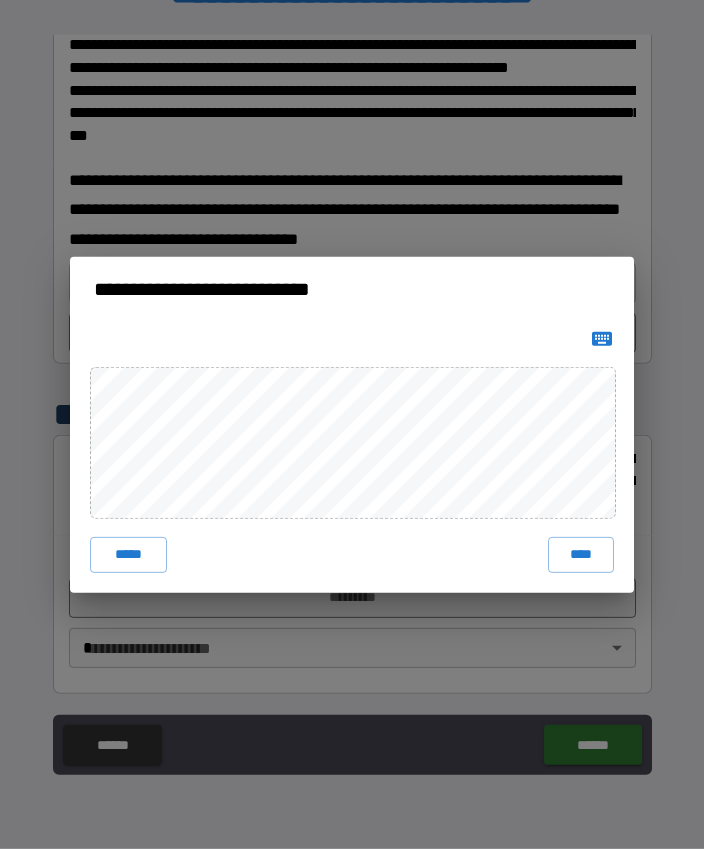 click on "****" at bounding box center [581, 555] 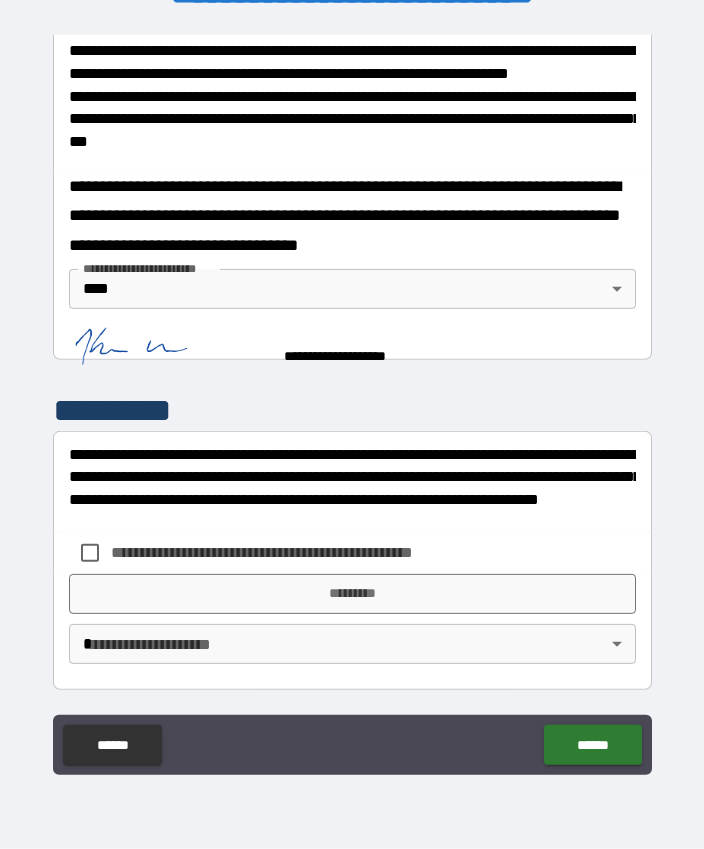 scroll, scrollTop: 864, scrollLeft: 0, axis: vertical 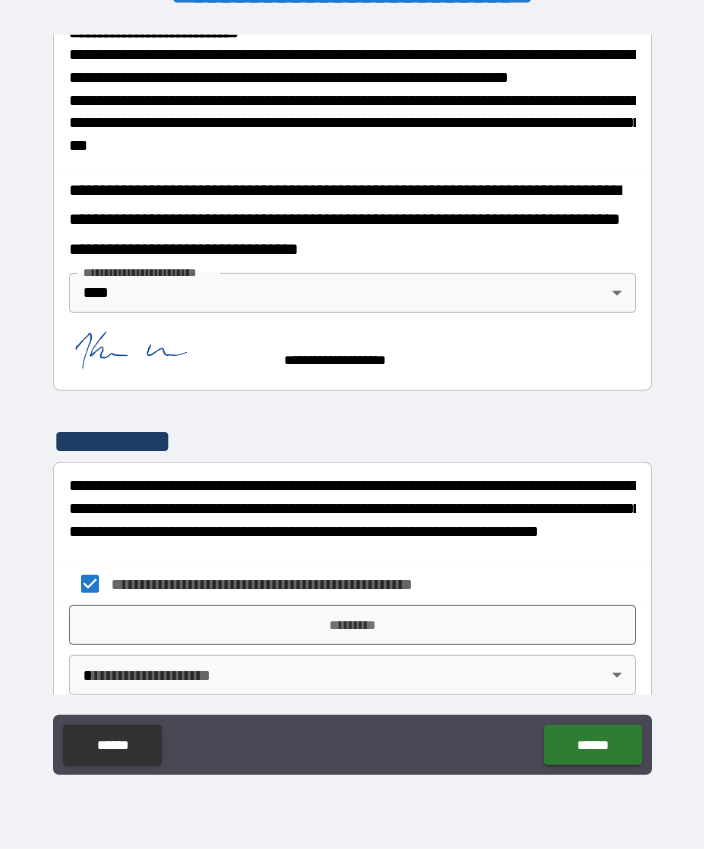 click on "*********" at bounding box center [352, 625] 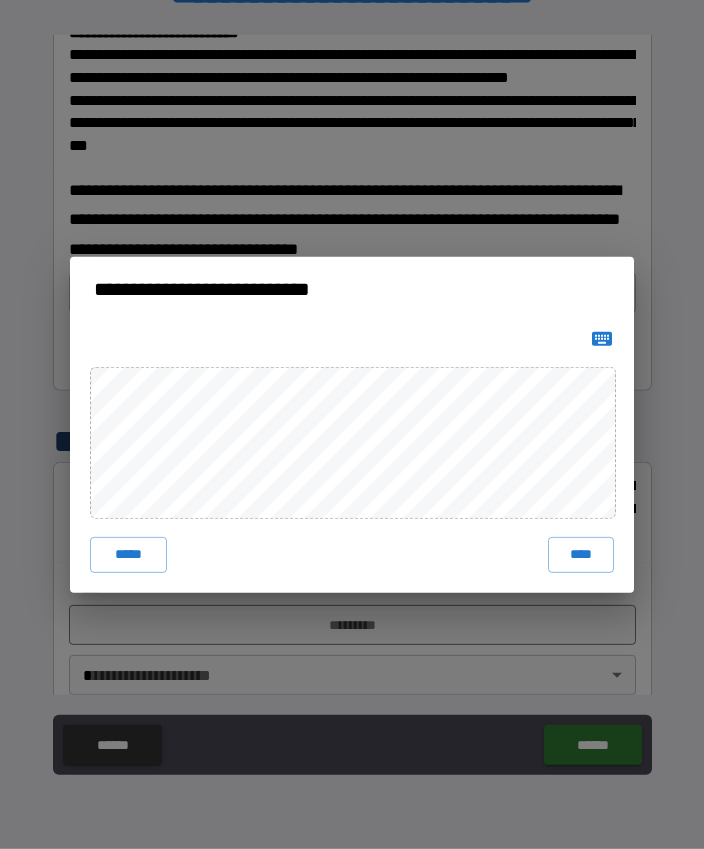 click on "****" at bounding box center (581, 555) 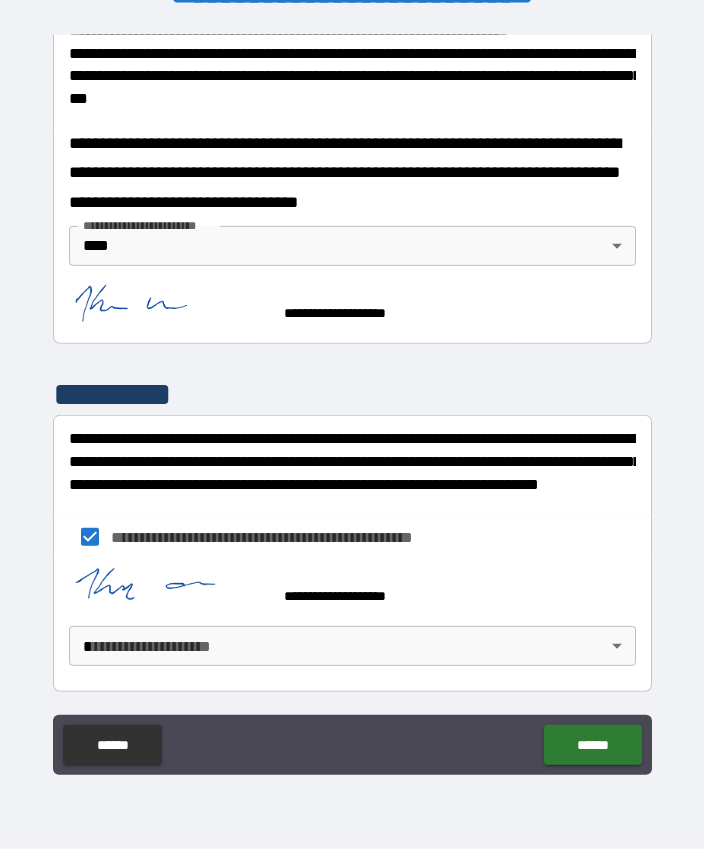 scroll, scrollTop: 910, scrollLeft: 0, axis: vertical 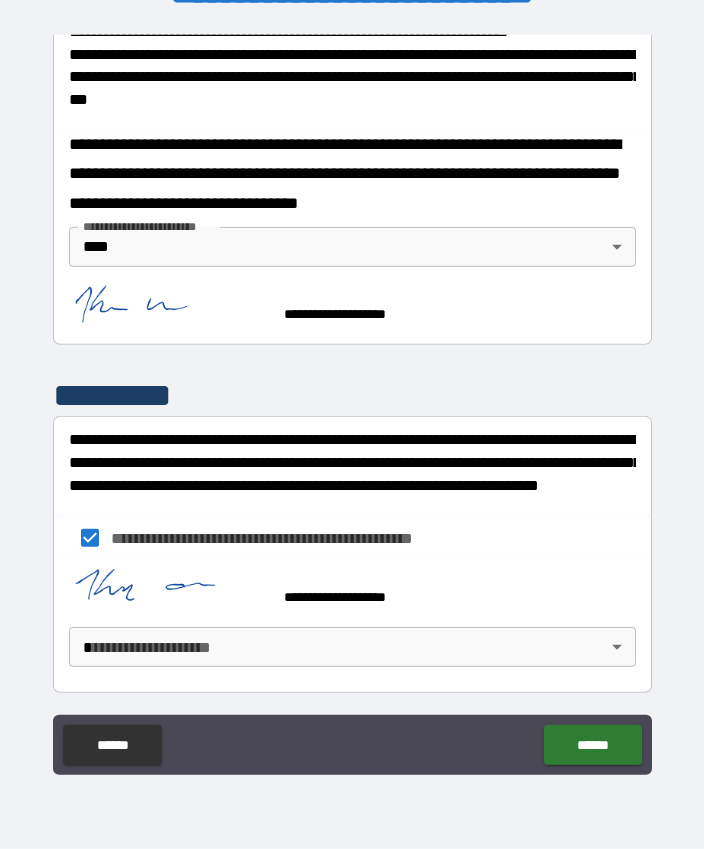 click on "**********" at bounding box center (352, 397) 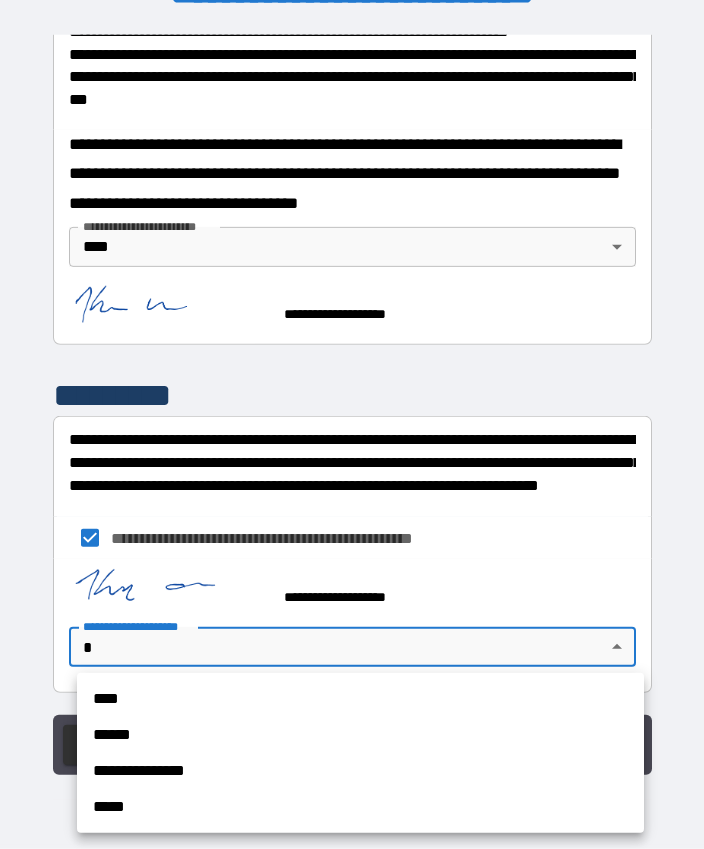 click on "****" at bounding box center (360, 699) 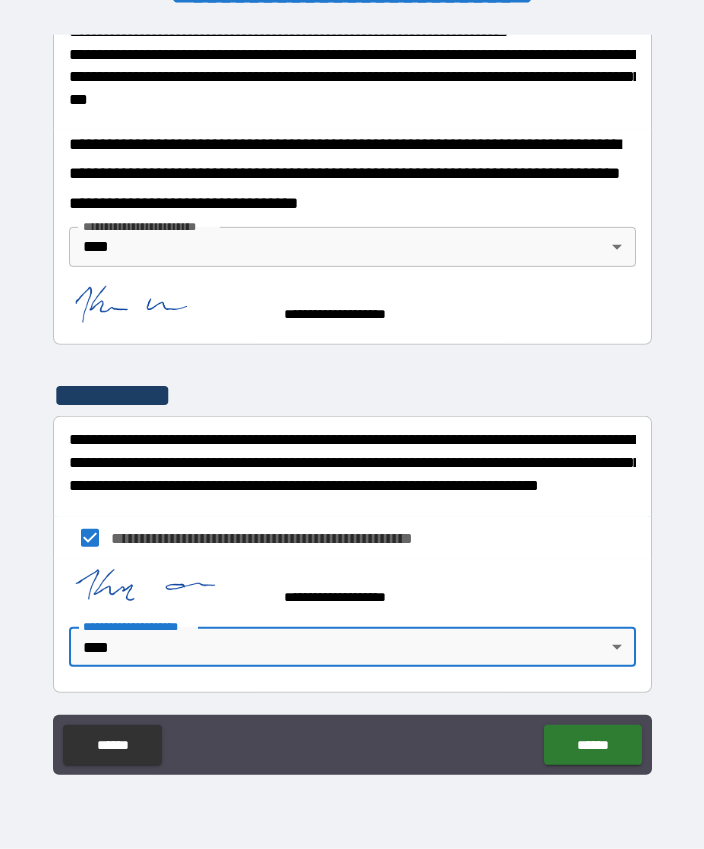 click on "******" at bounding box center (592, 745) 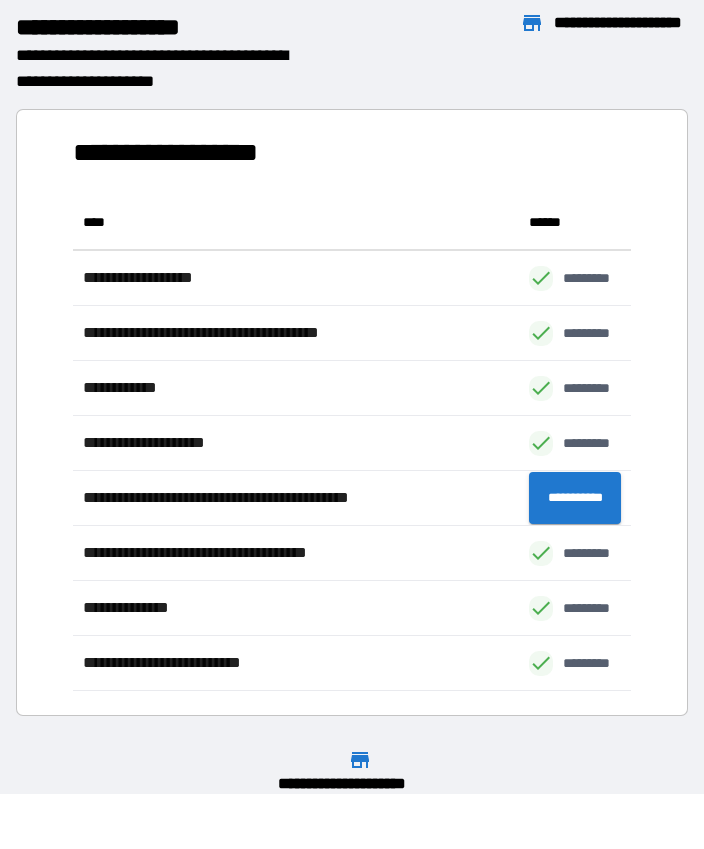 scroll, scrollTop: 1, scrollLeft: 1, axis: both 